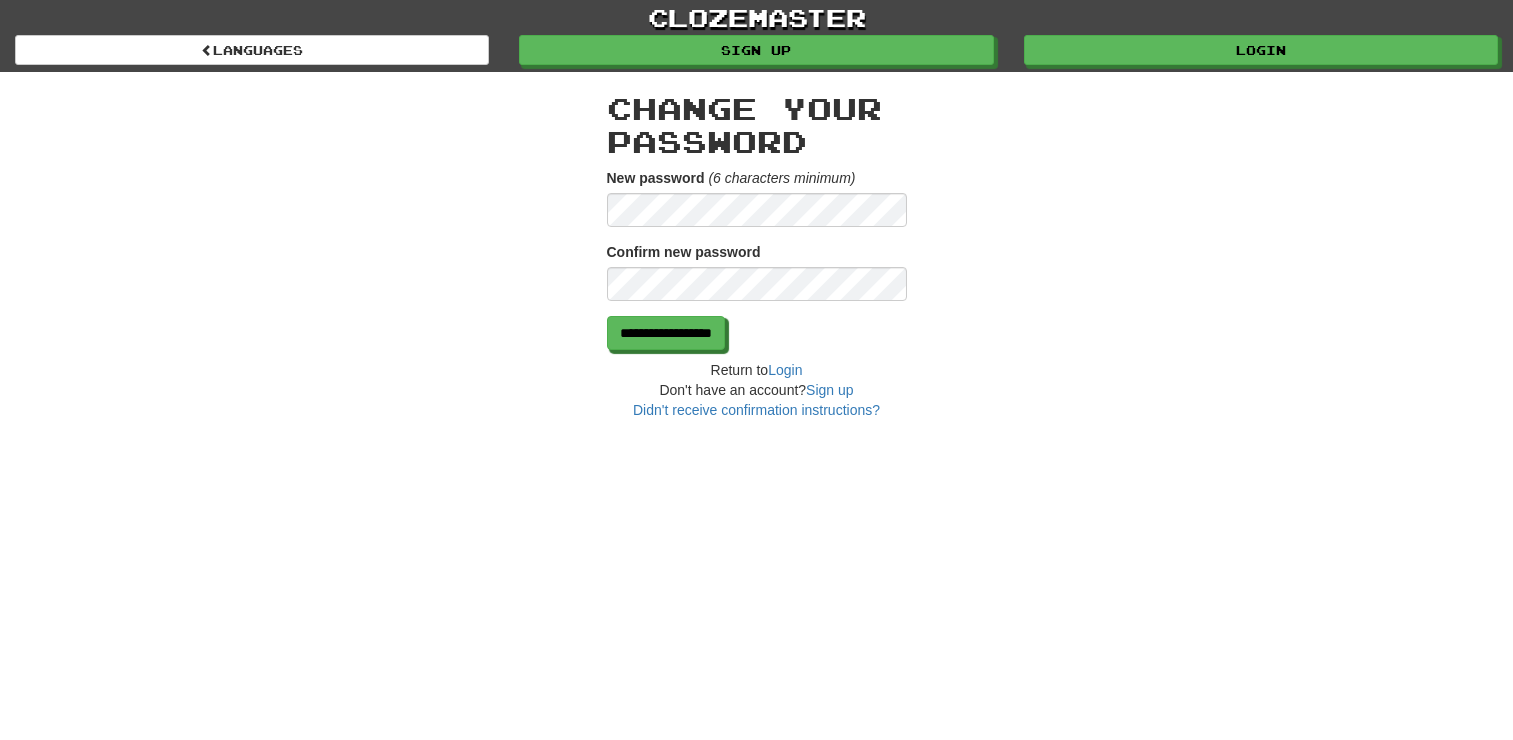 scroll, scrollTop: 0, scrollLeft: 0, axis: both 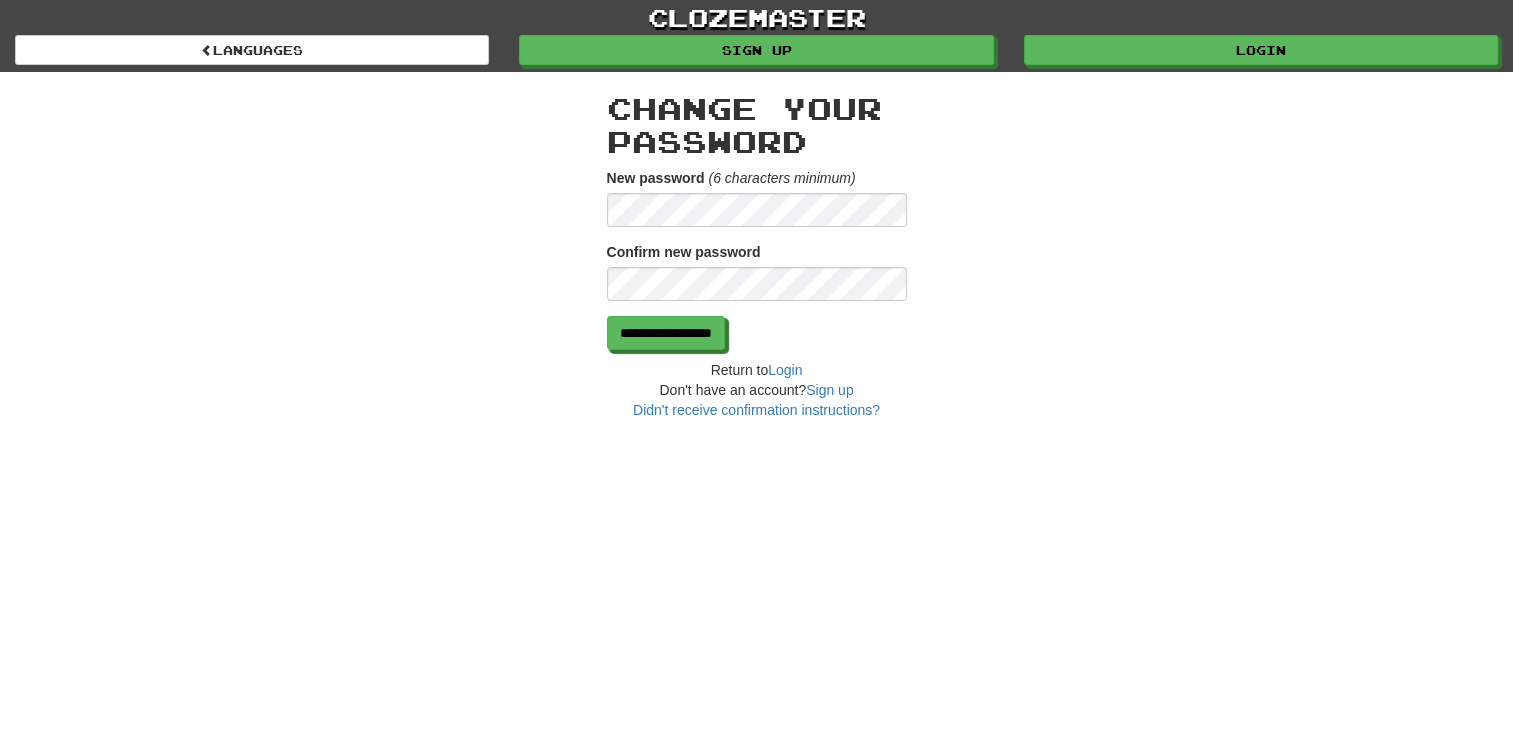 click on "**********" at bounding box center [757, 246] 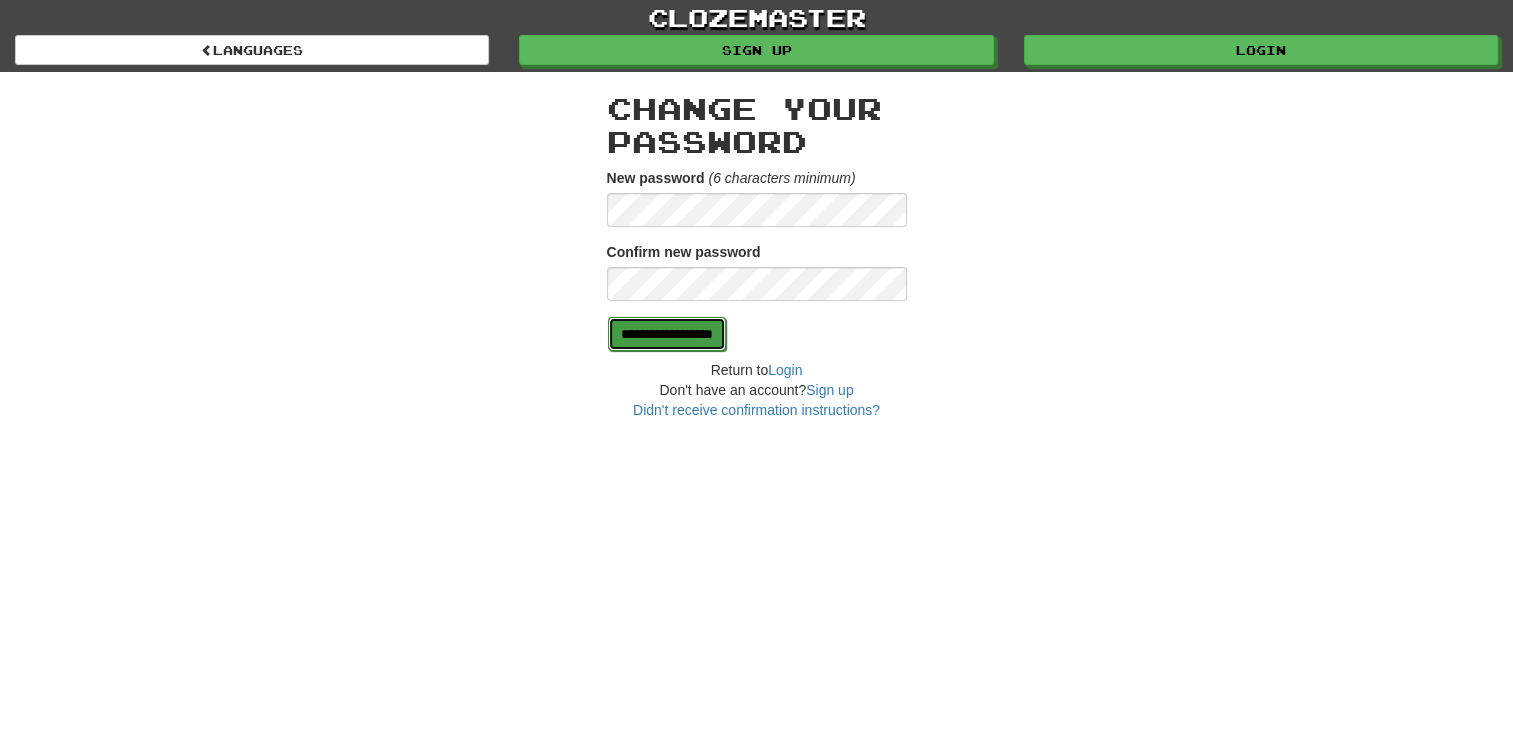 click on "**********" at bounding box center [667, 334] 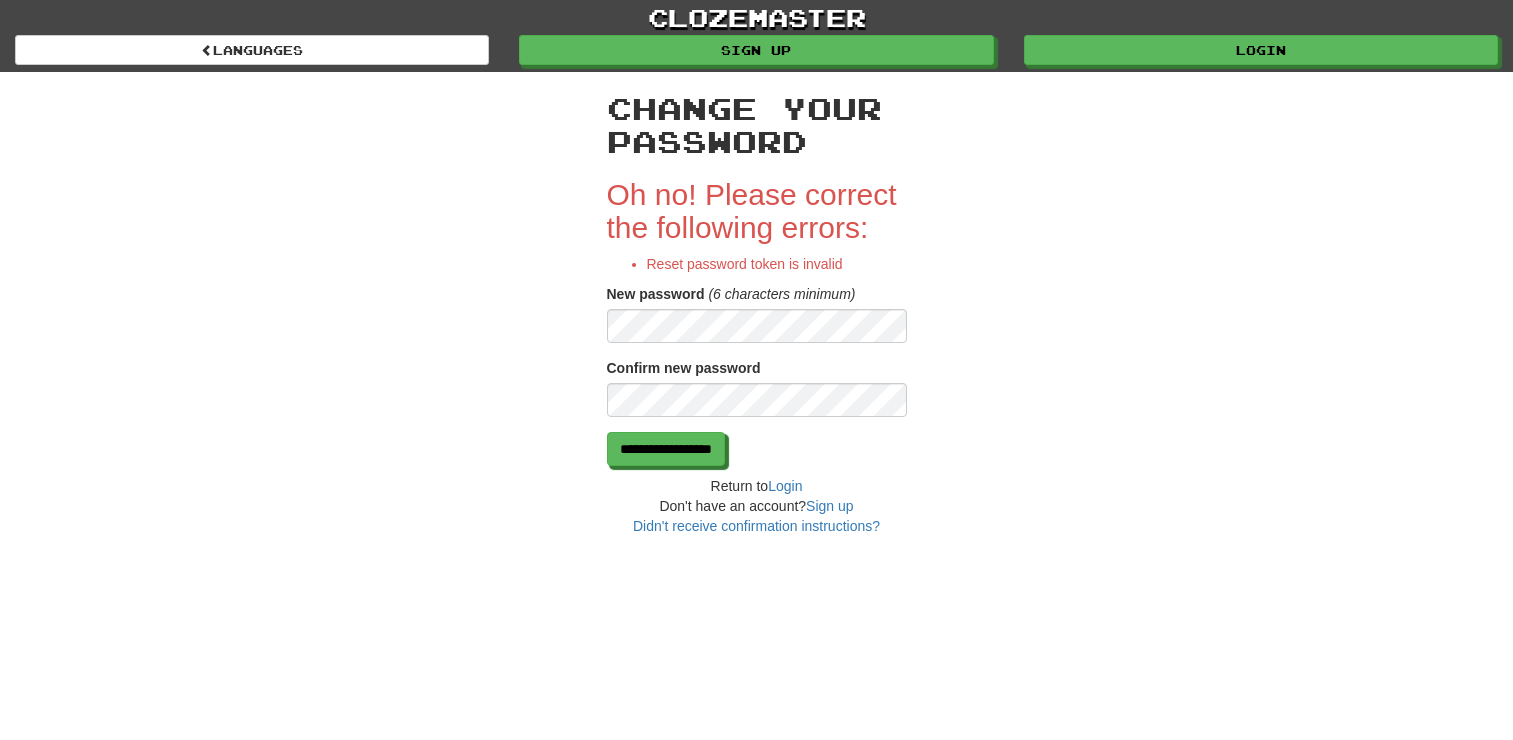 scroll, scrollTop: 0, scrollLeft: 0, axis: both 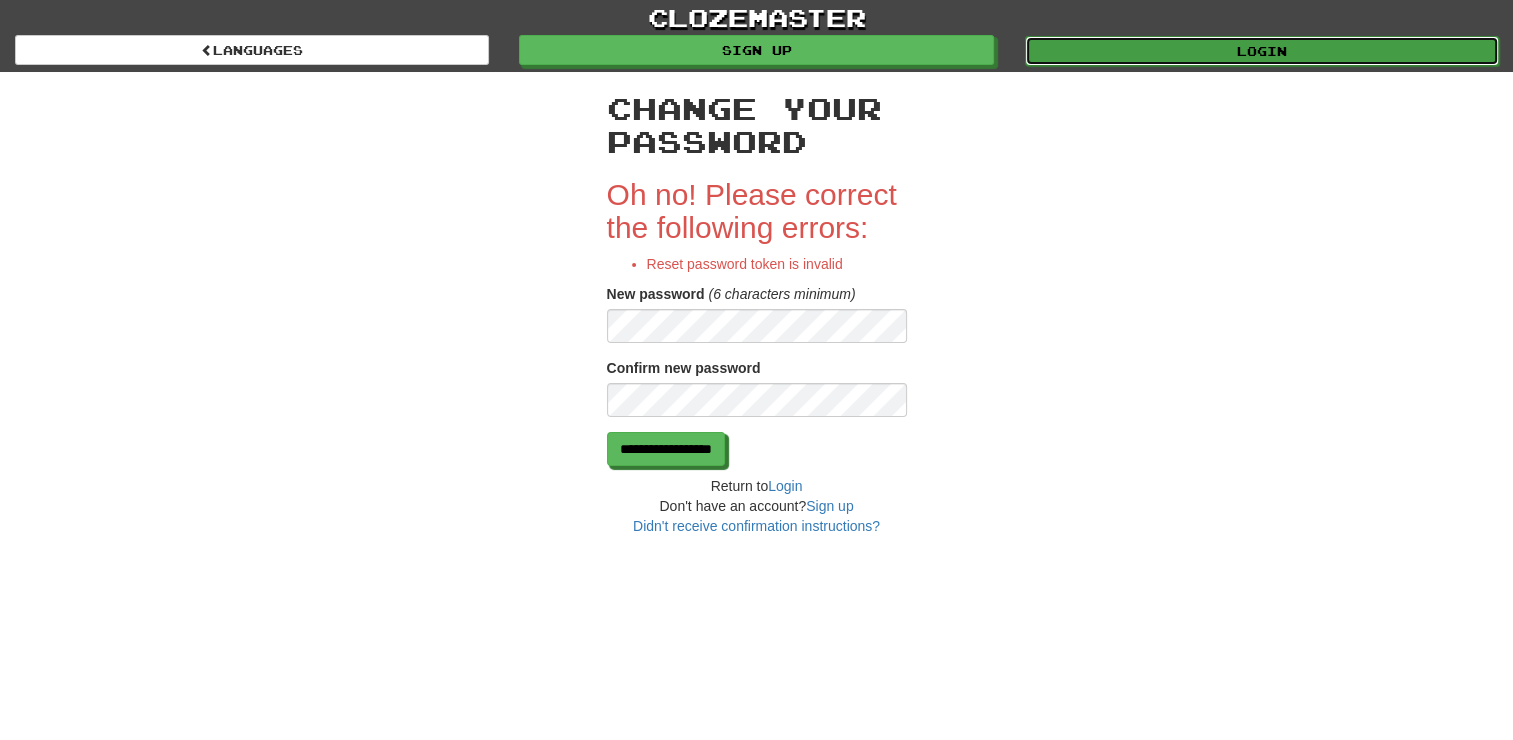 click on "Login" at bounding box center (1262, 51) 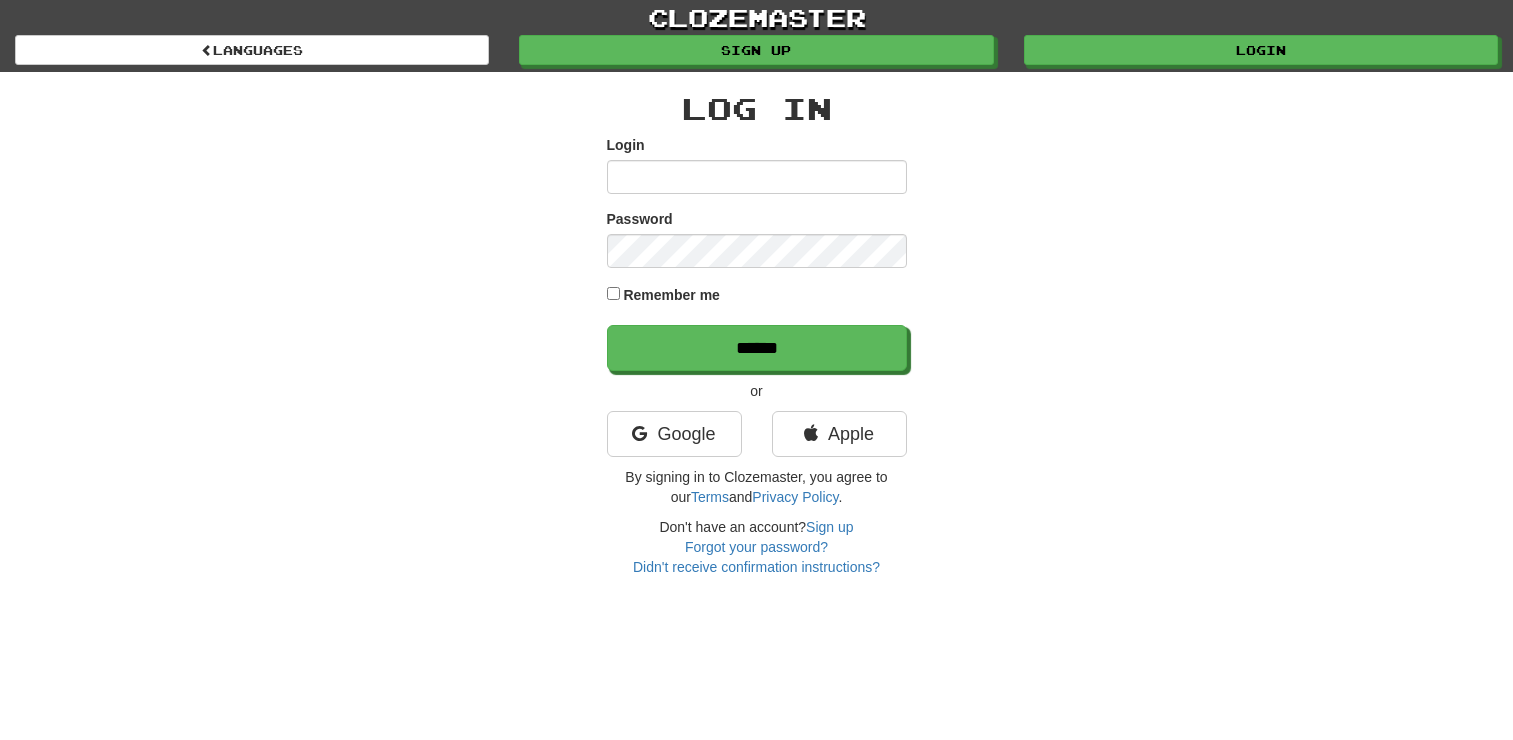 scroll, scrollTop: 0, scrollLeft: 0, axis: both 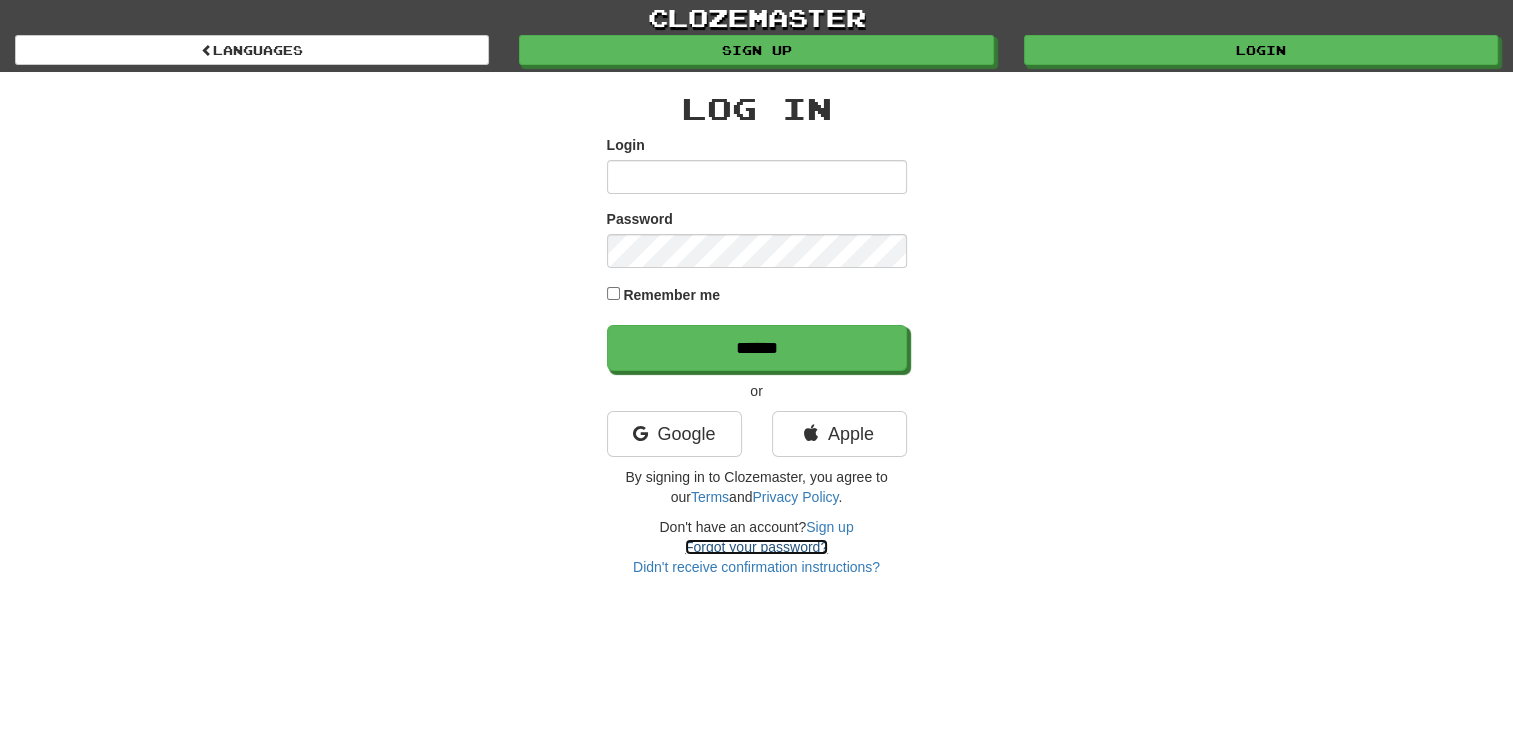 click on "Forgot your password?" at bounding box center [756, 547] 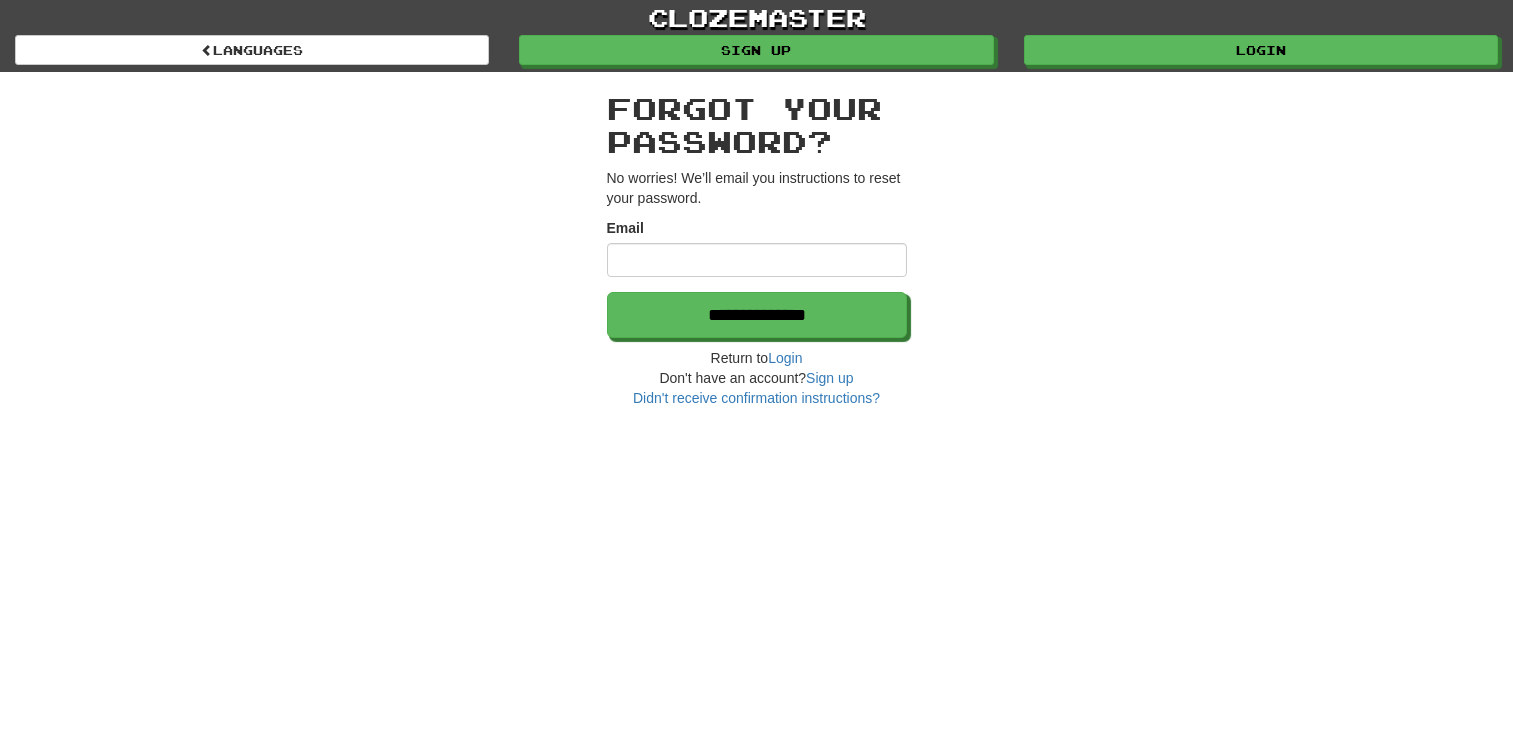 scroll, scrollTop: 0, scrollLeft: 0, axis: both 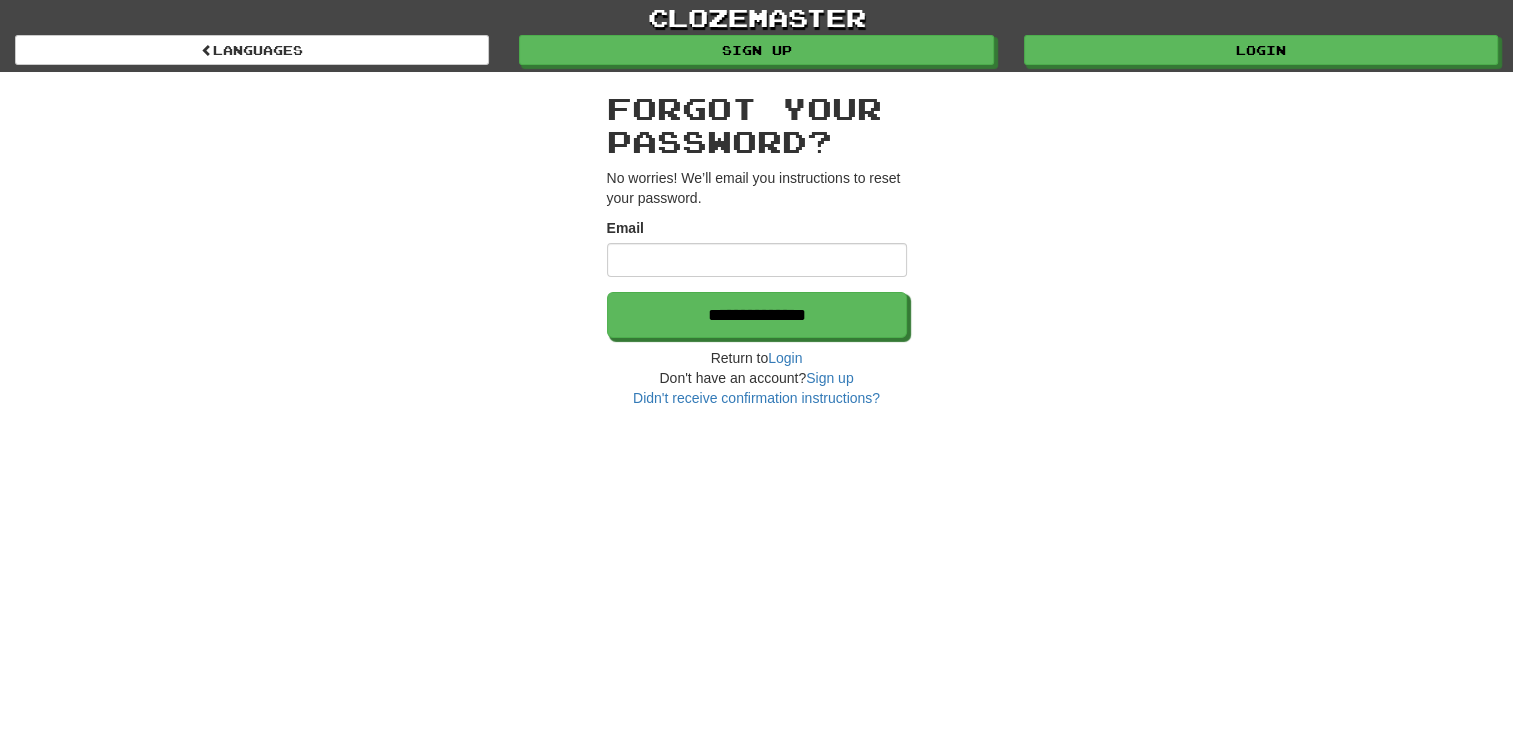 click on "Email" at bounding box center (757, 260) 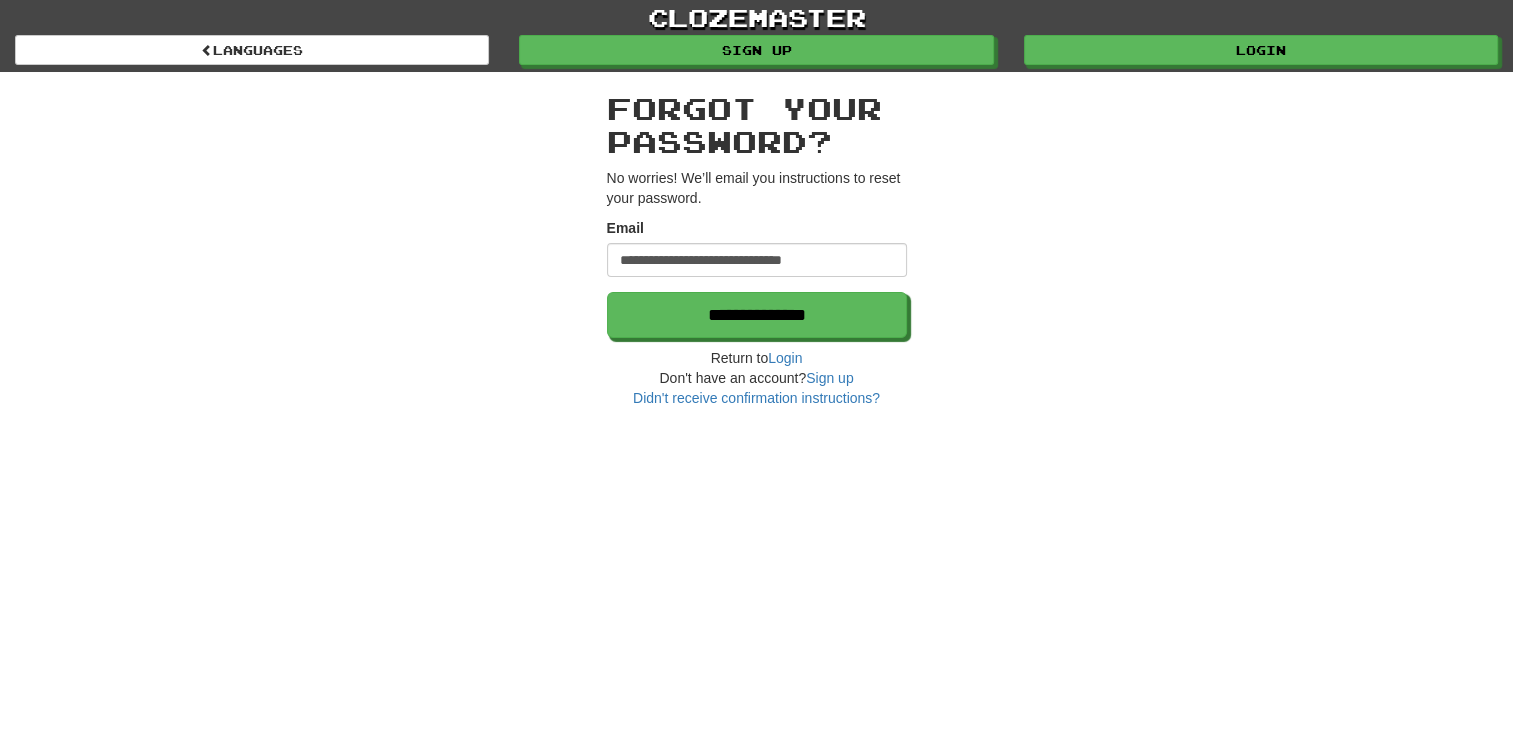 click on "Forgot your password?" at bounding box center (757, 125) 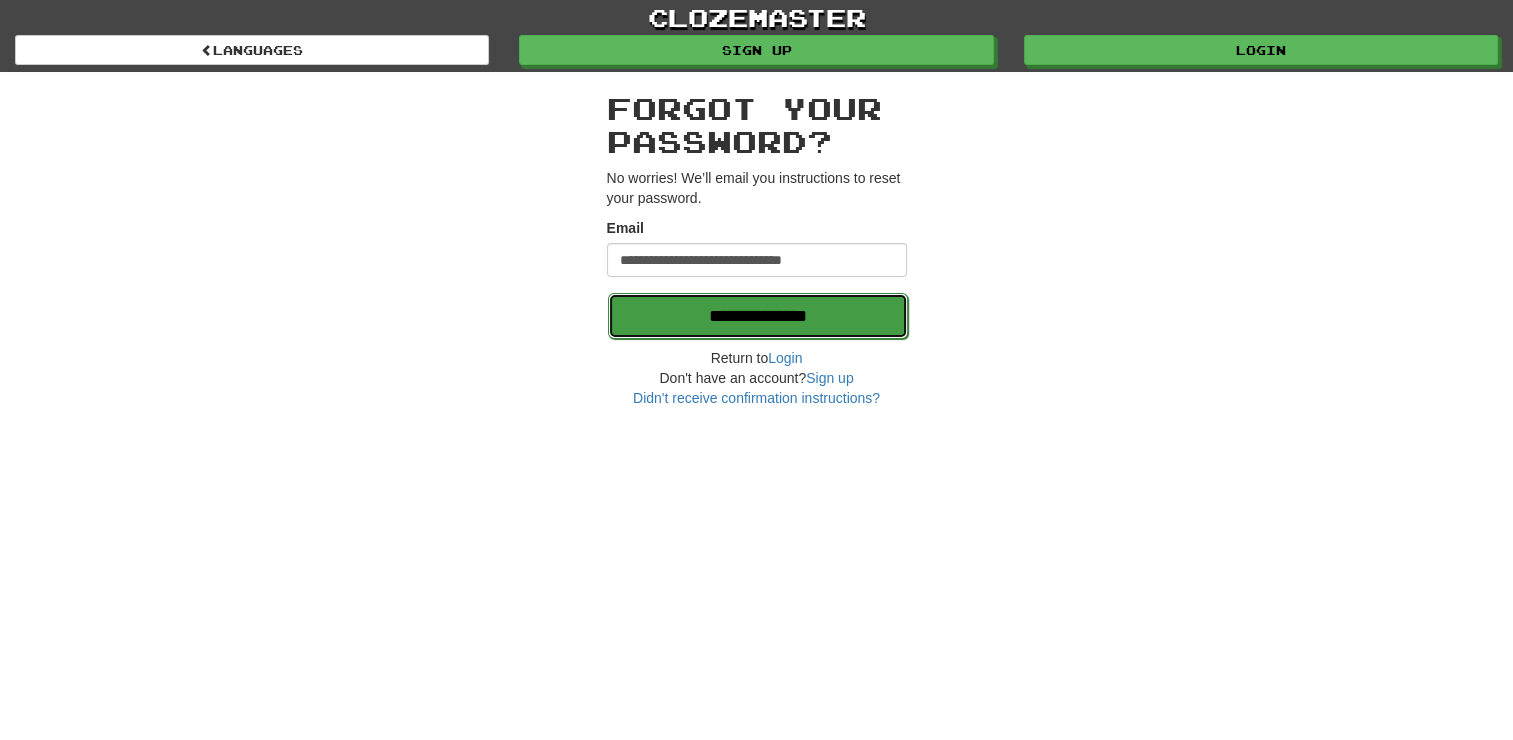 click on "**********" at bounding box center (758, 316) 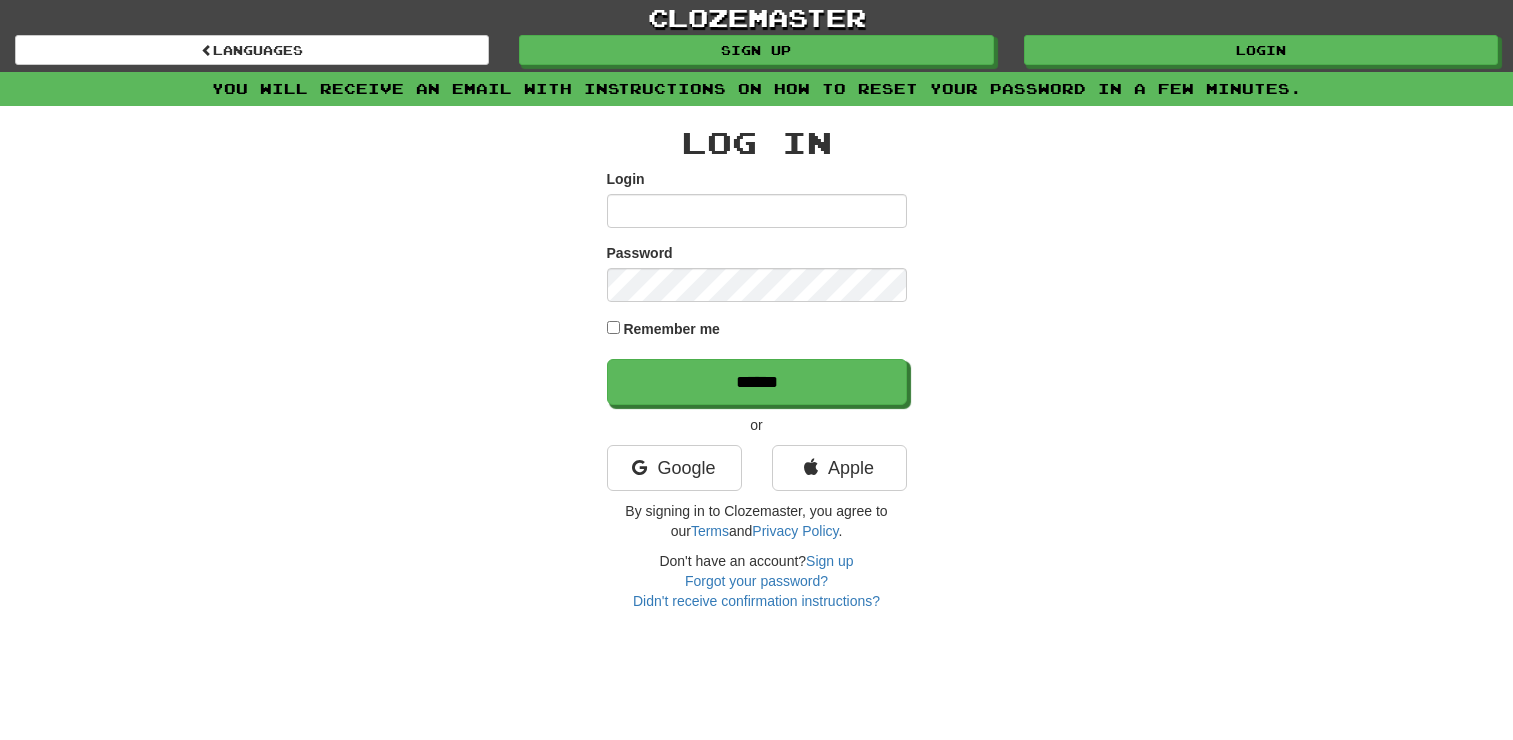 scroll, scrollTop: 0, scrollLeft: 0, axis: both 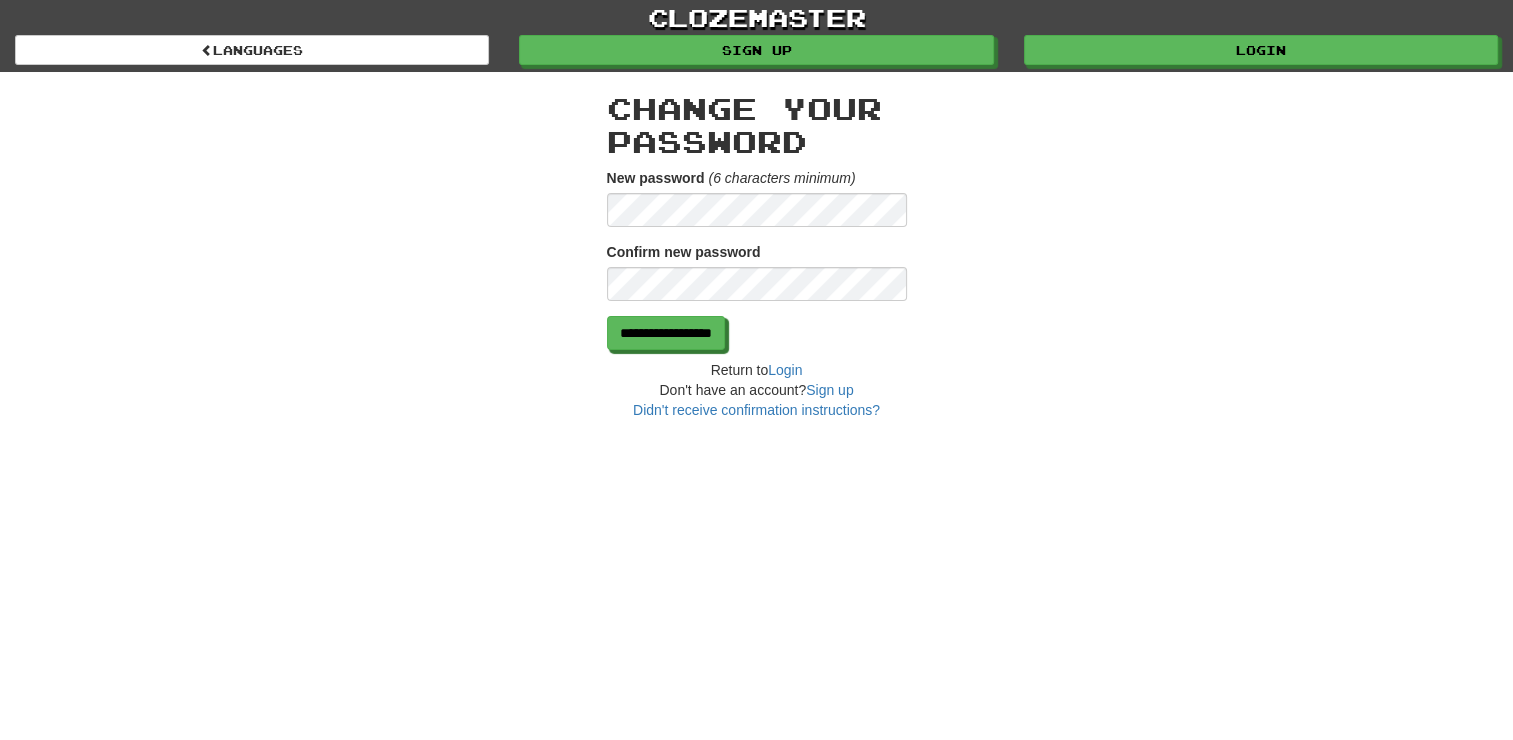 click on "**********" at bounding box center [757, 246] 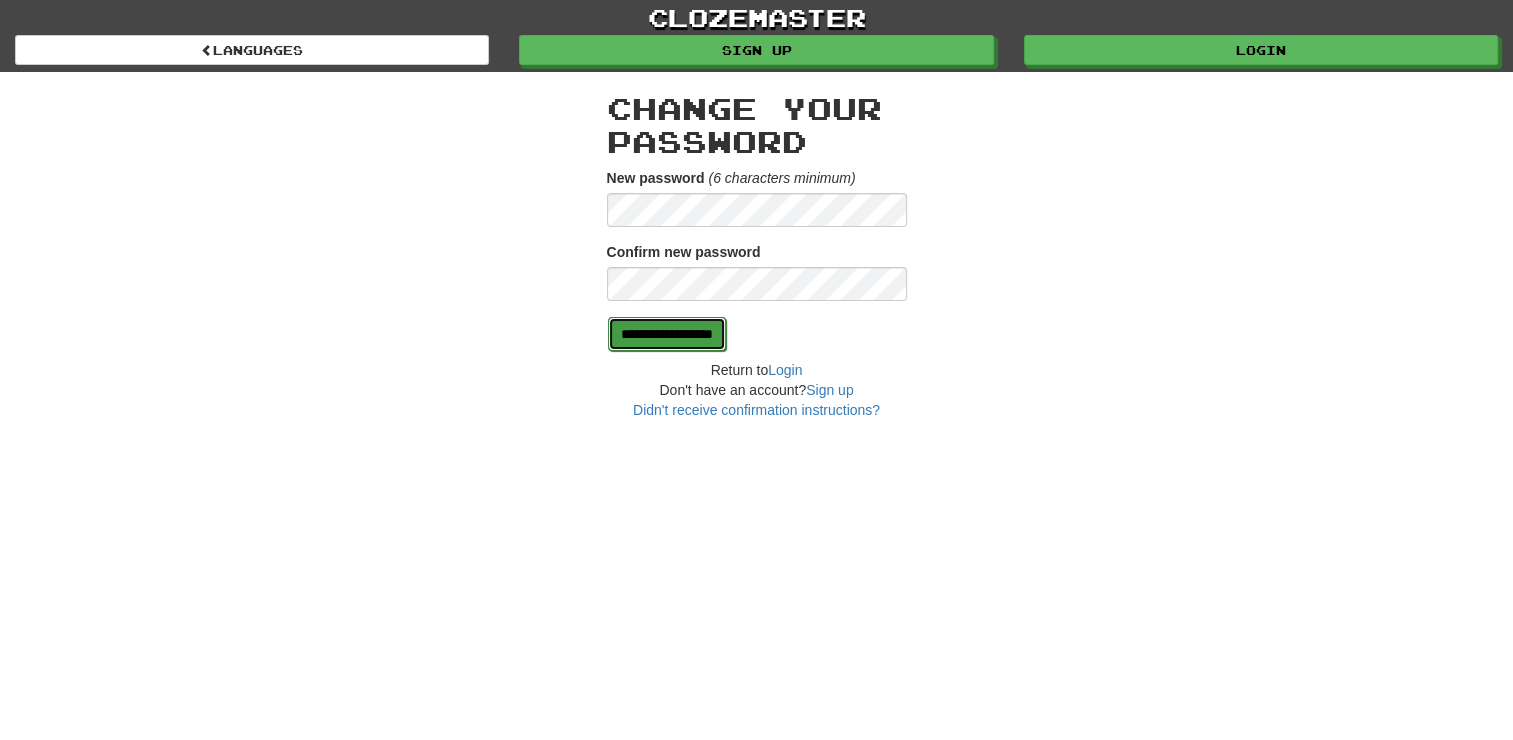 click on "**********" at bounding box center (667, 334) 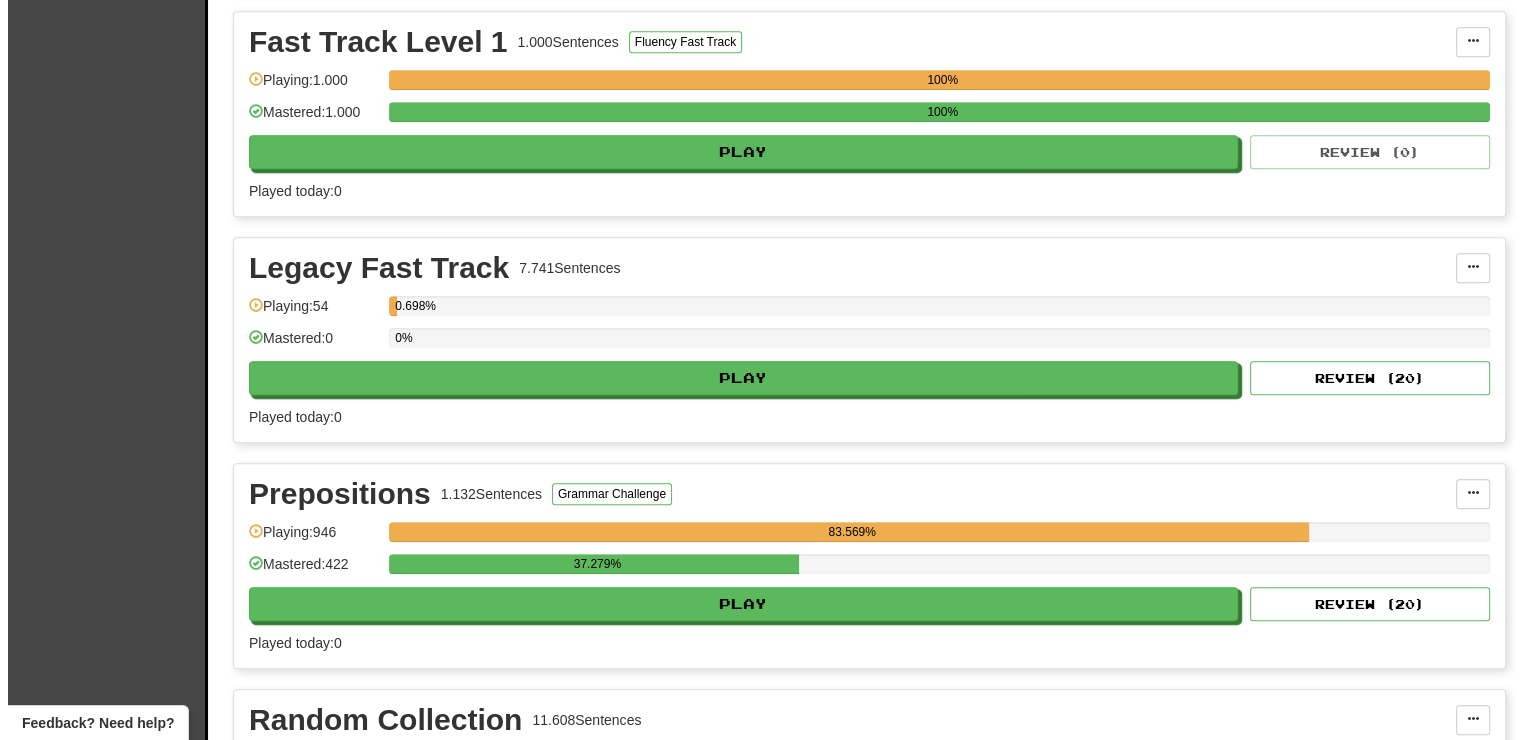 scroll, scrollTop: 2000, scrollLeft: 0, axis: vertical 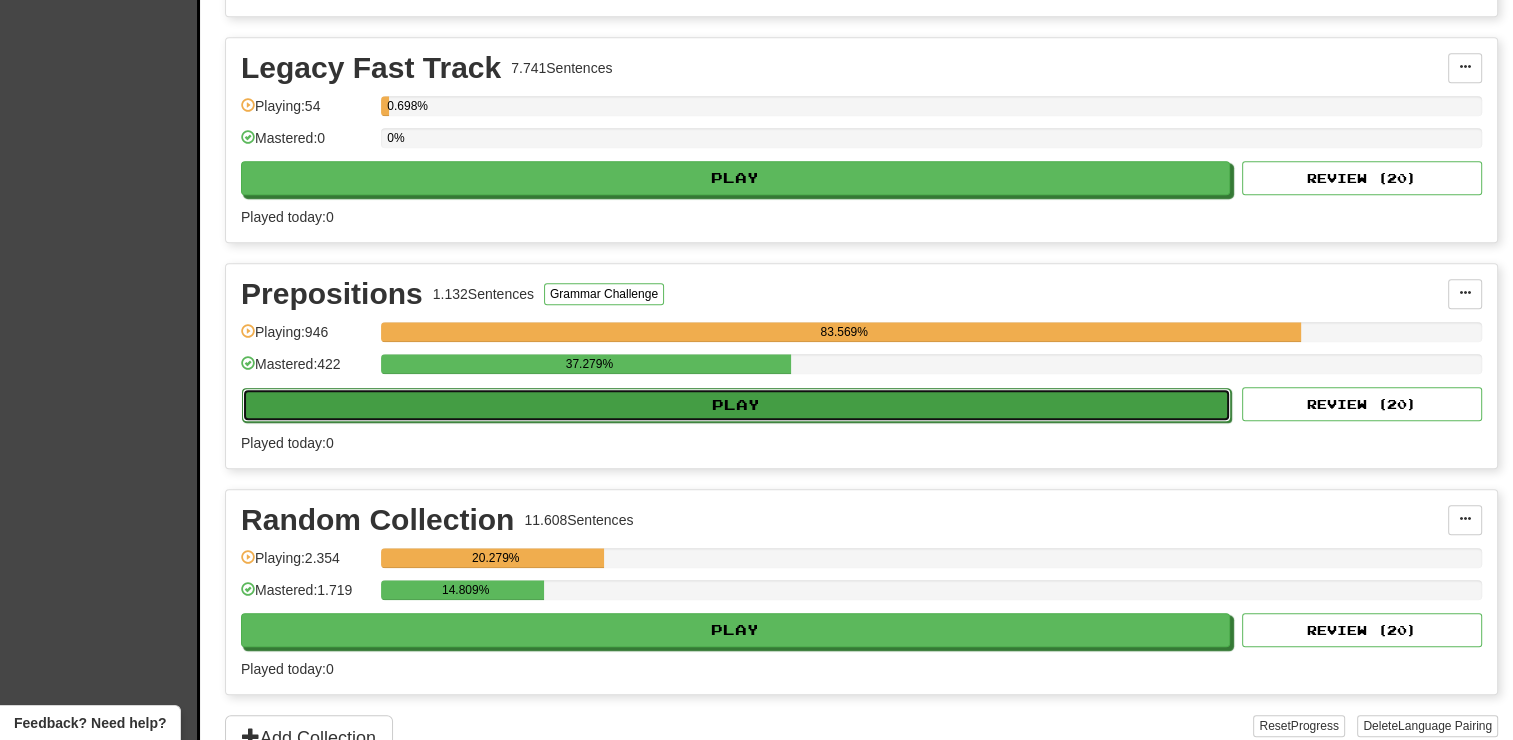 click on "Play" at bounding box center (736, 405) 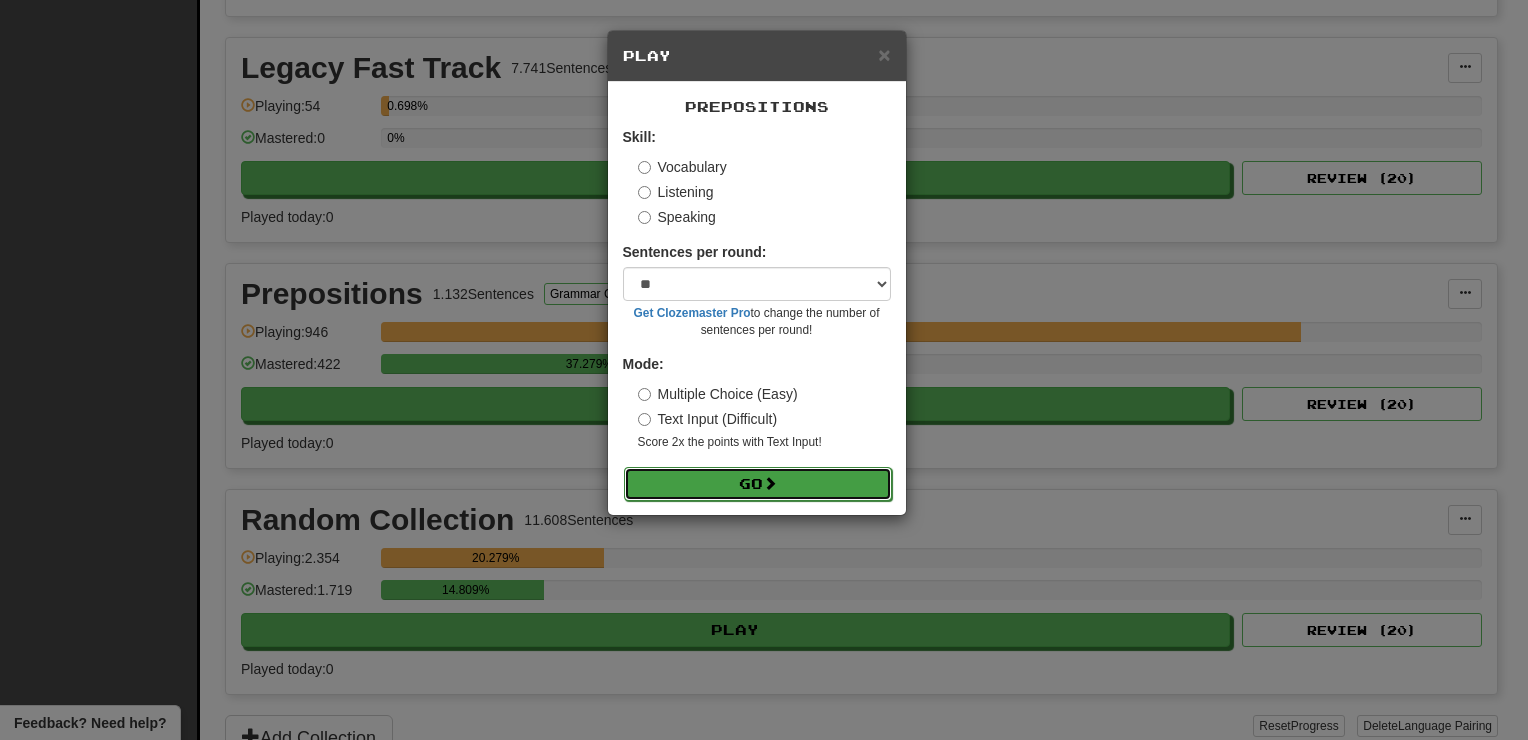 click on "Go" at bounding box center [758, 484] 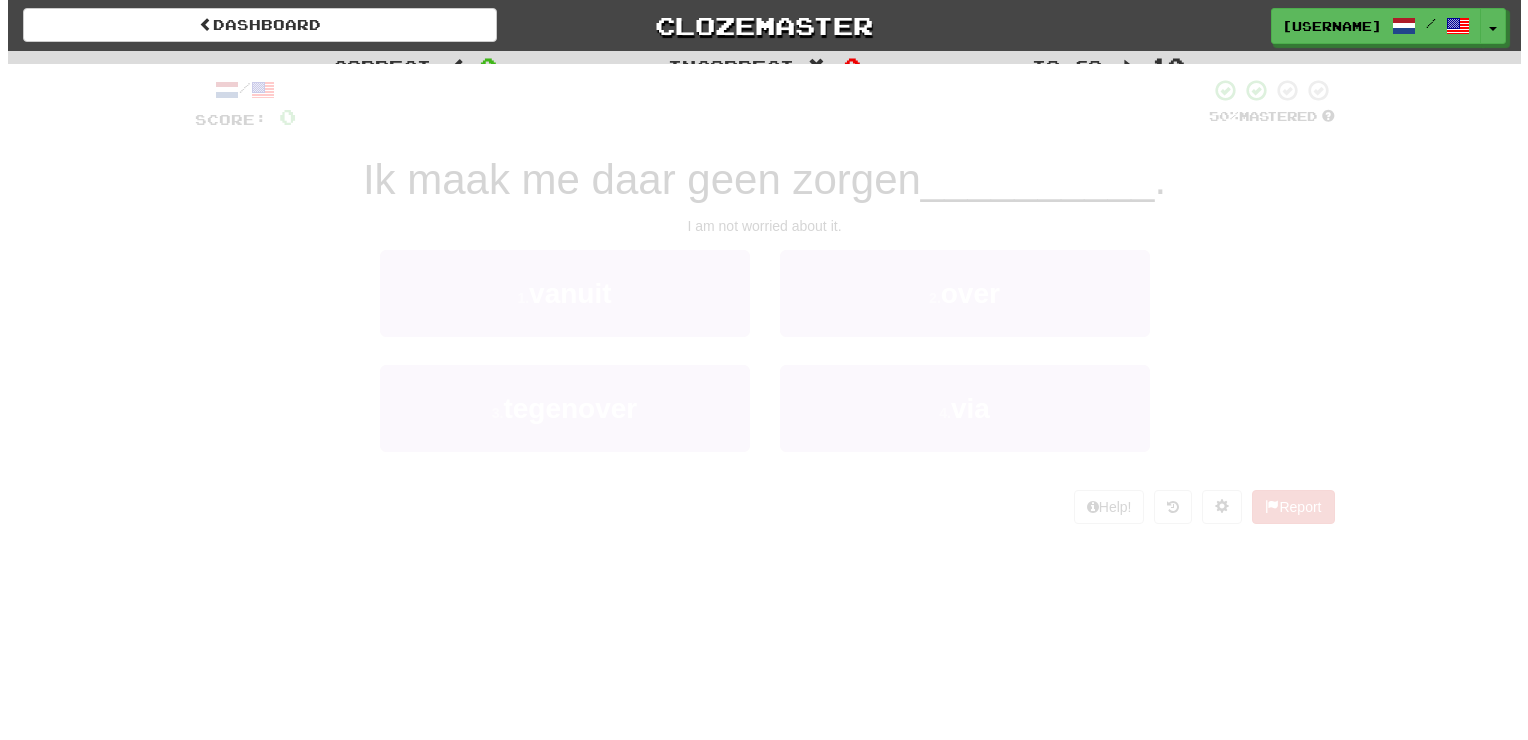 scroll, scrollTop: 0, scrollLeft: 0, axis: both 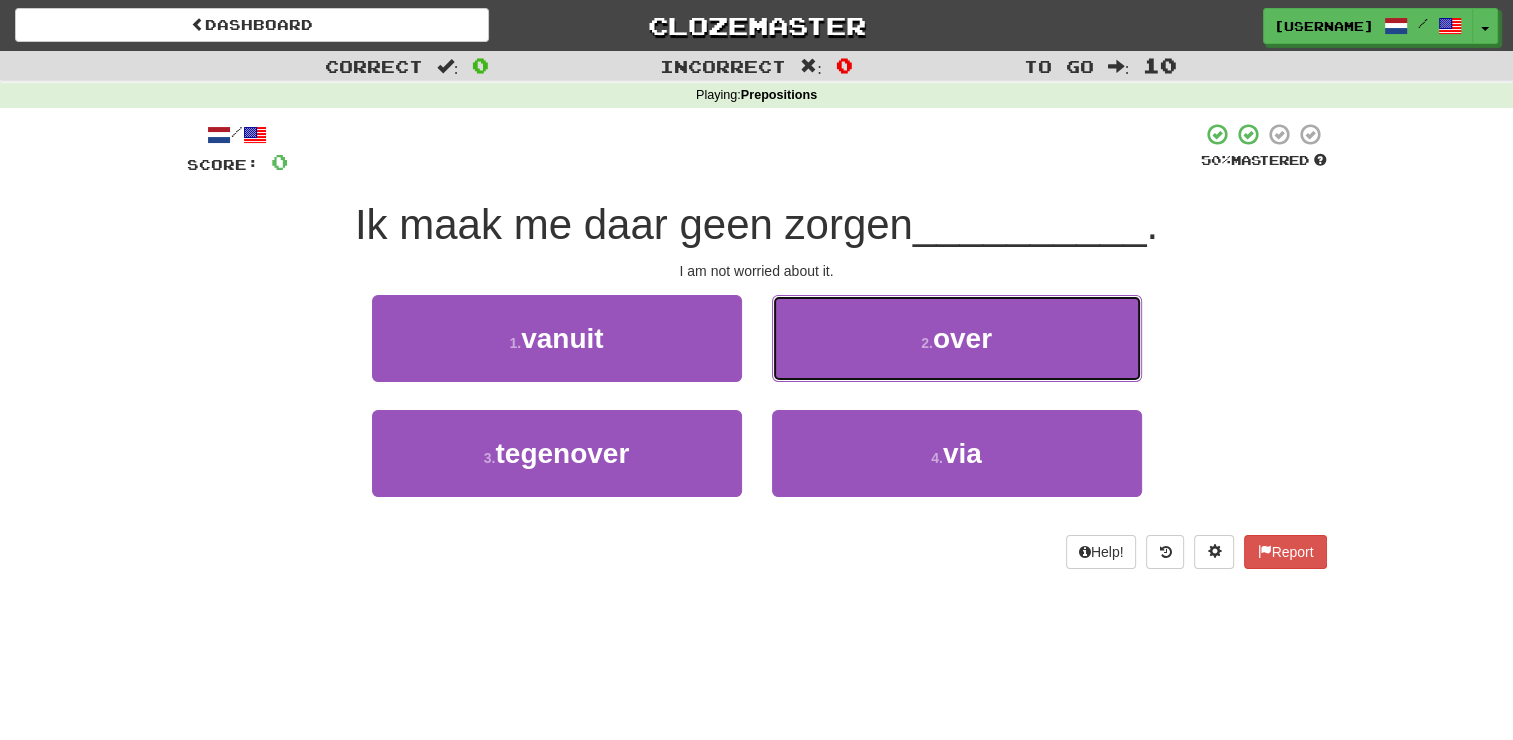 click on "over" at bounding box center [962, 338] 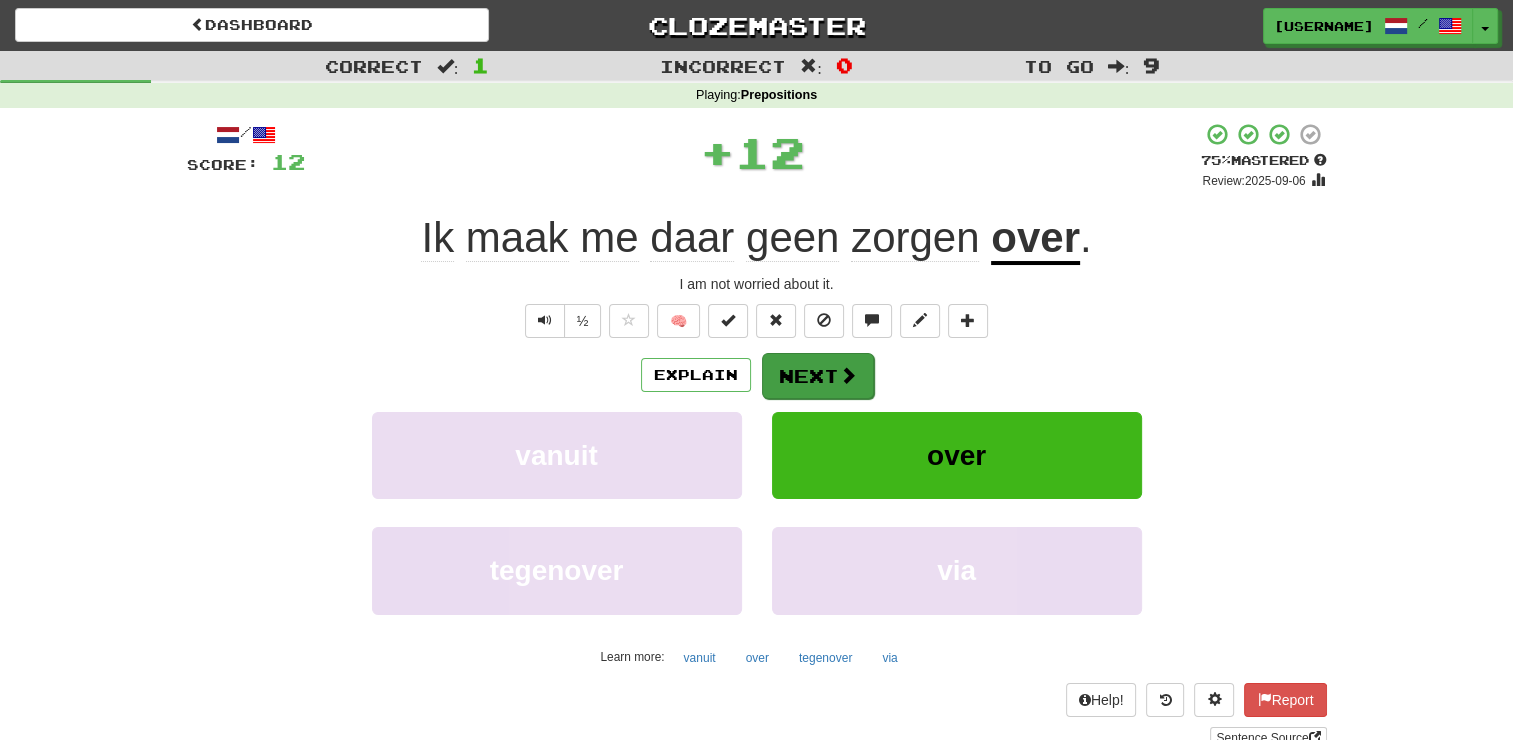 click on "Explain Next" at bounding box center [757, 375] 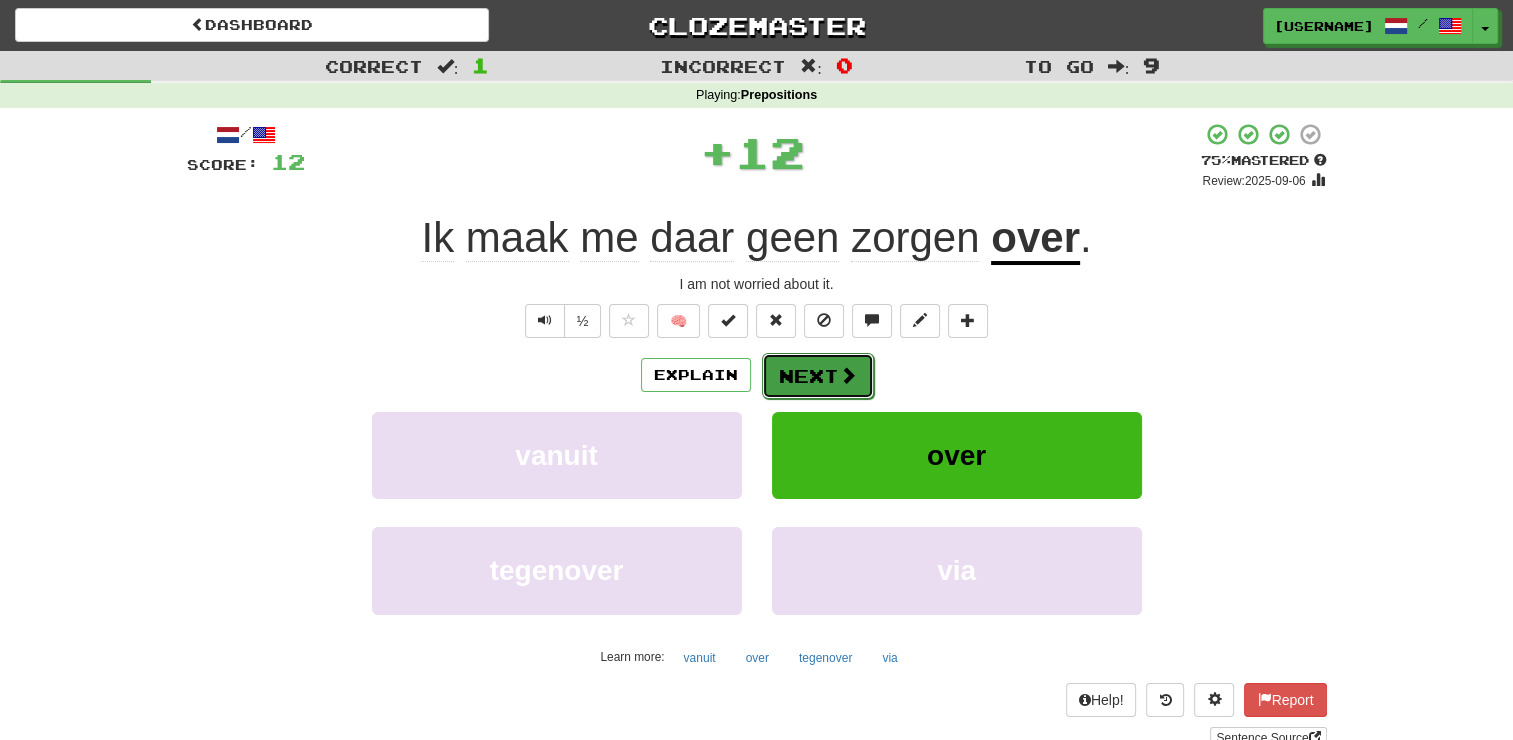 click on "Next" at bounding box center [818, 376] 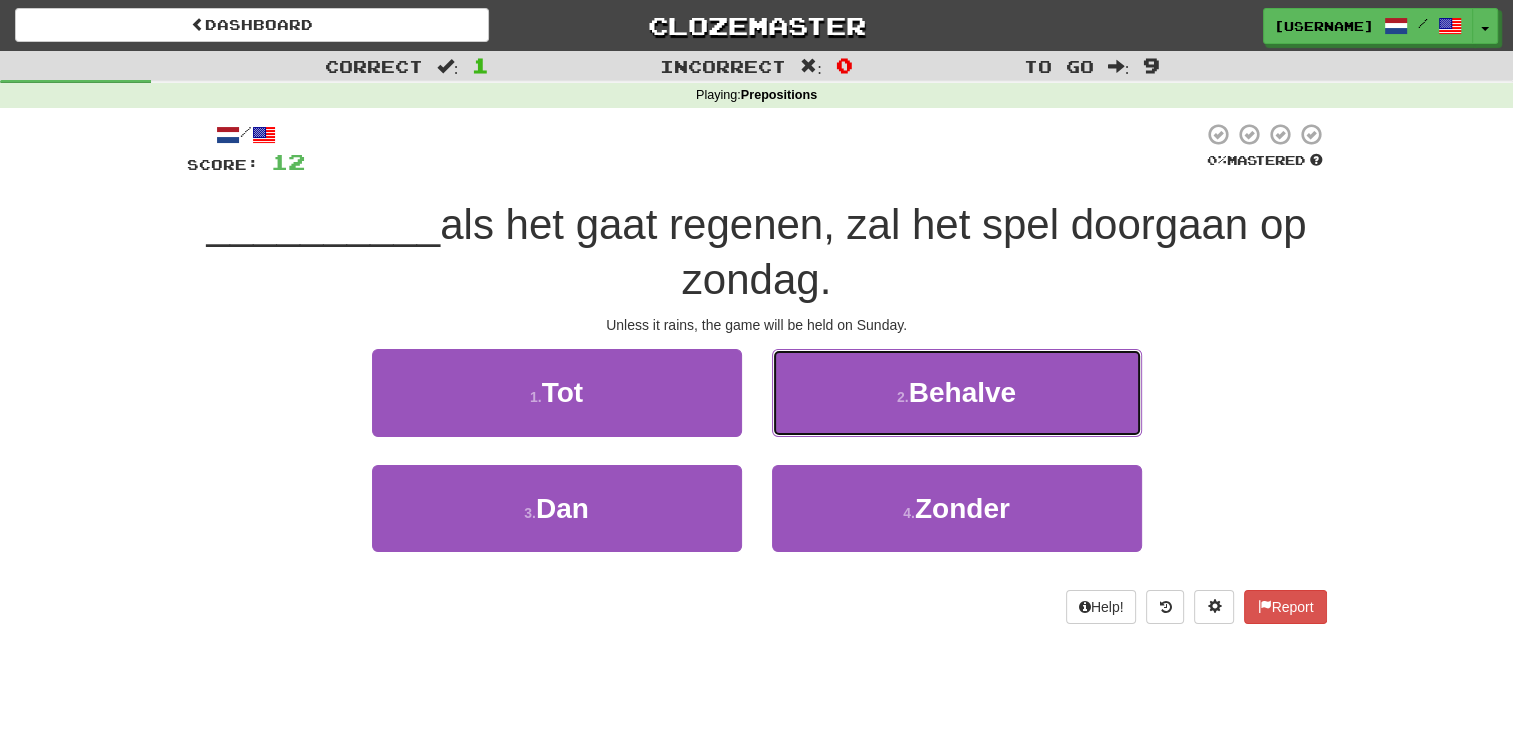 click on "Behalve" at bounding box center (962, 392) 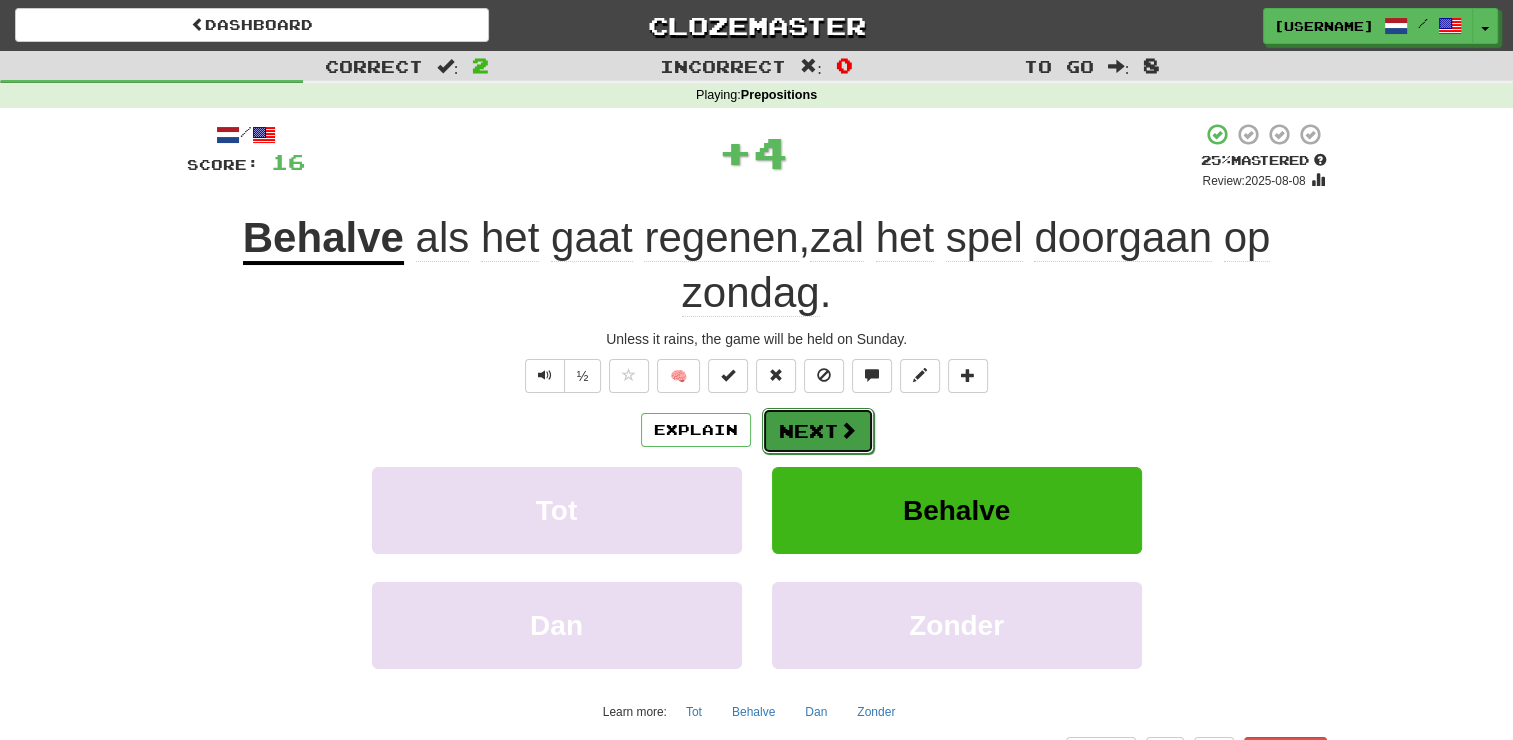click on "Next" at bounding box center (818, 431) 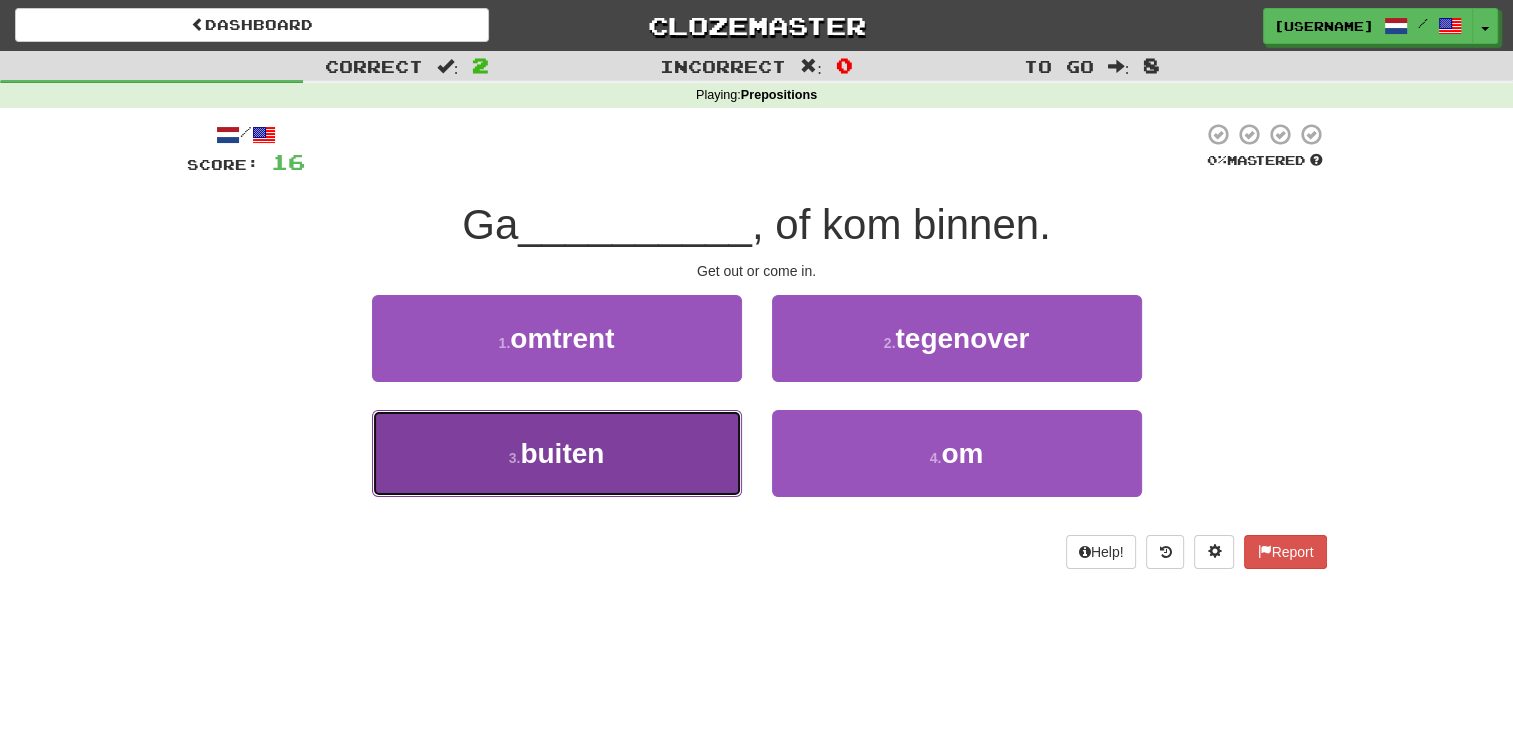 click on "buiten" at bounding box center [562, 453] 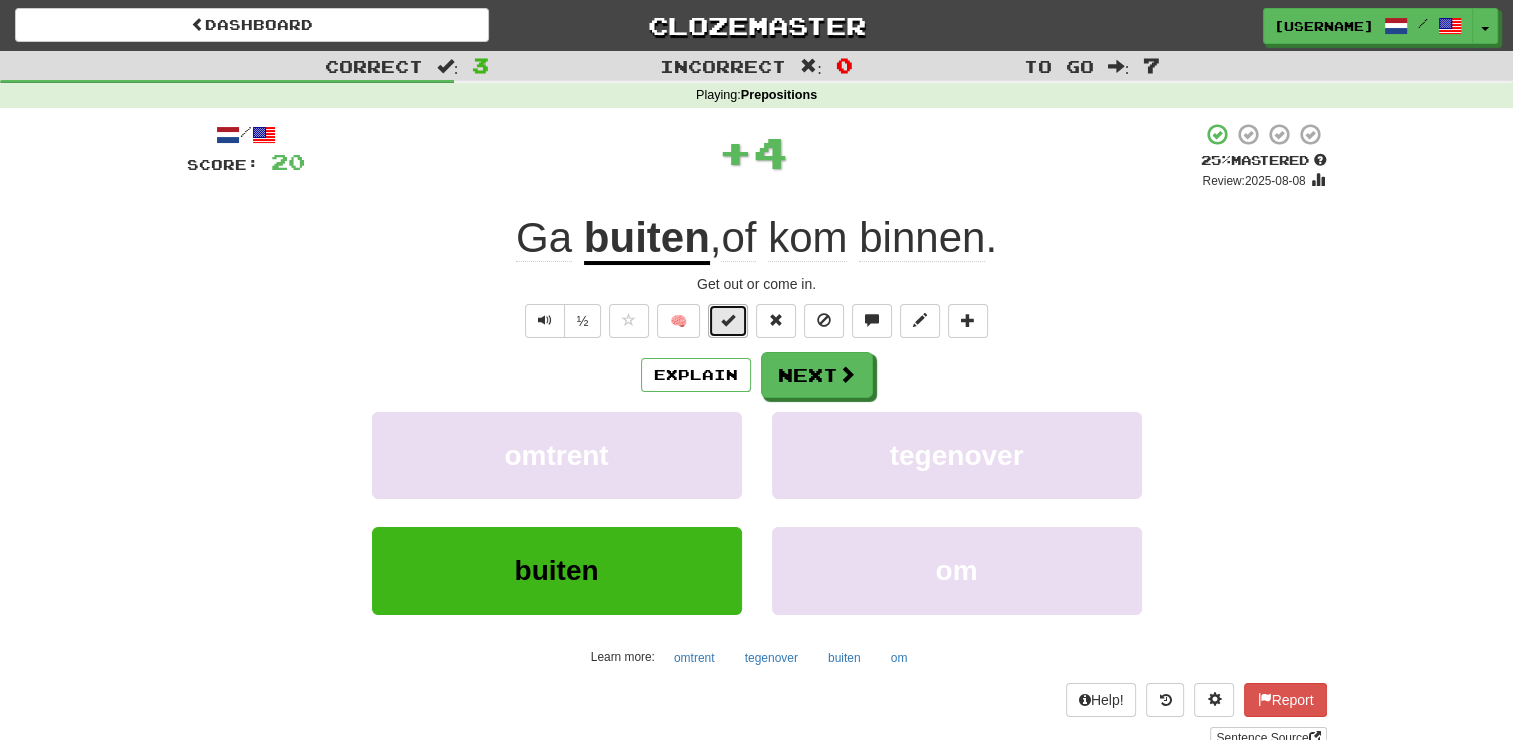 click at bounding box center [728, 320] 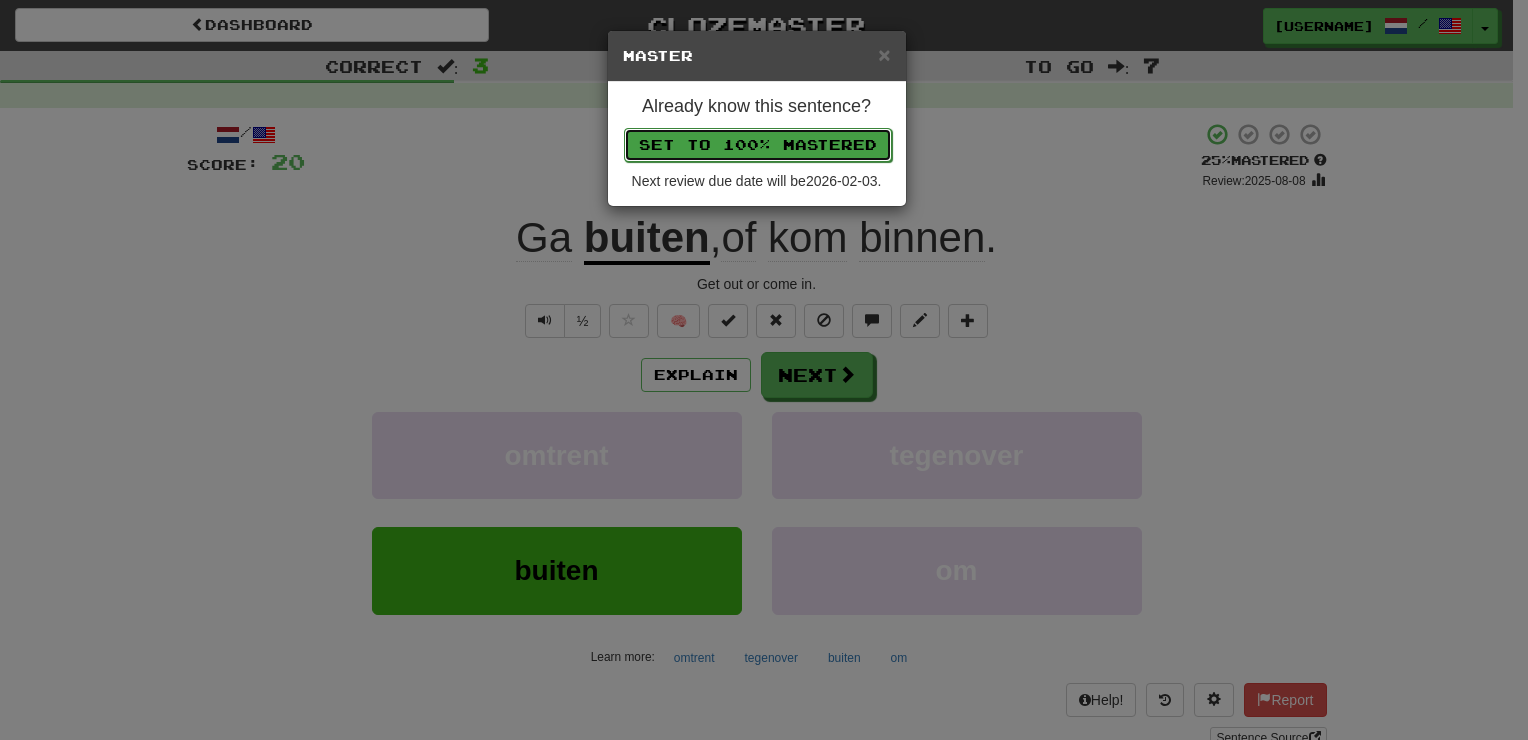 click on "Set to 100% Mastered" at bounding box center [758, 145] 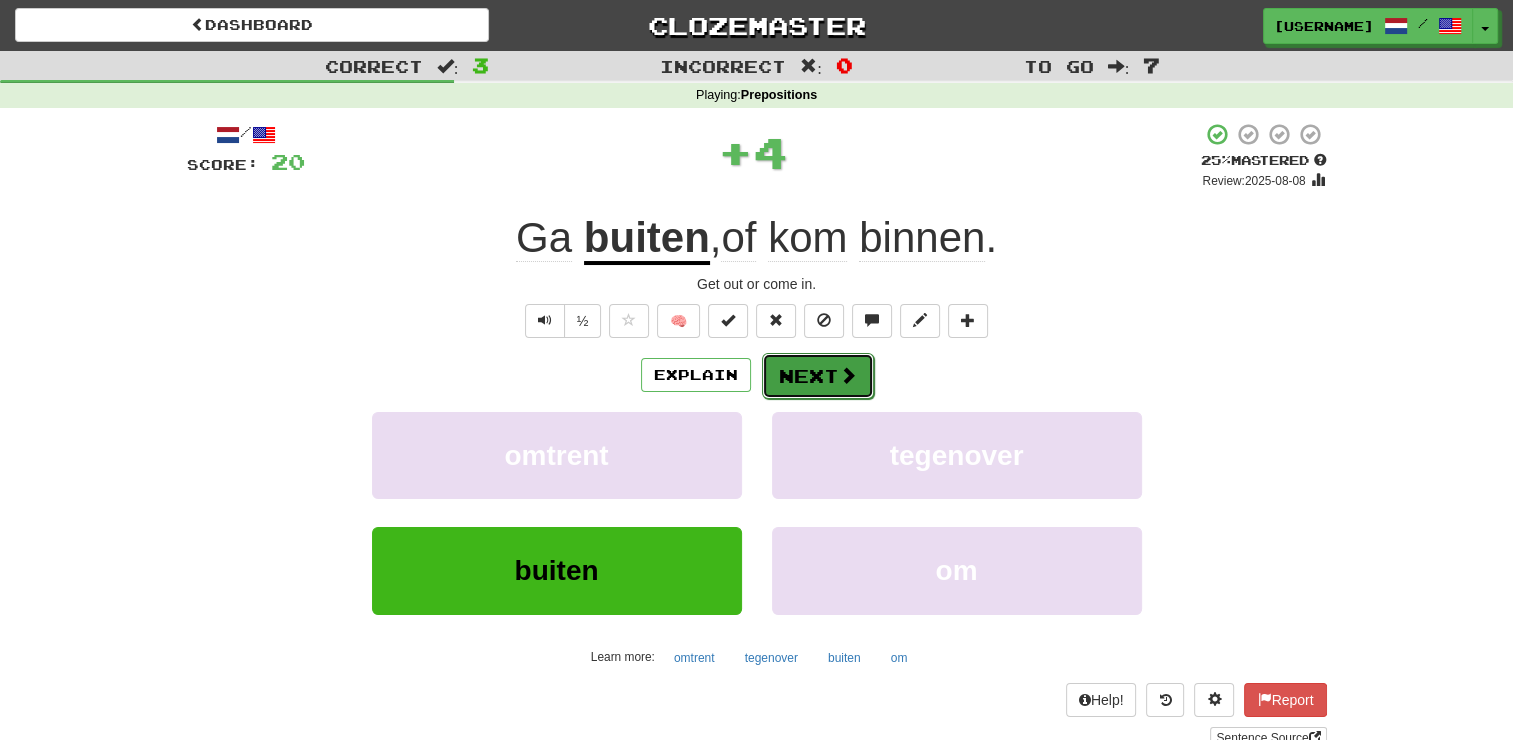 click on "Next" at bounding box center [818, 376] 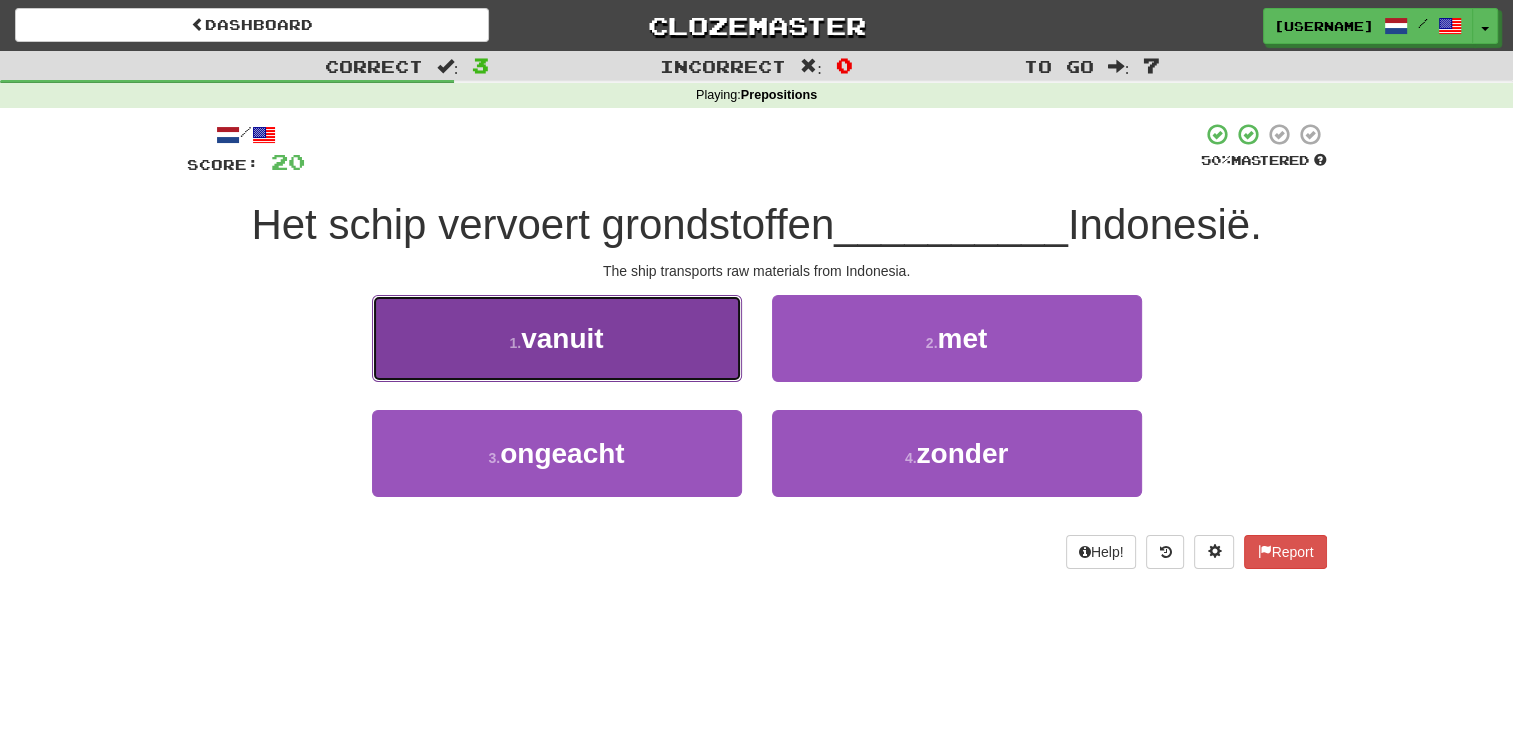 click on "1 .  vanuit" at bounding box center (557, 338) 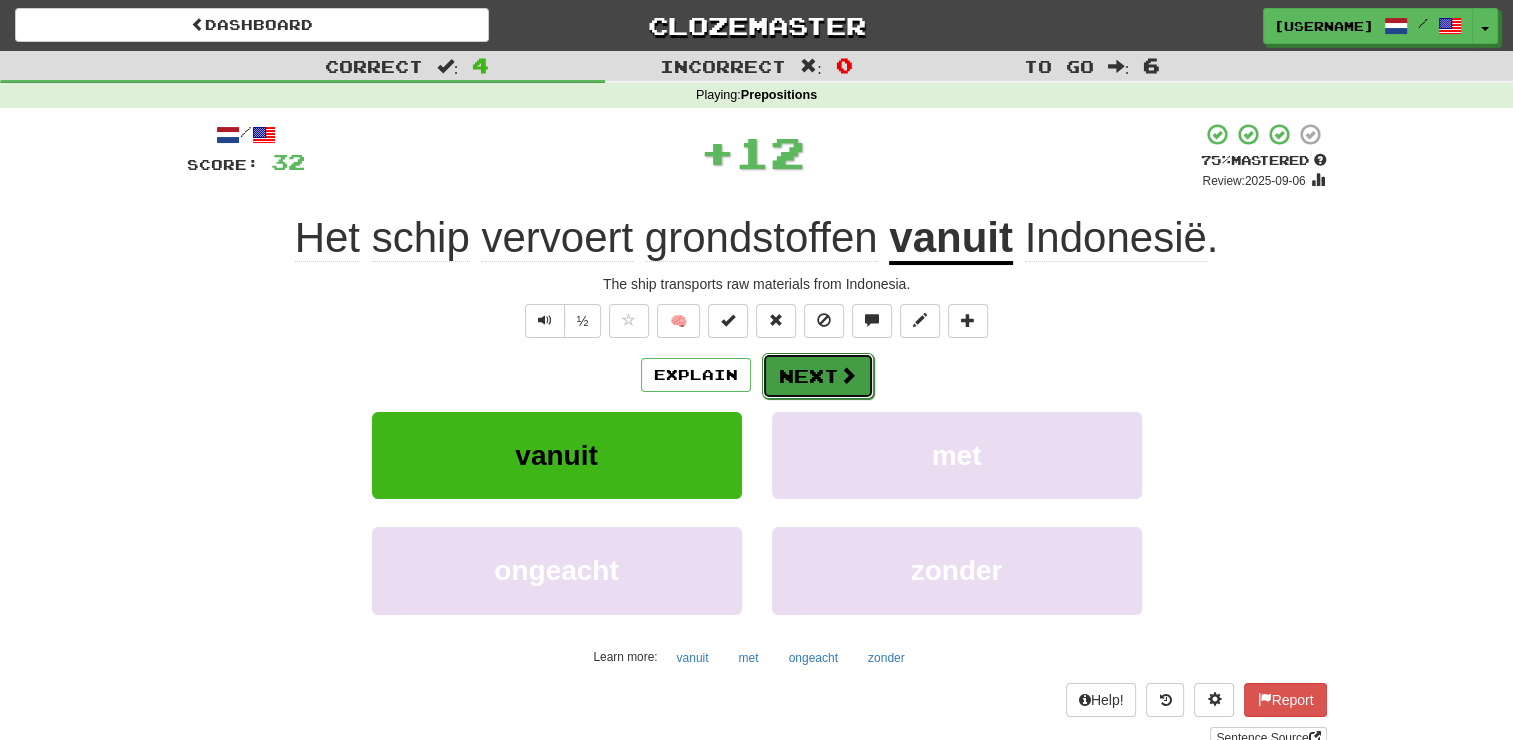 click on "Next" at bounding box center (818, 376) 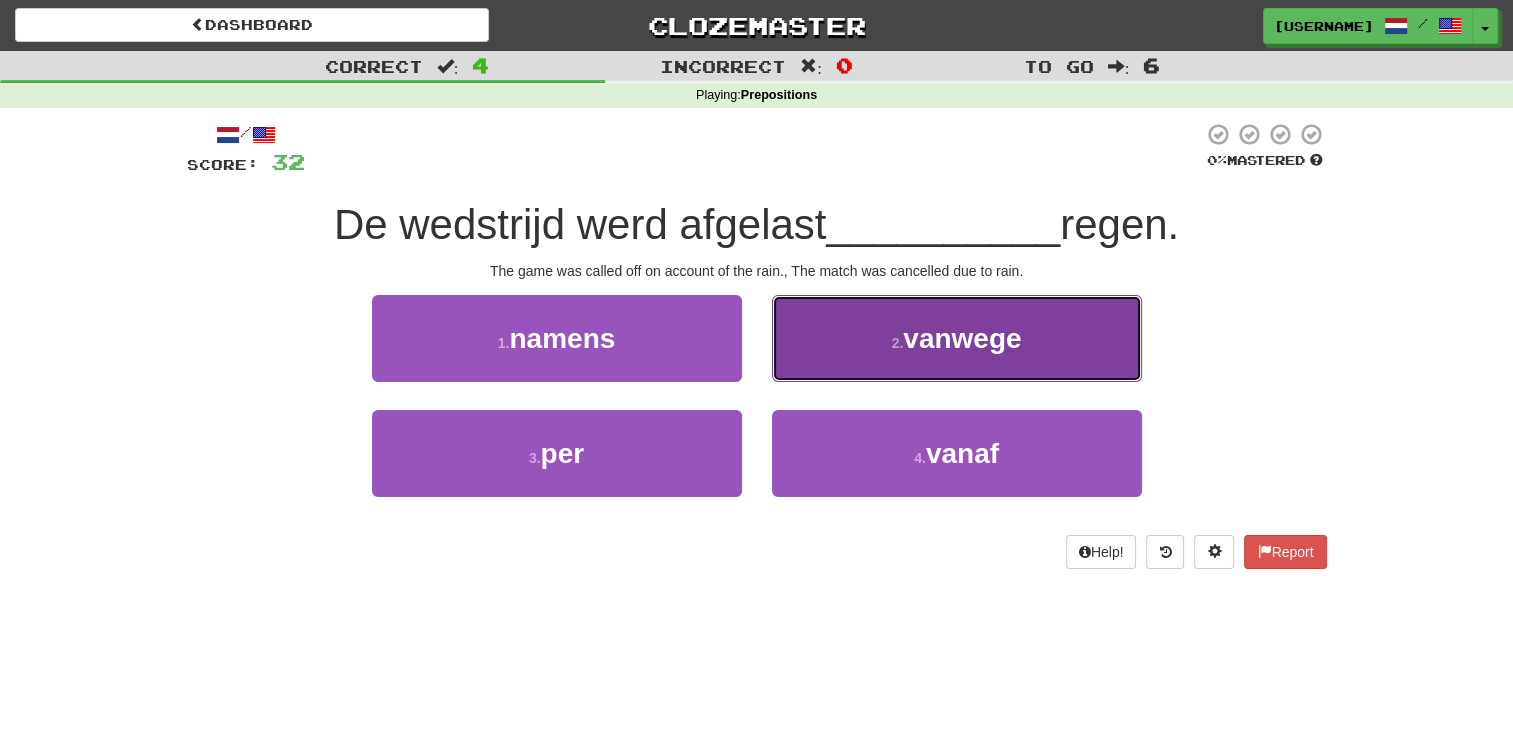 click on "vanwege" at bounding box center (962, 338) 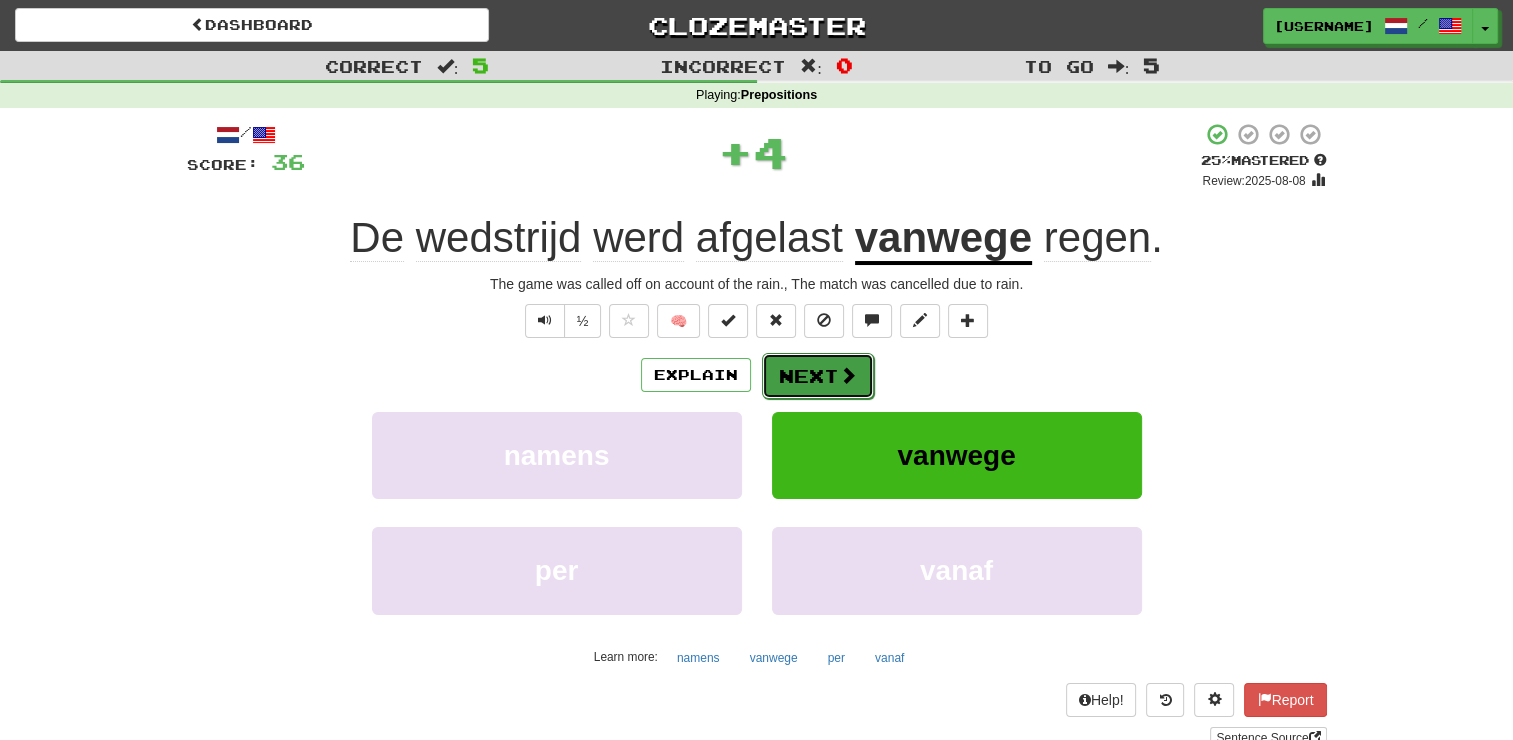 click on "Next" at bounding box center (818, 376) 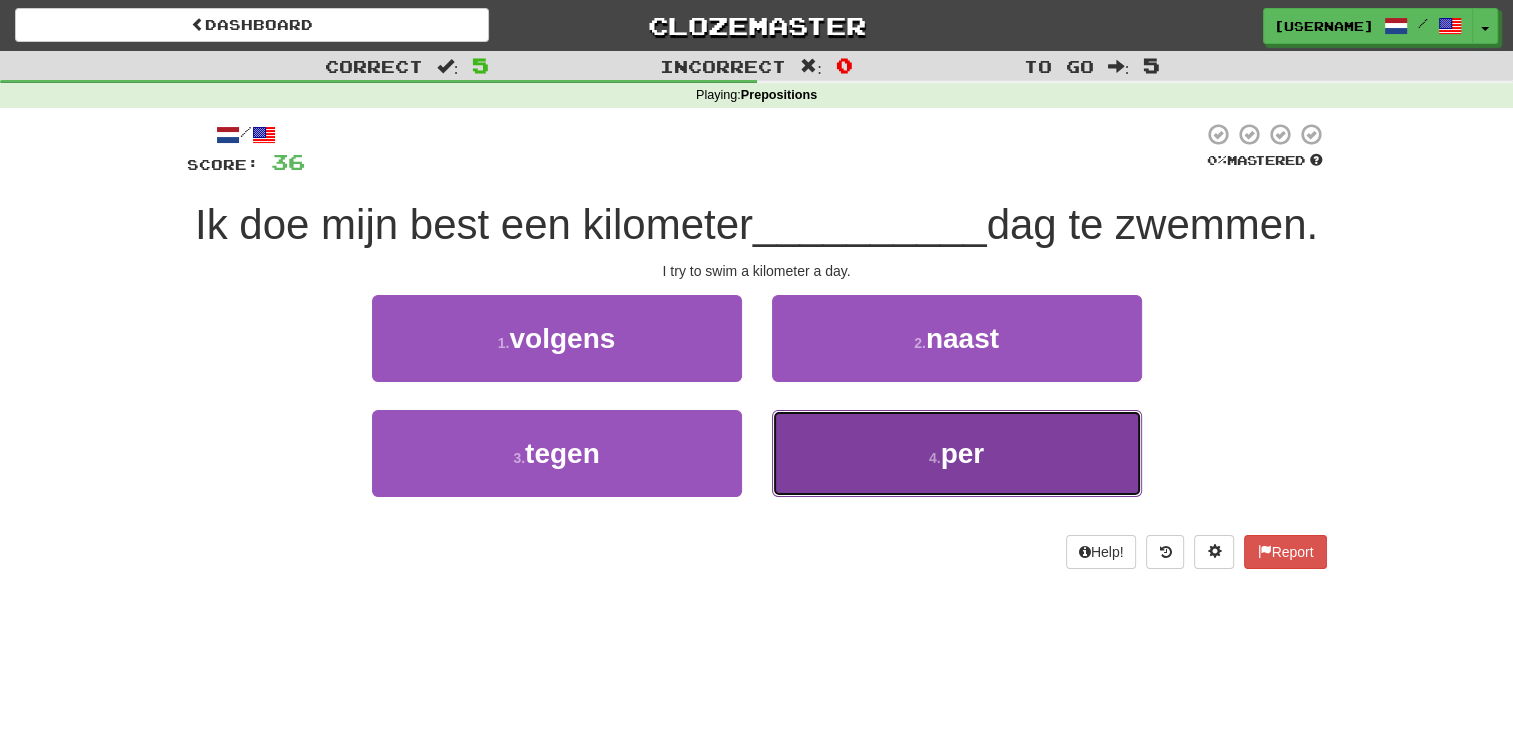 click on "4 ." at bounding box center (935, 458) 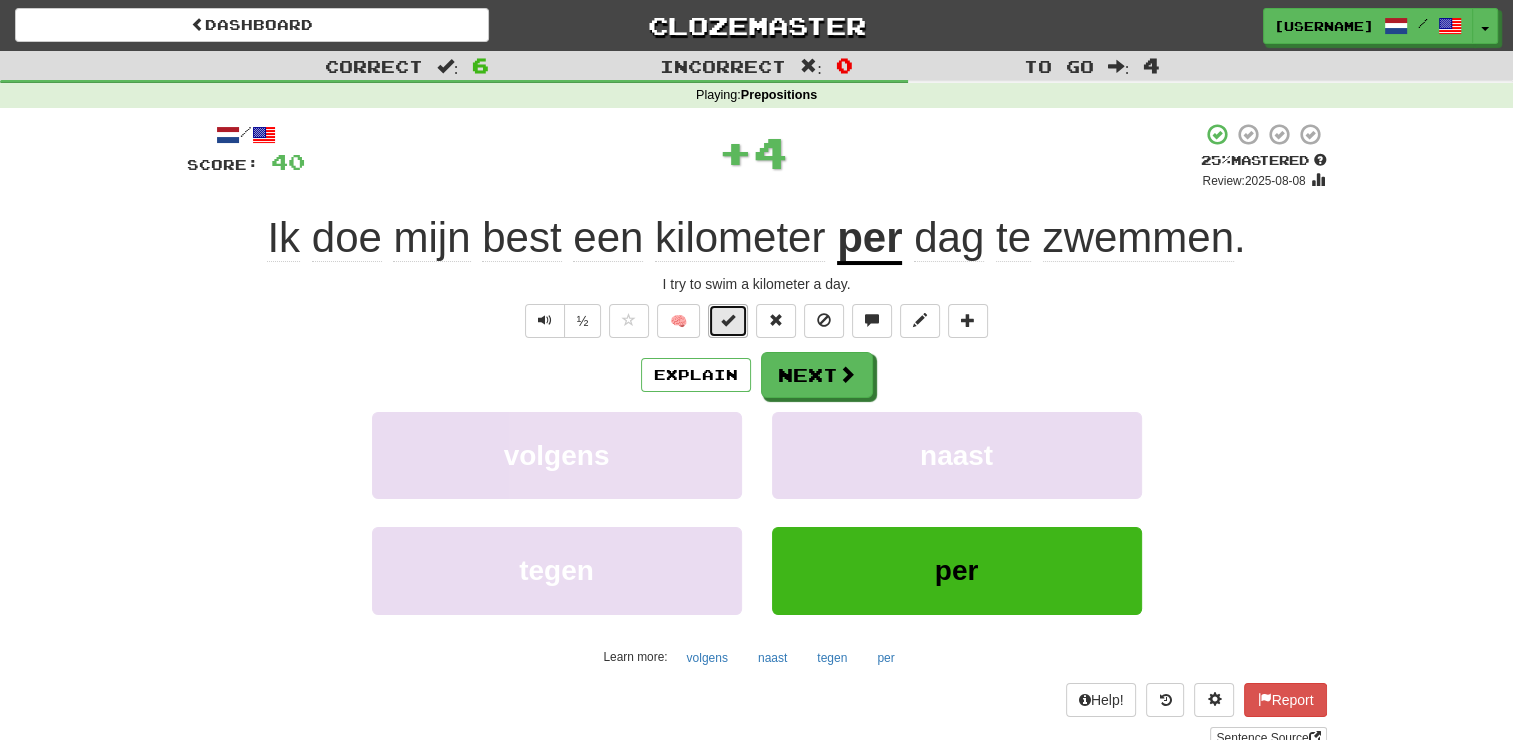click at bounding box center (728, 320) 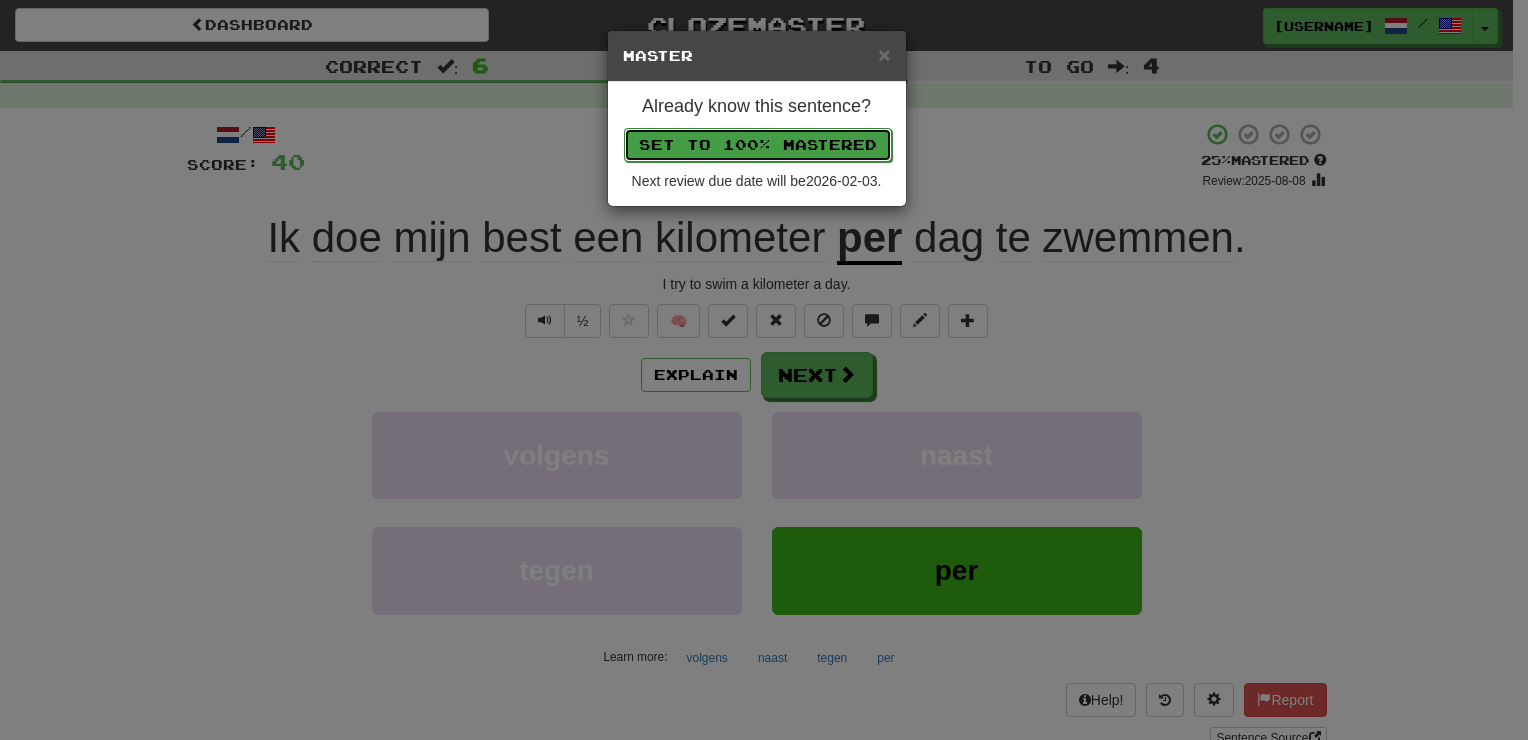 click on "Set to 100% Mastered" at bounding box center [758, 145] 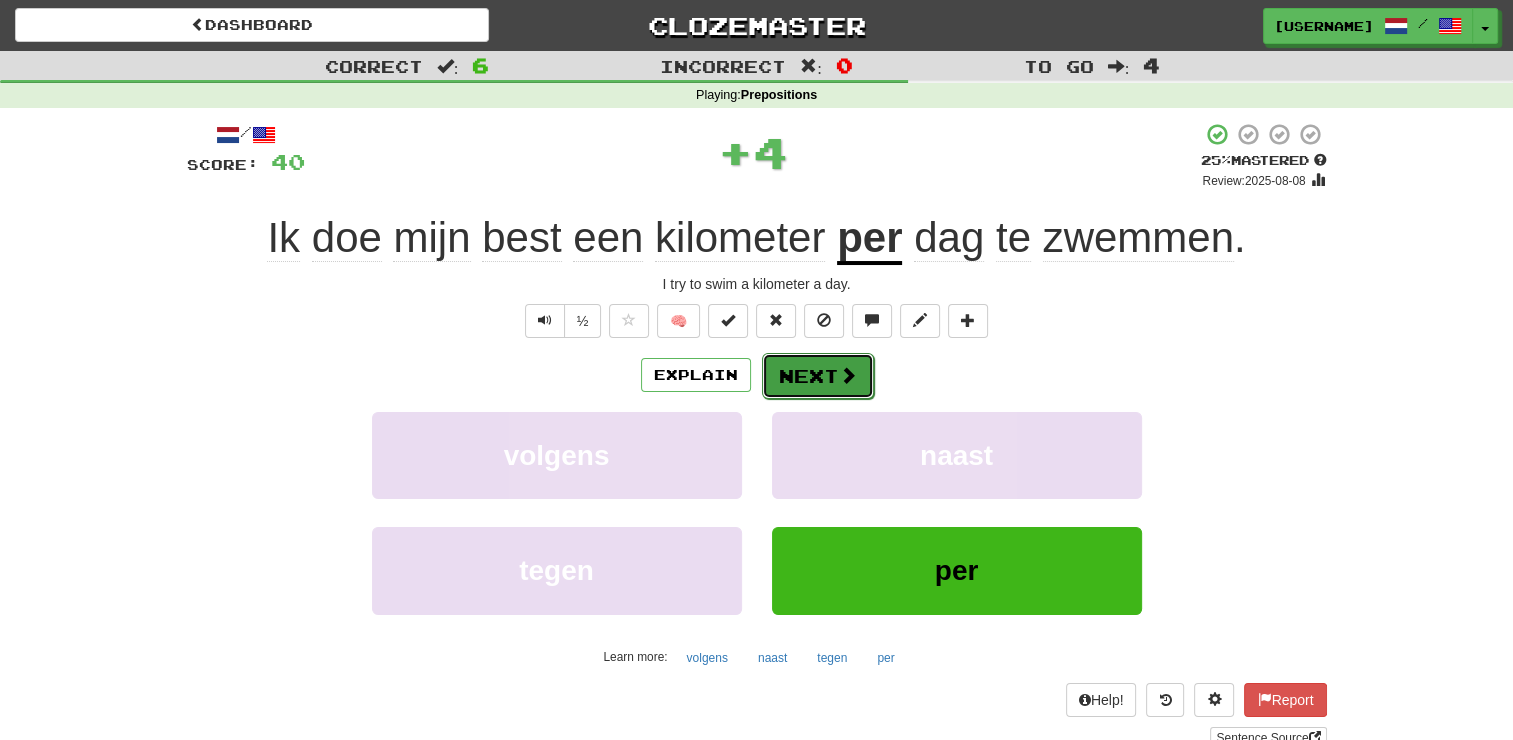 click on "Next" at bounding box center (818, 376) 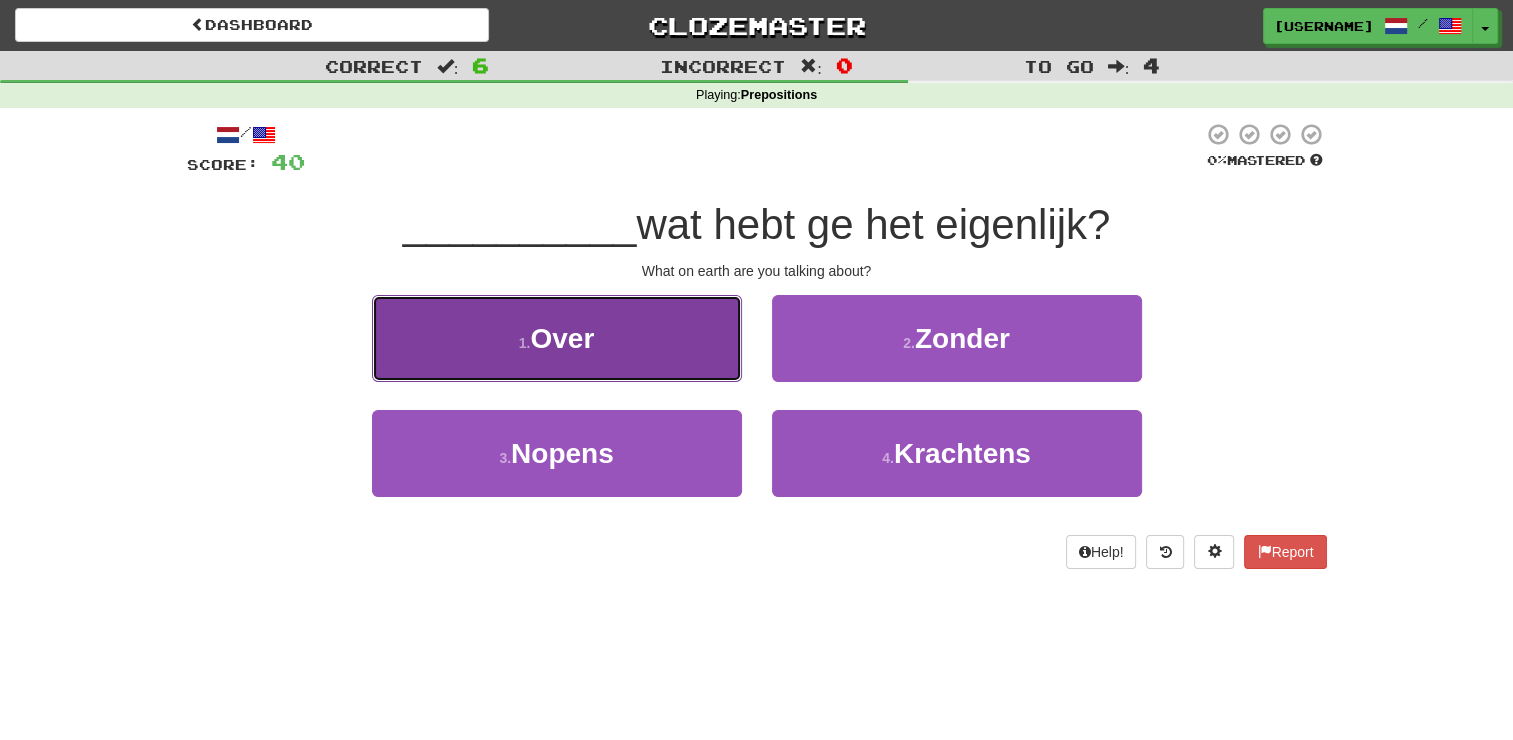 click on "1 .  Over" at bounding box center (557, 338) 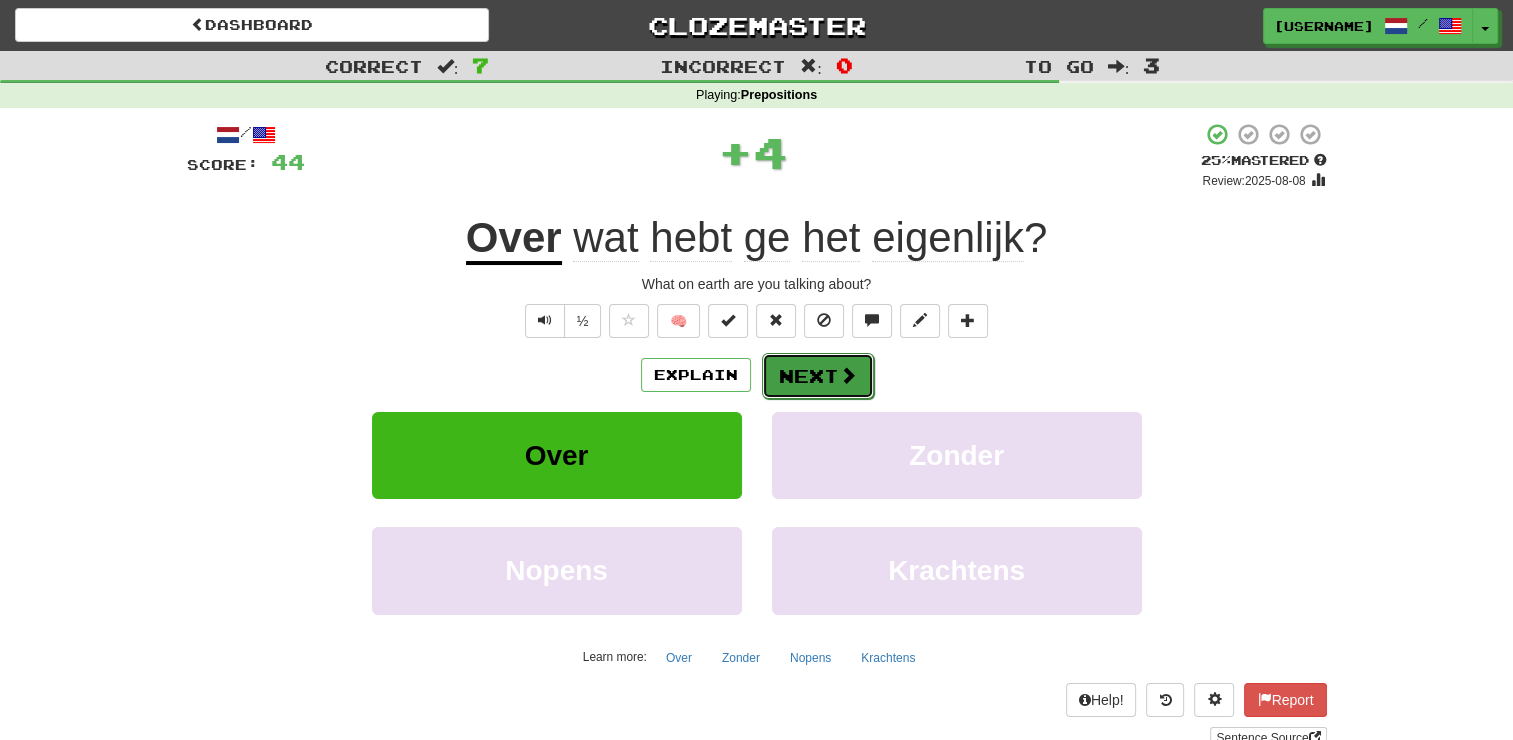 click on "Next" at bounding box center (818, 376) 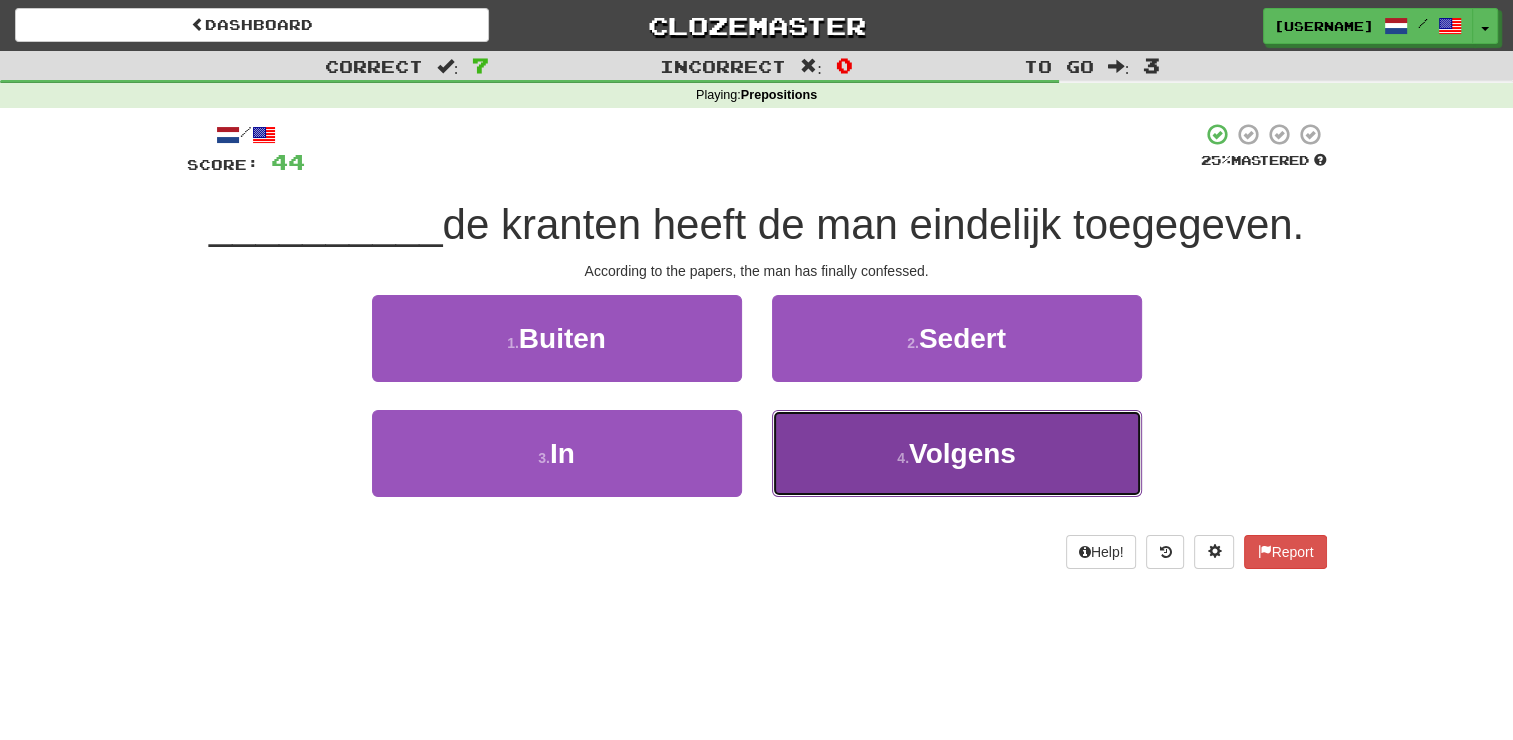 click on "4 ." at bounding box center (903, 458) 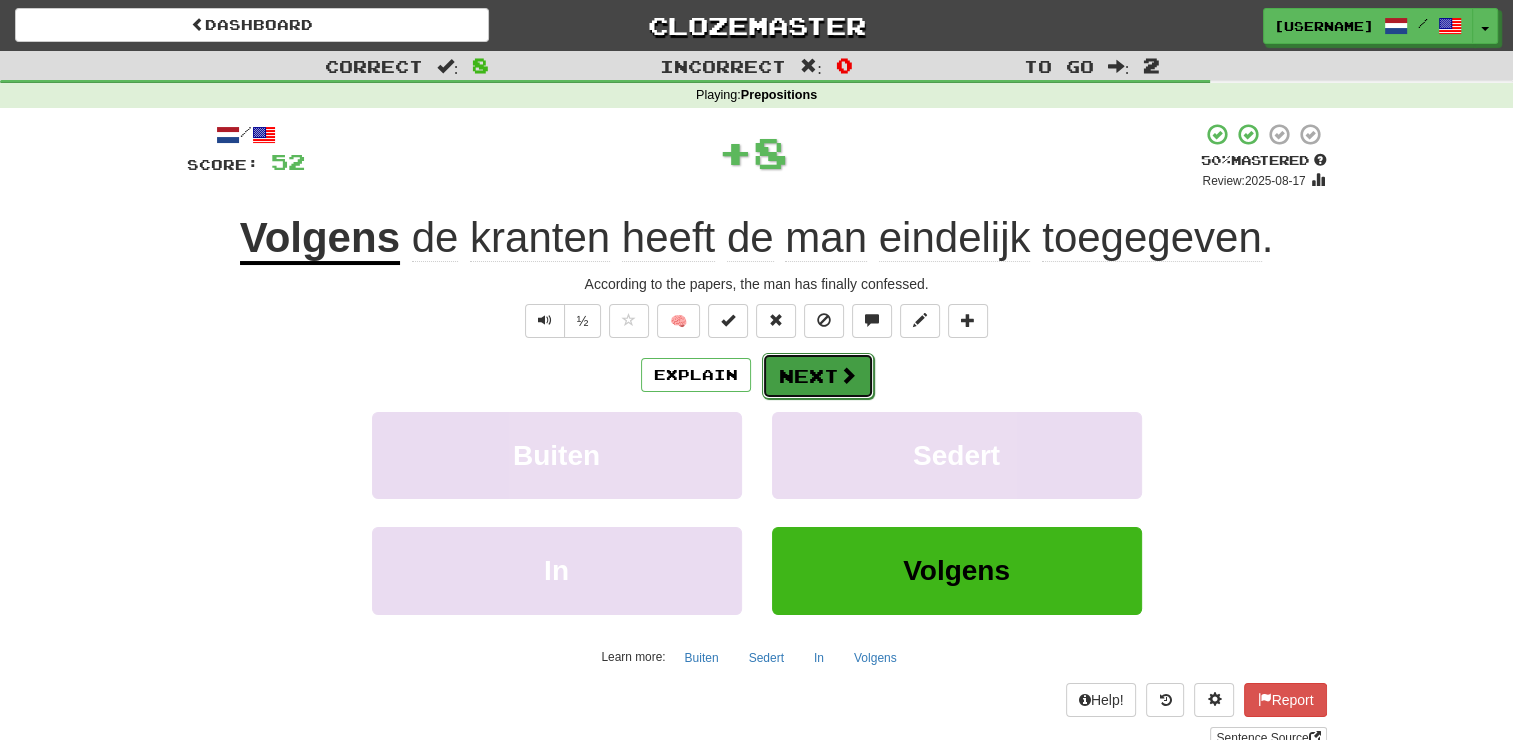 click on "Next" at bounding box center (818, 376) 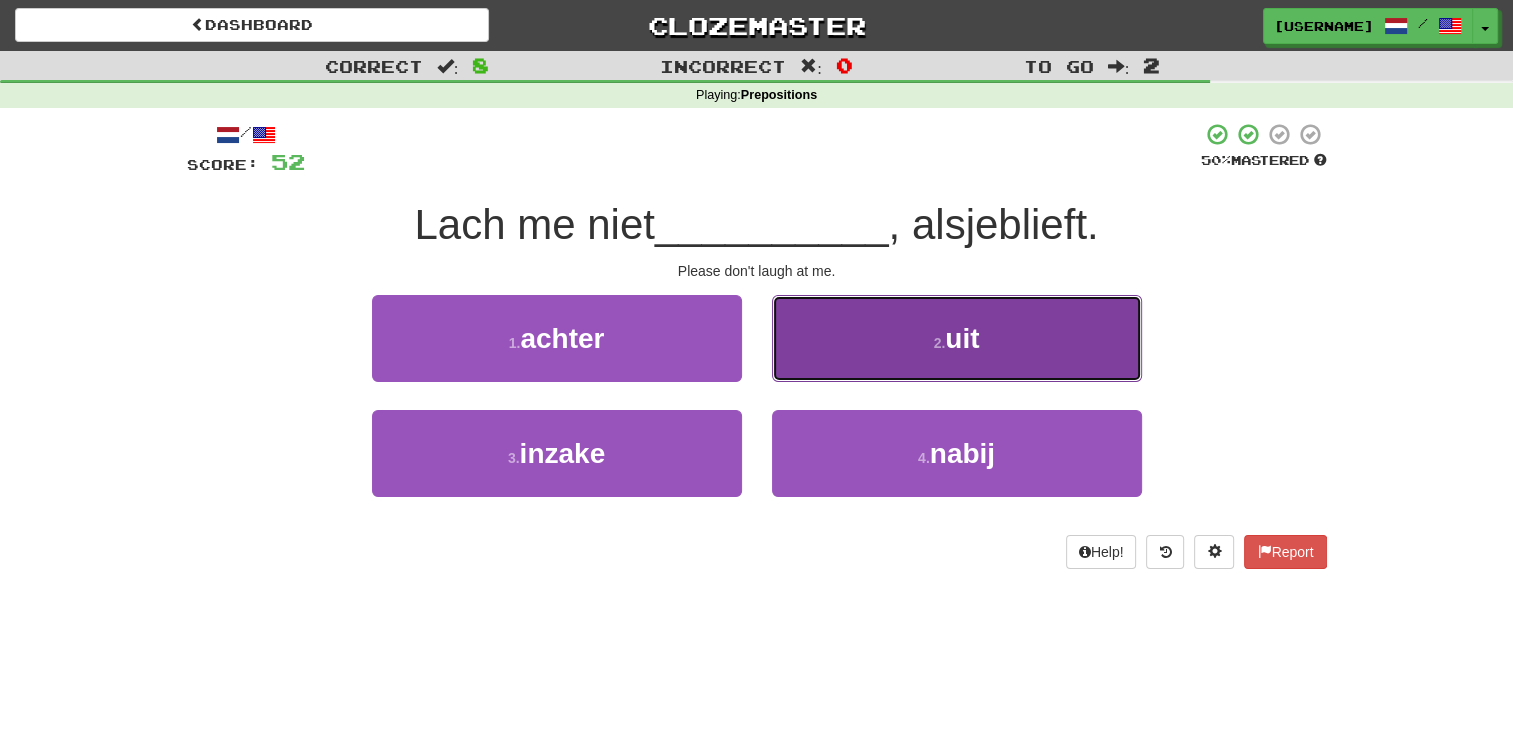 click on "2 .  uit" at bounding box center (957, 338) 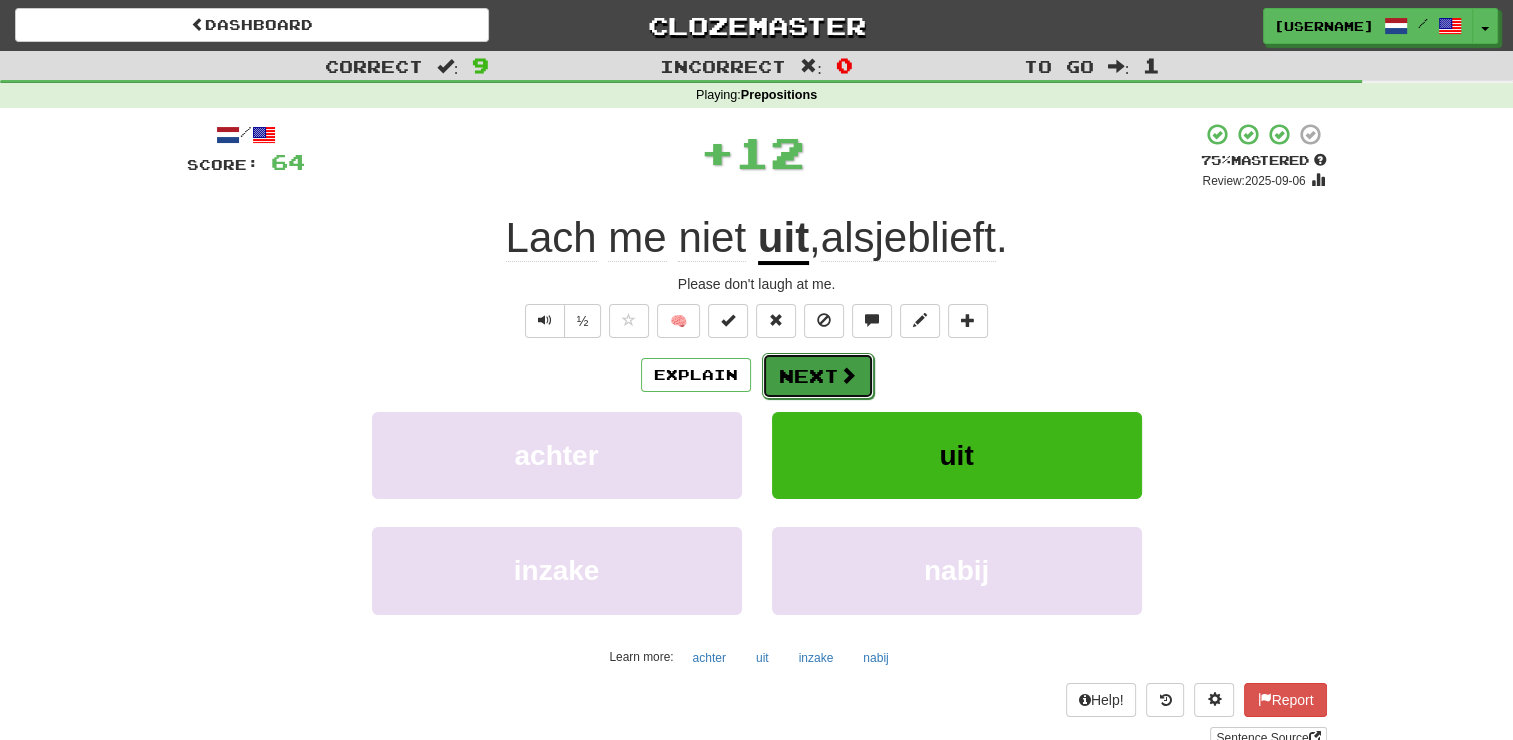 click on "Next" at bounding box center [818, 376] 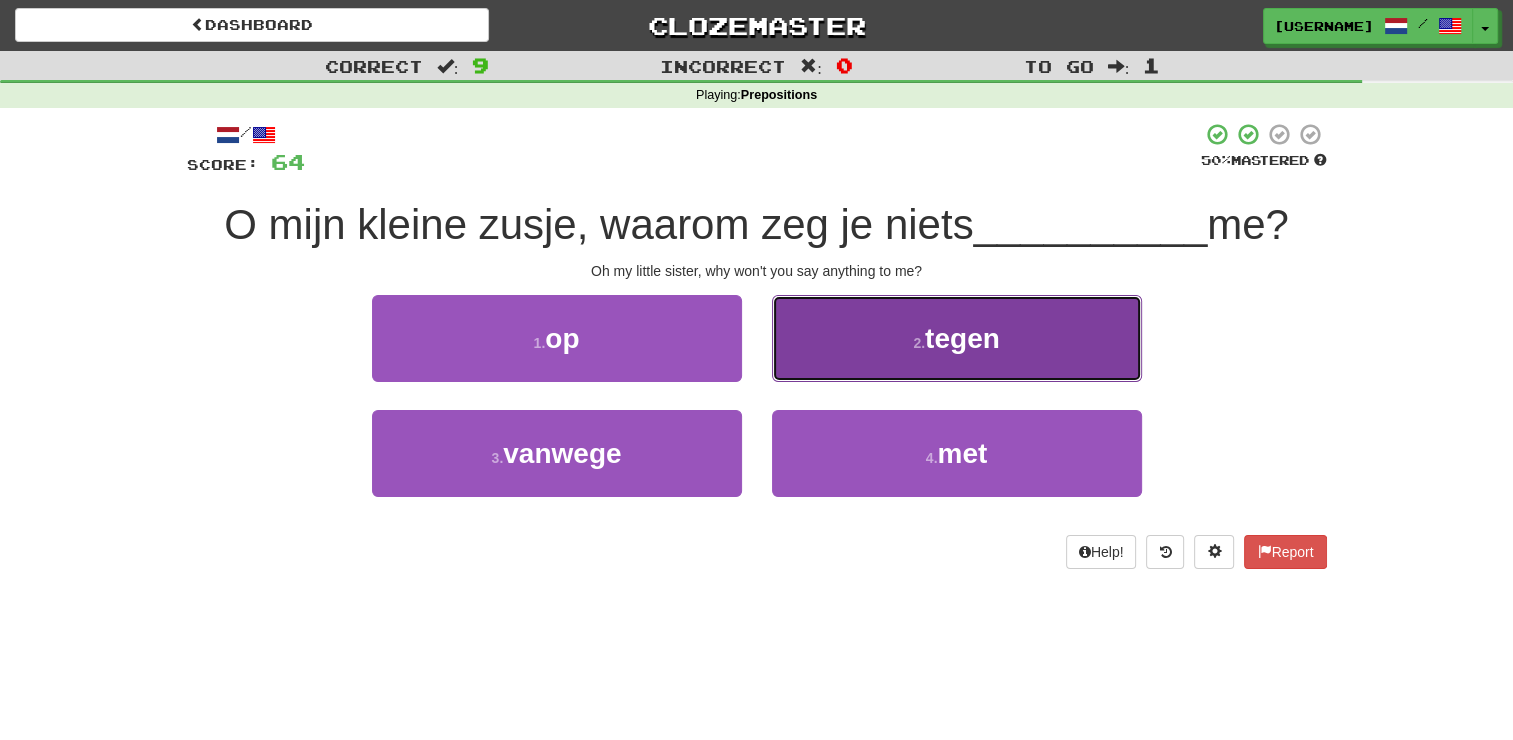 click on "2 .  tegen" at bounding box center [957, 338] 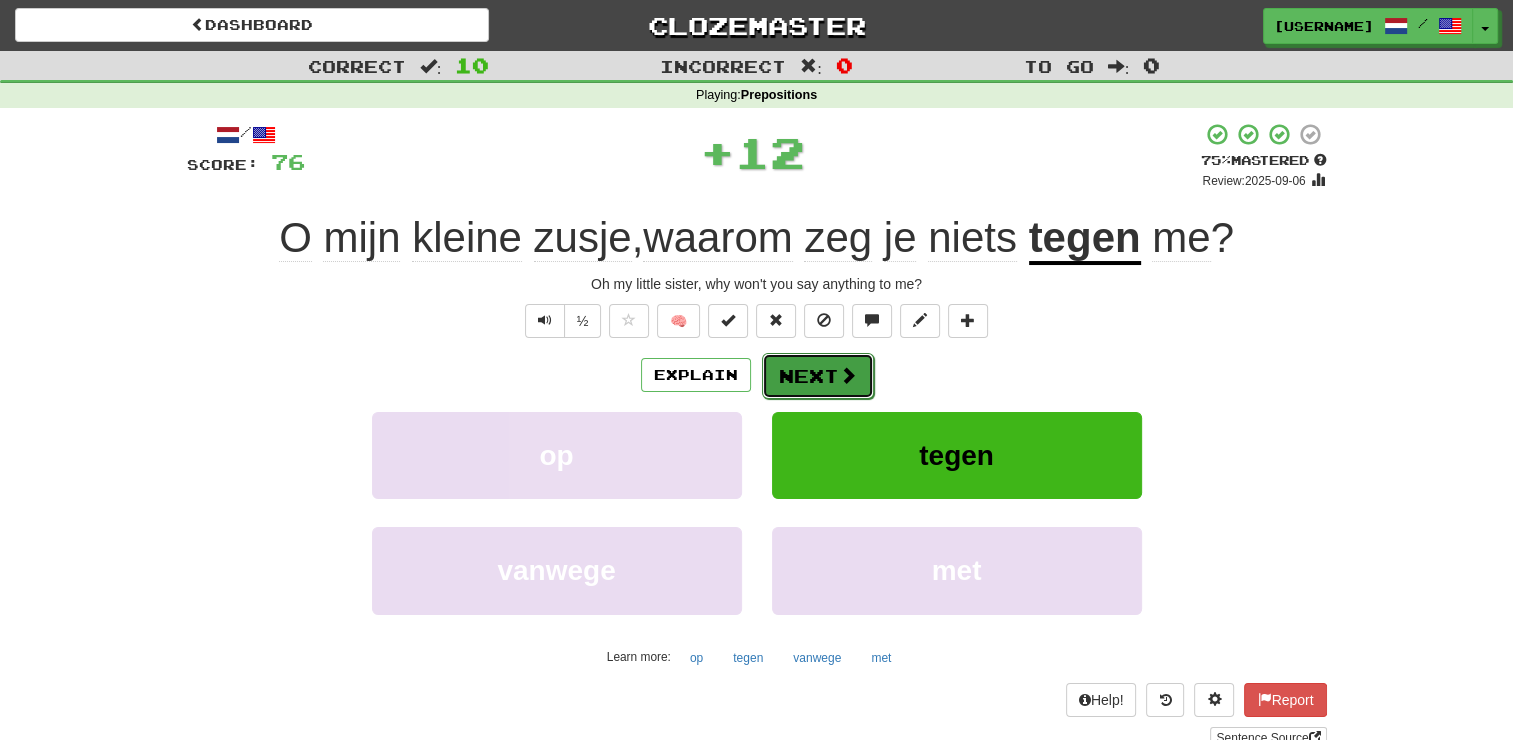 click on "Next" at bounding box center (818, 376) 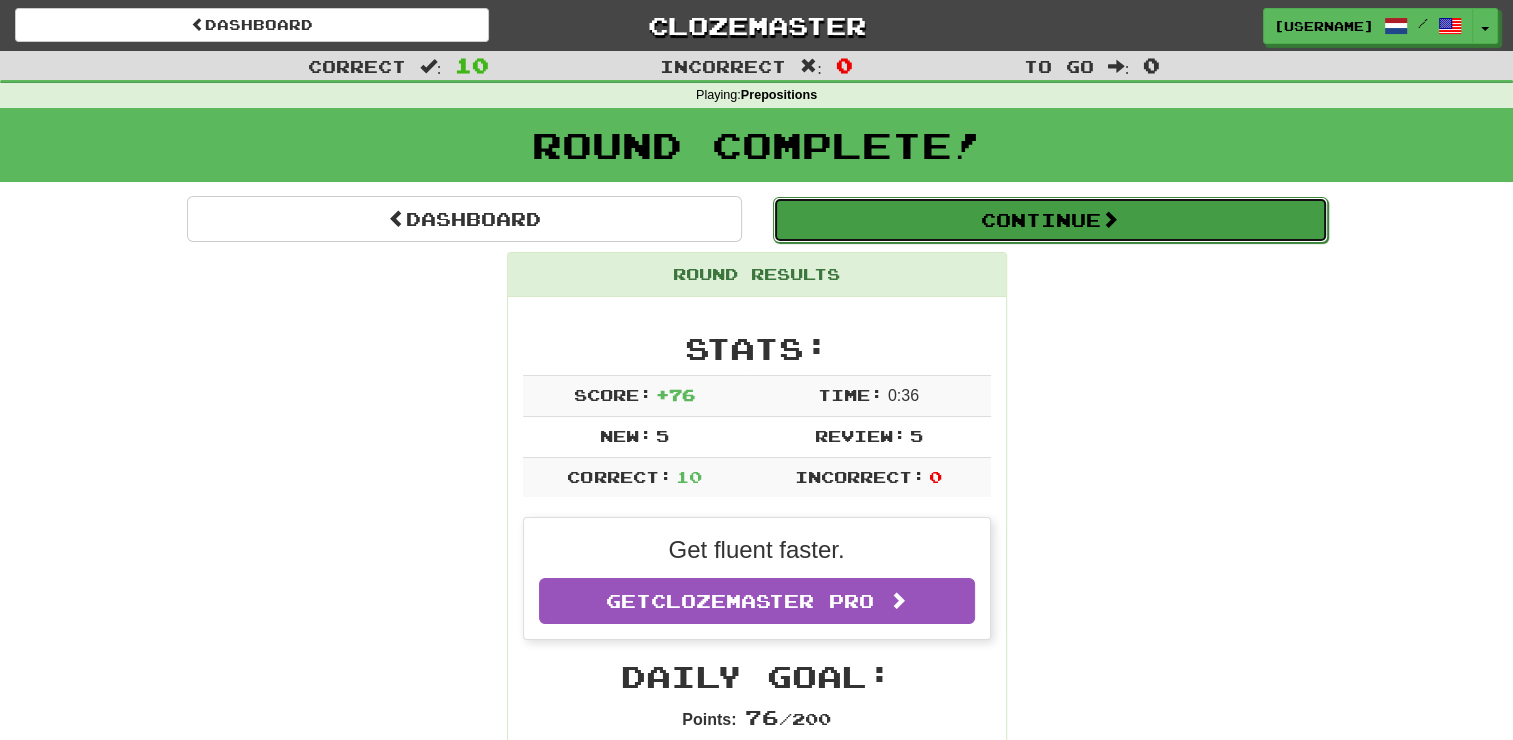 click on "Continue" at bounding box center (1050, 220) 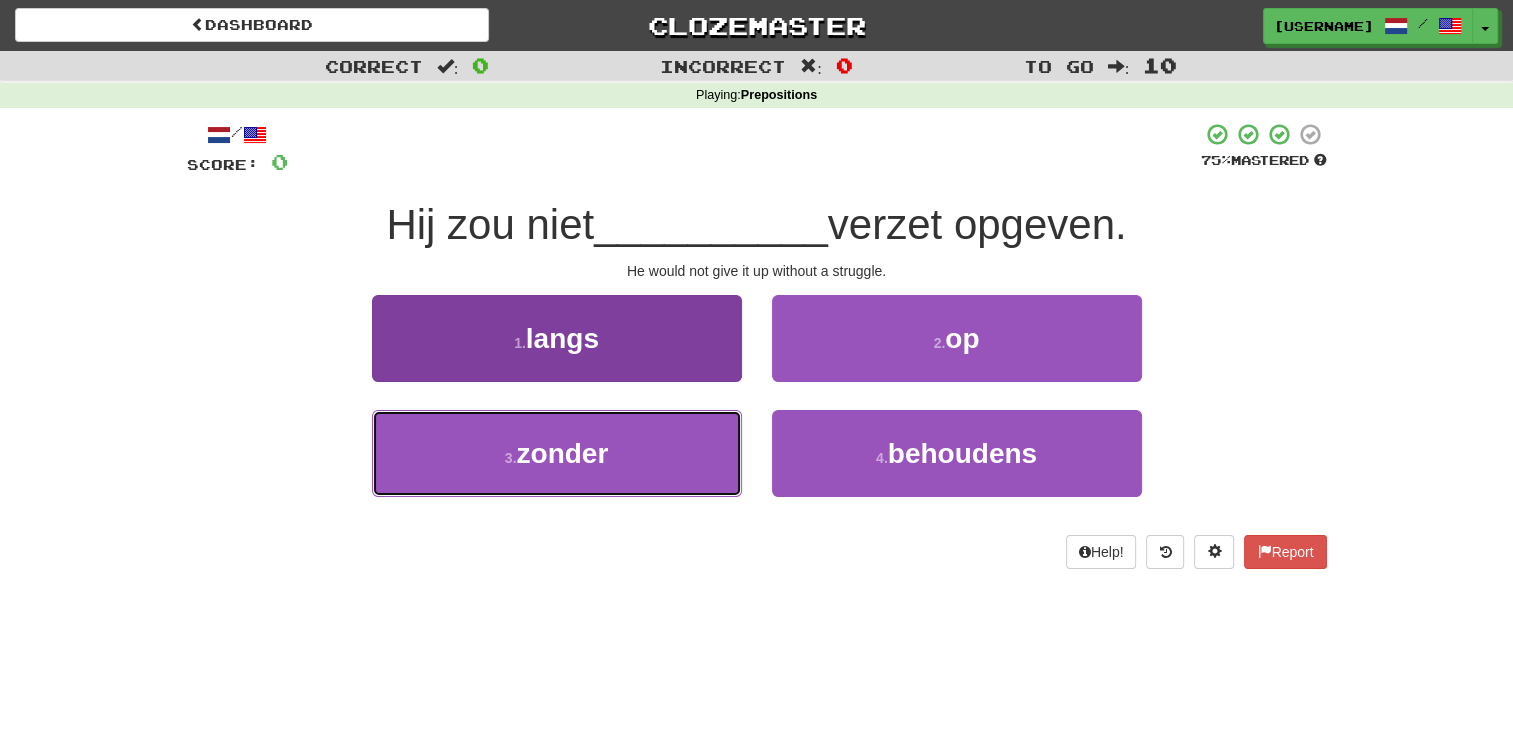 drag, startPoint x: 603, startPoint y: 444, endPoint x: 612, endPoint y: 438, distance: 10.816654 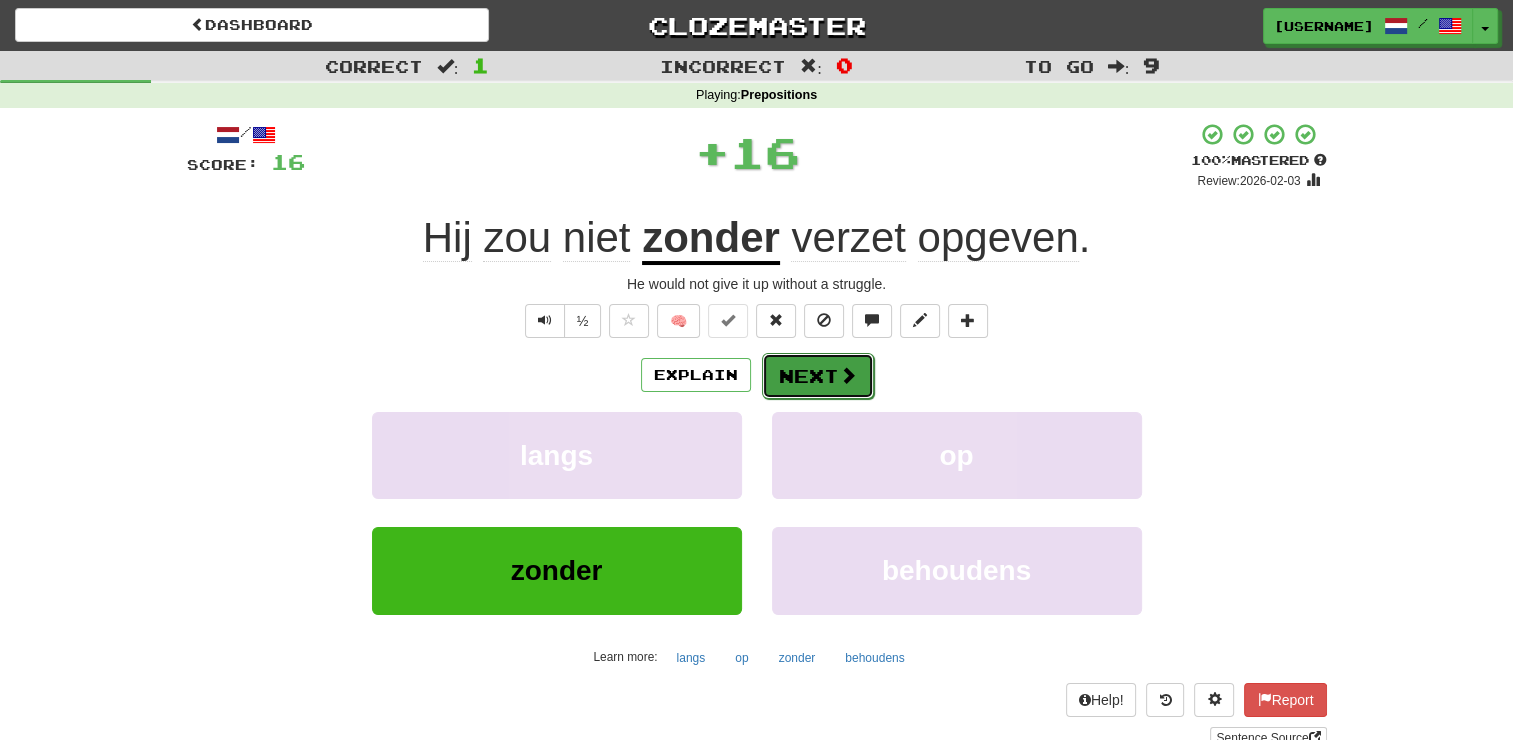click on "Next" at bounding box center (818, 376) 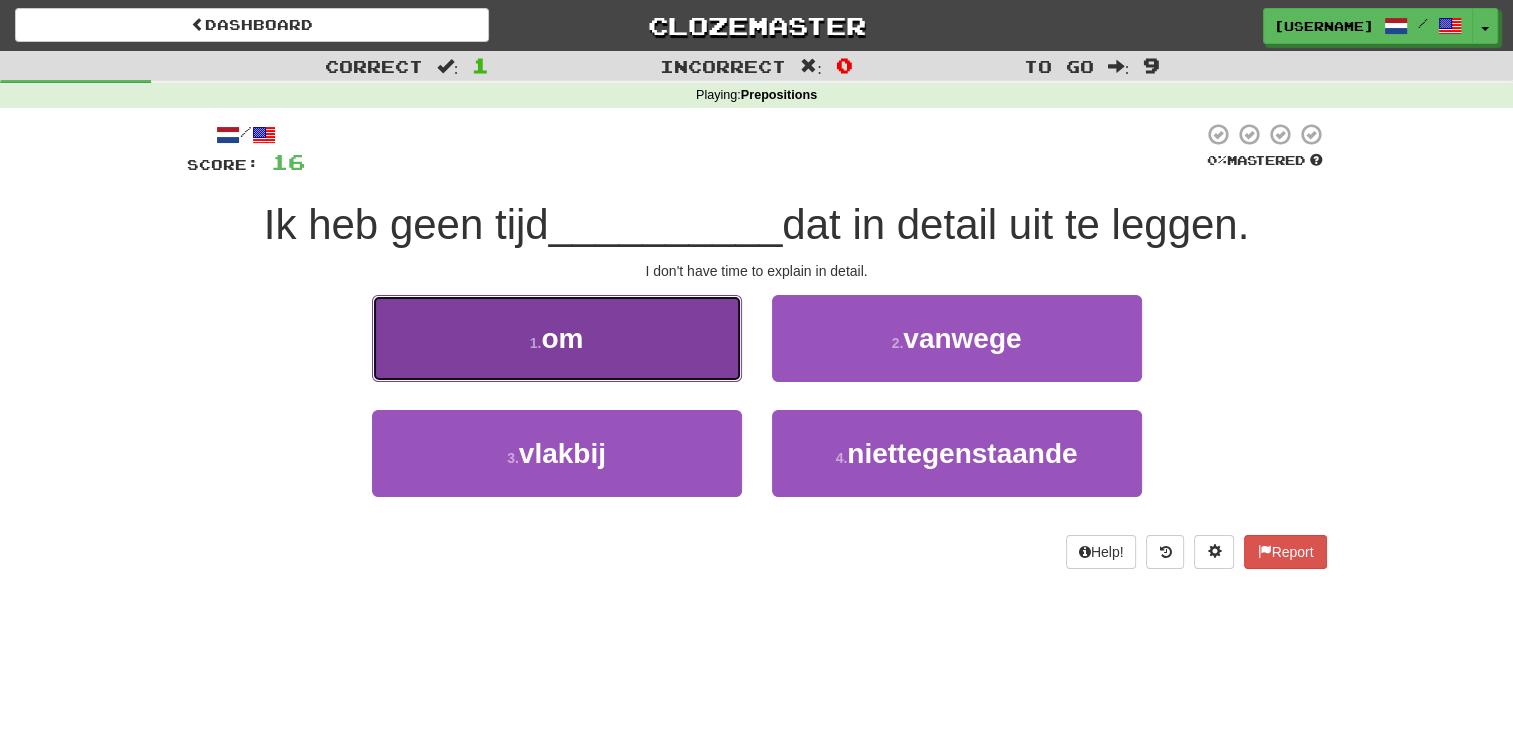 click on "1 .  om" at bounding box center (557, 338) 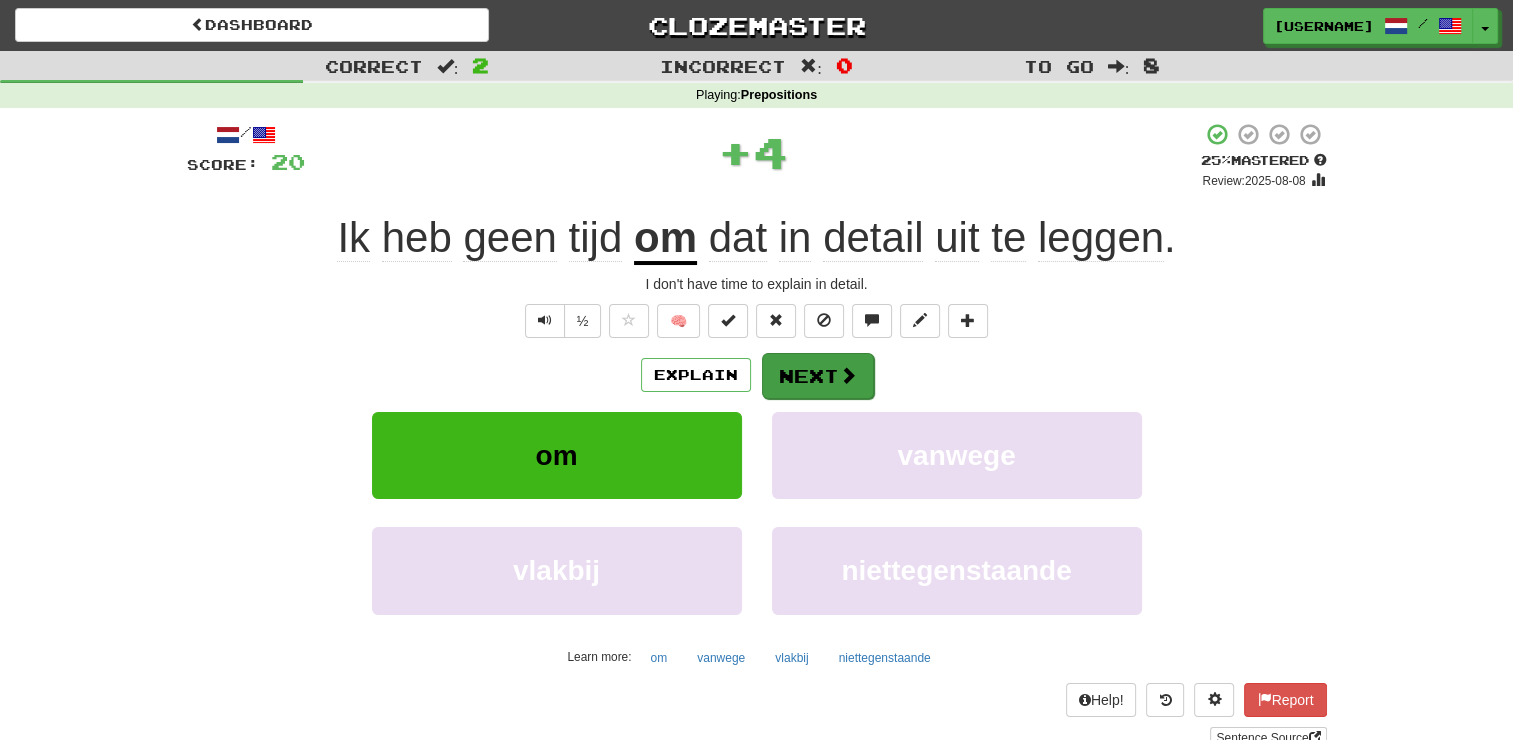 click on "Explain Next" at bounding box center [757, 375] 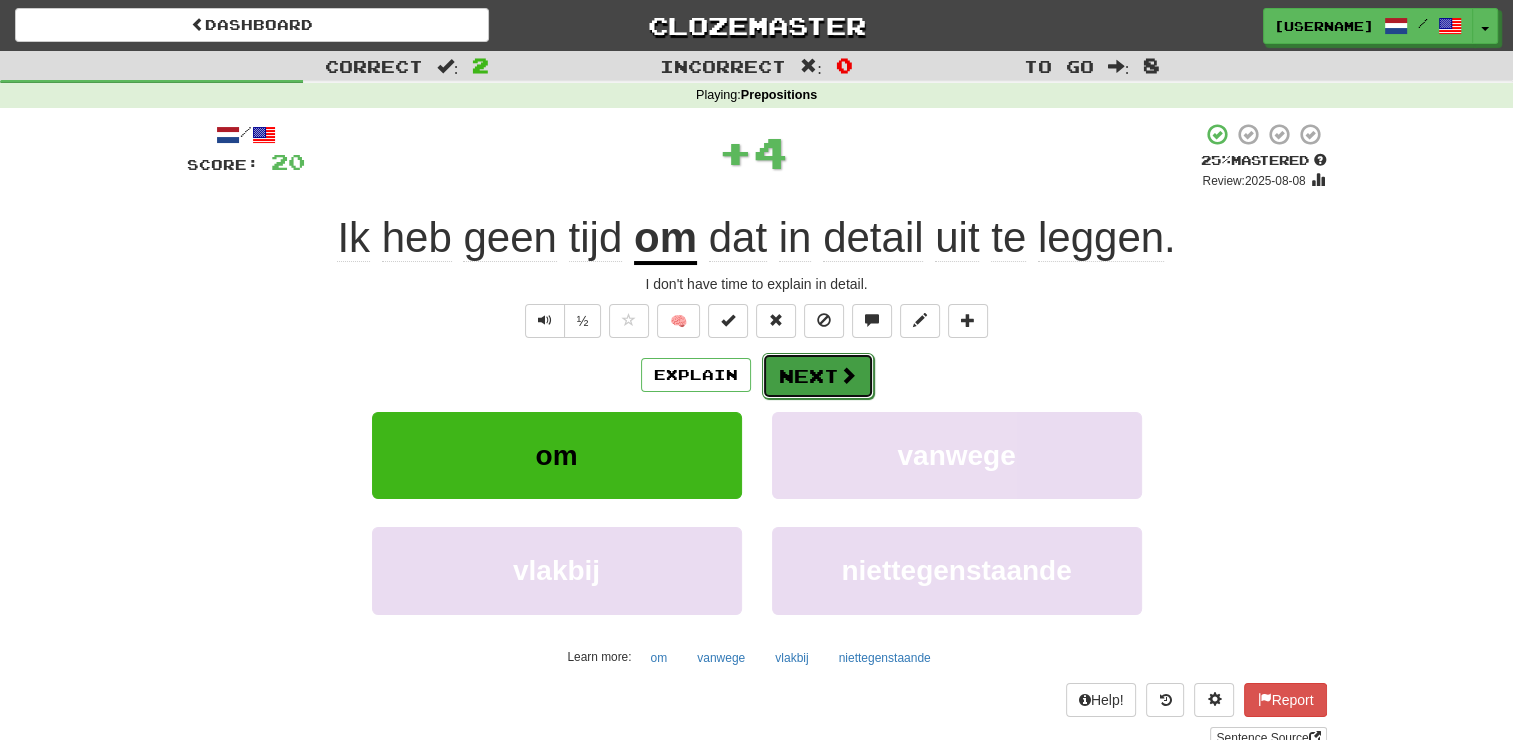 click on "Next" at bounding box center (818, 376) 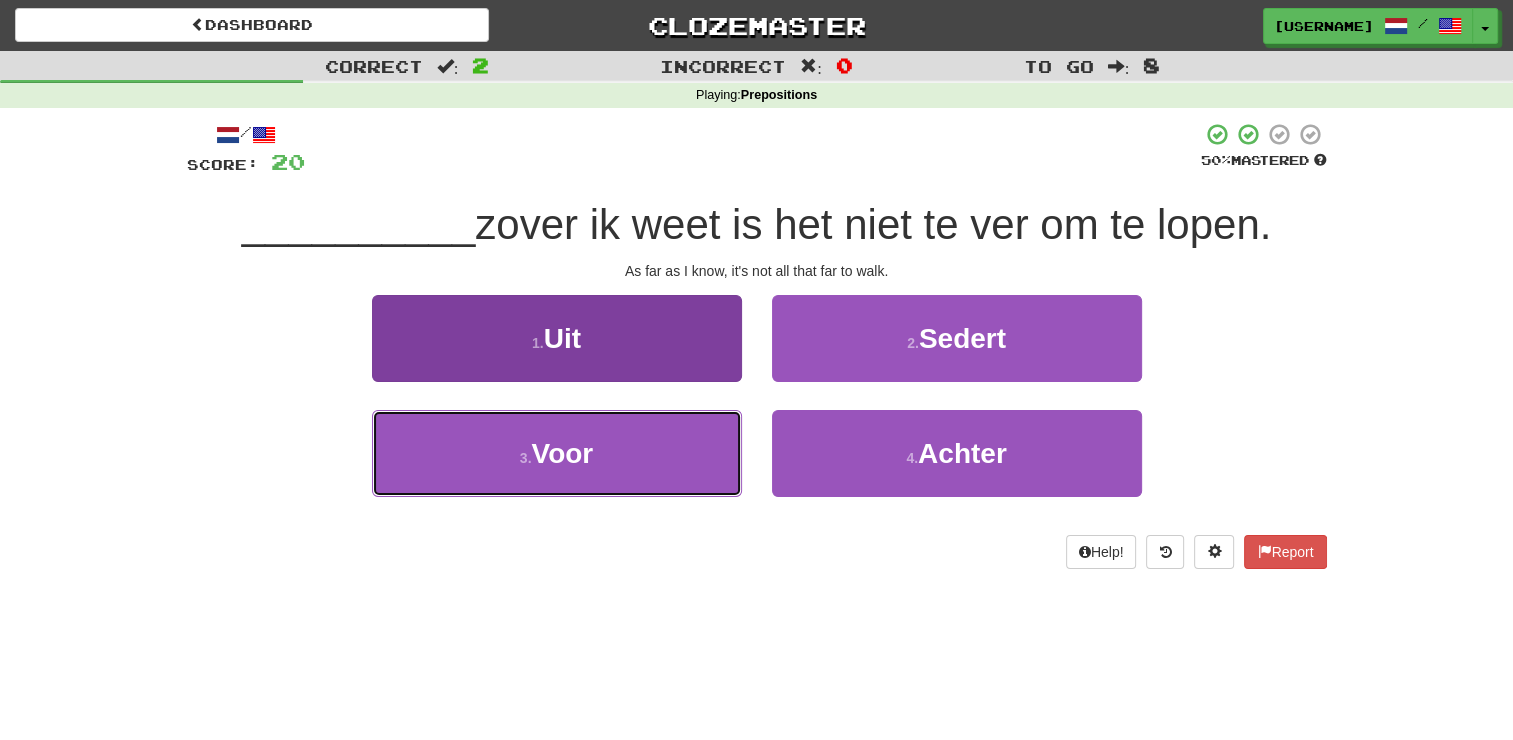 click on "3 .  Voor" at bounding box center [557, 453] 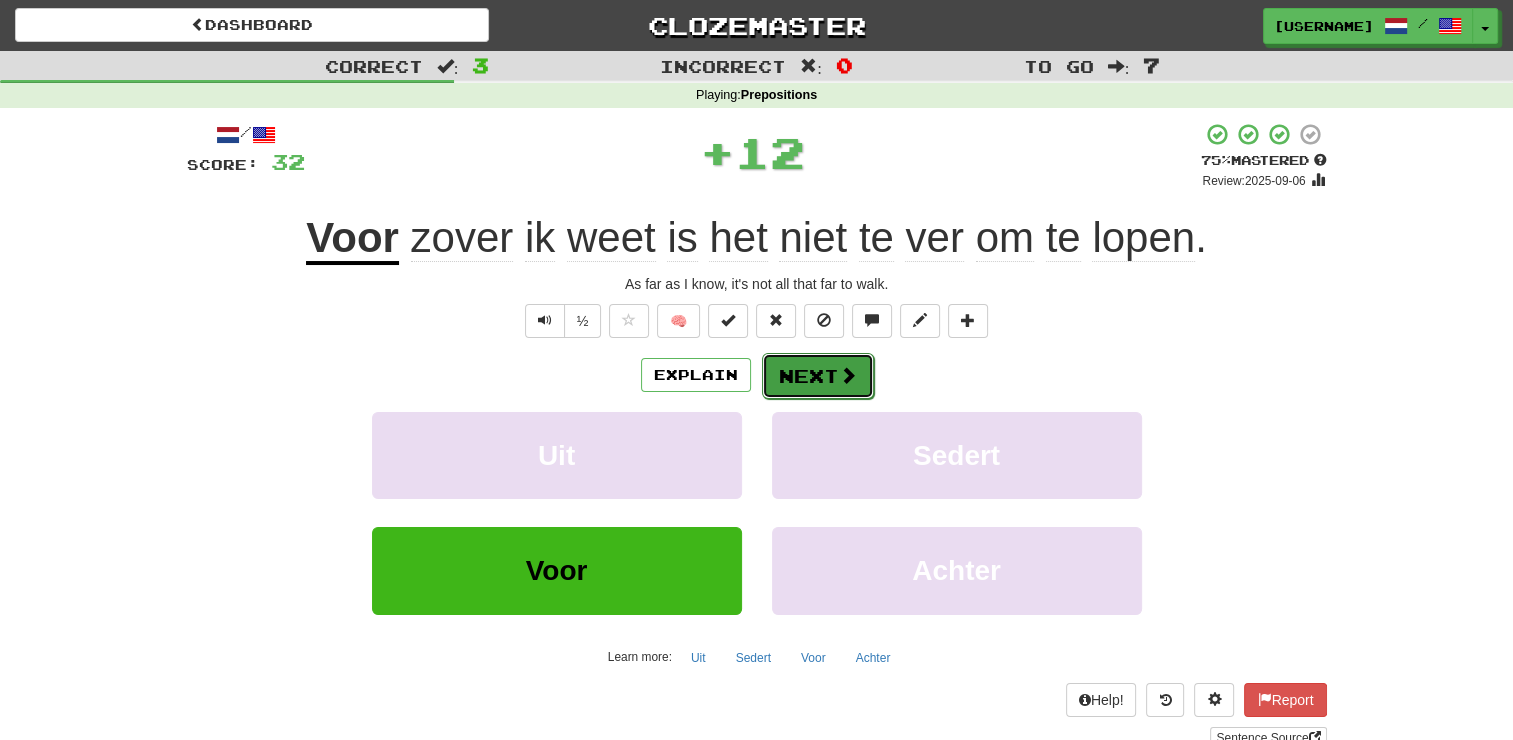 click on "Next" at bounding box center (818, 376) 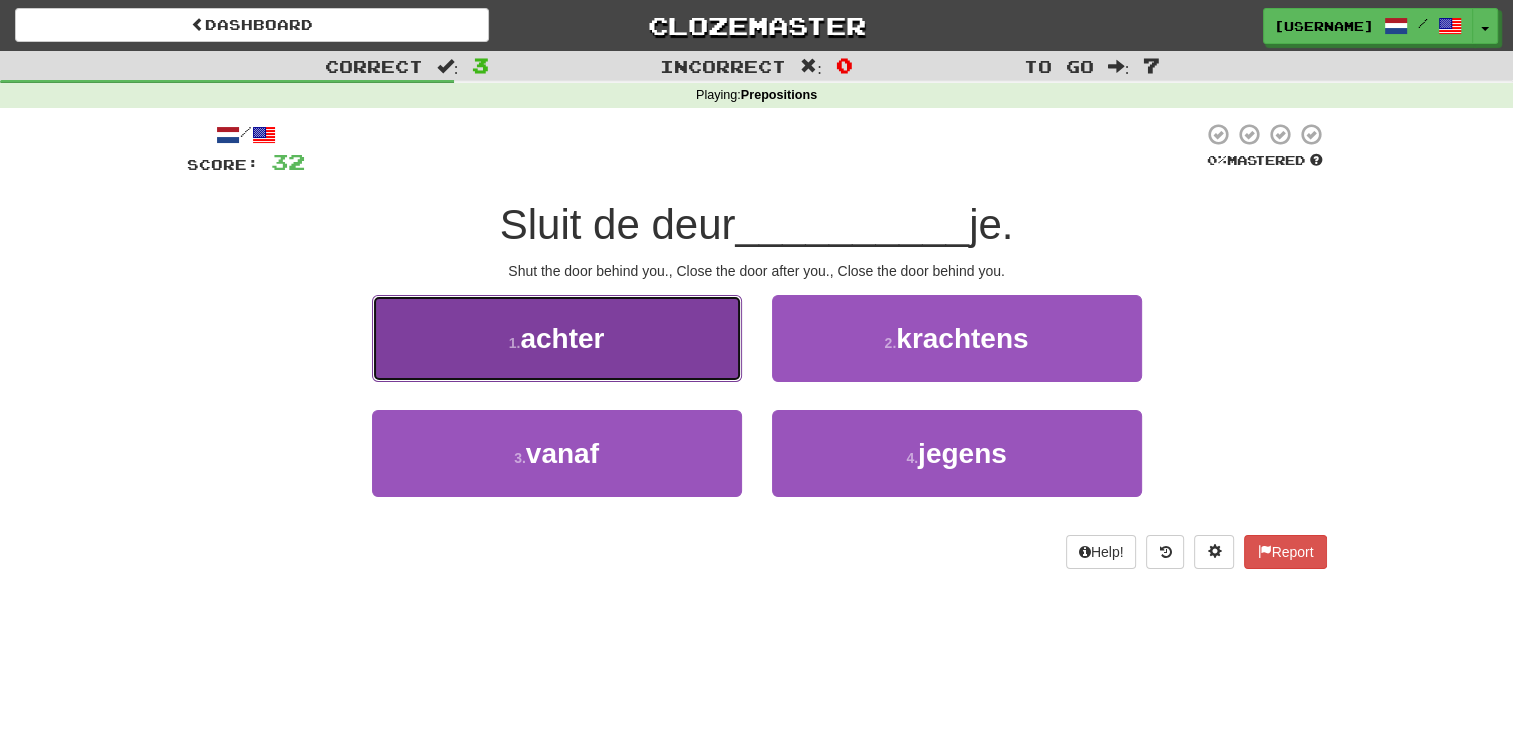 click on "achter" at bounding box center [562, 338] 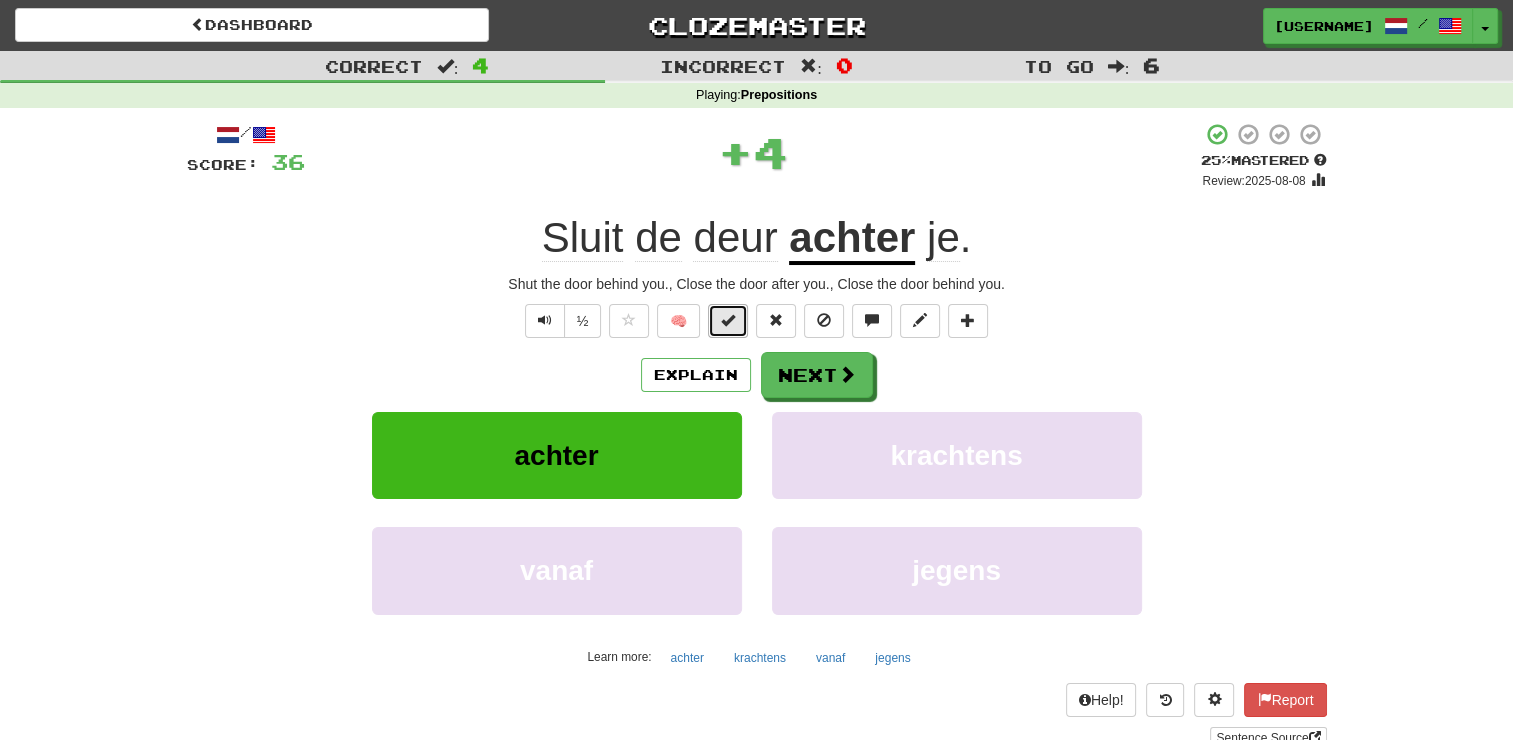 click at bounding box center [728, 321] 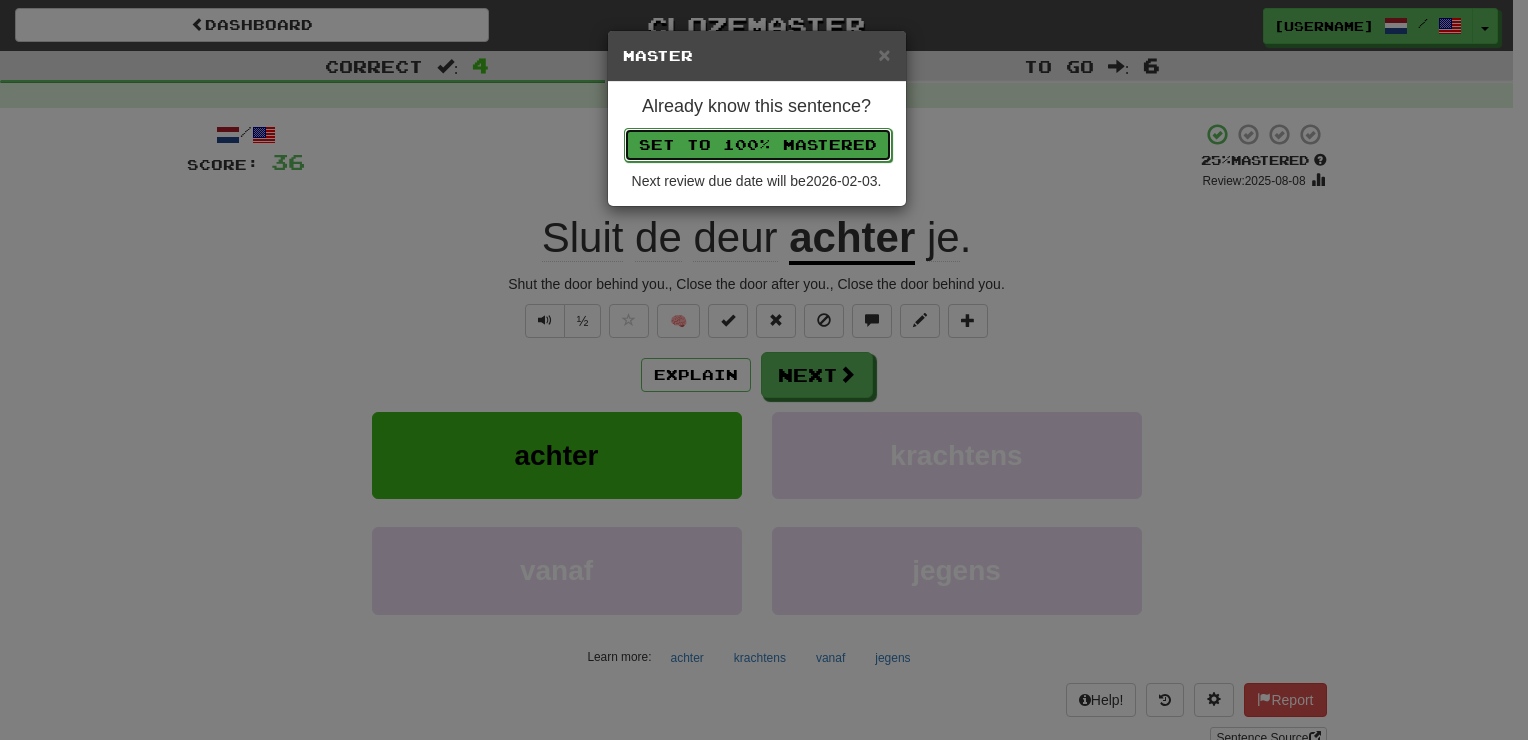 click on "Set to 100% Mastered" at bounding box center (758, 145) 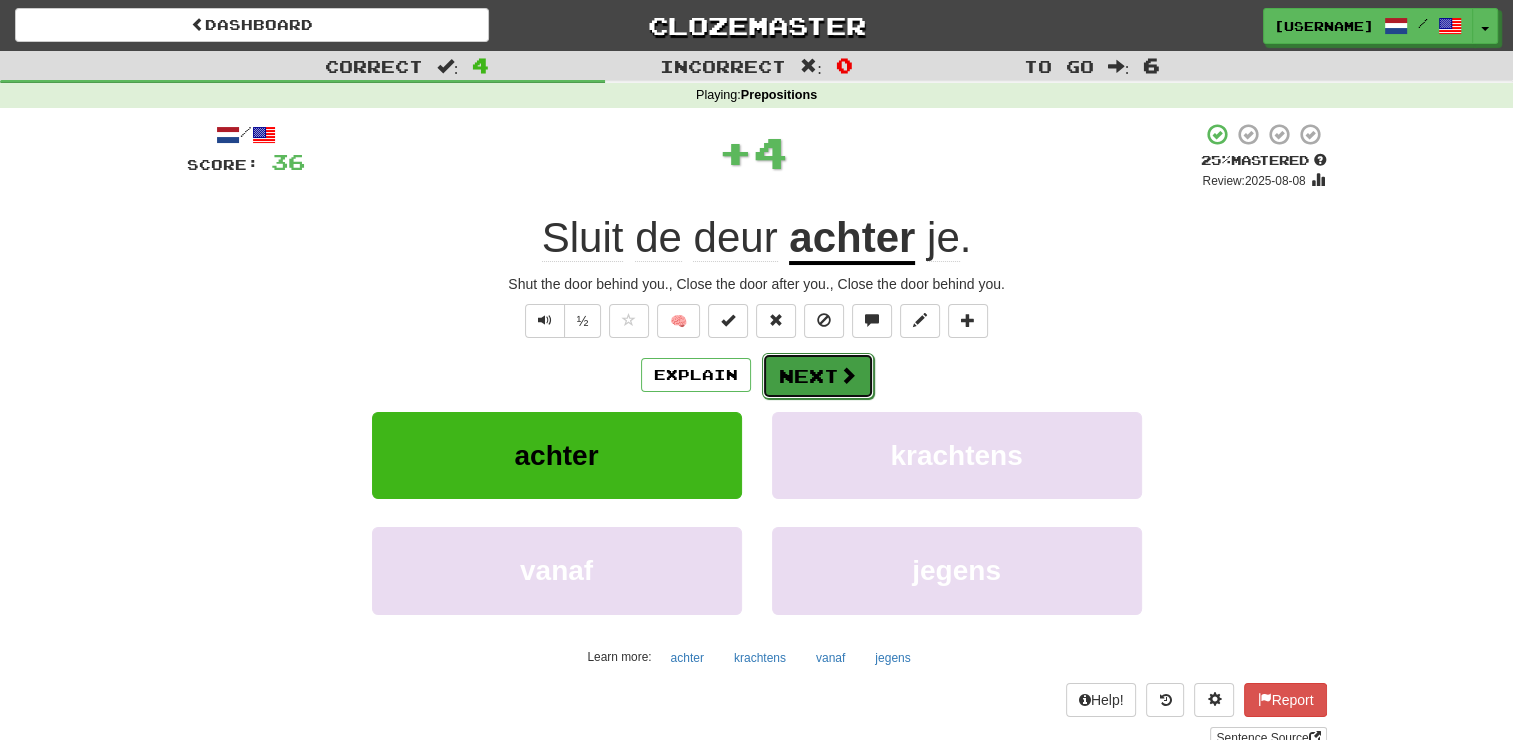 click on "Next" at bounding box center [818, 376] 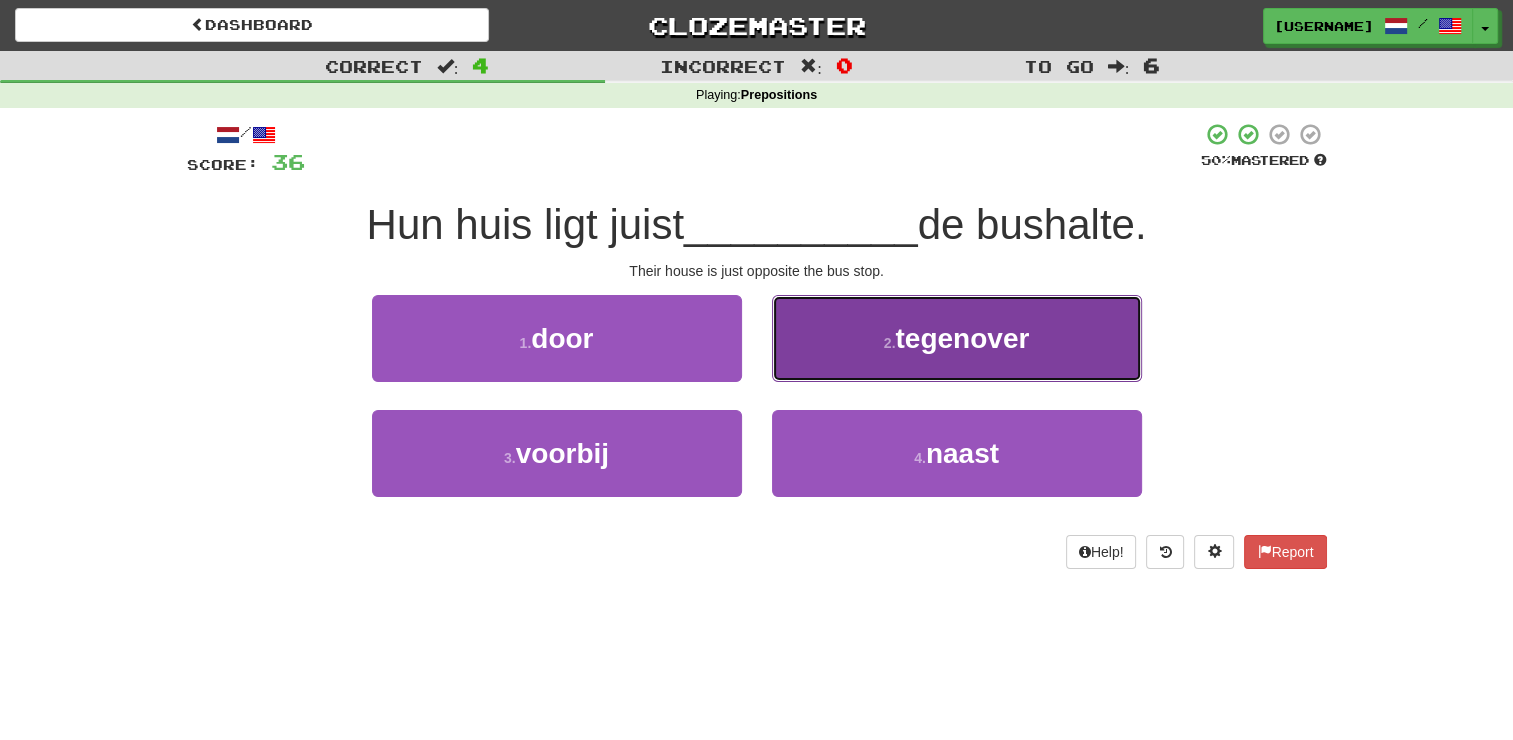 click on "2 .  tegenover" at bounding box center [957, 338] 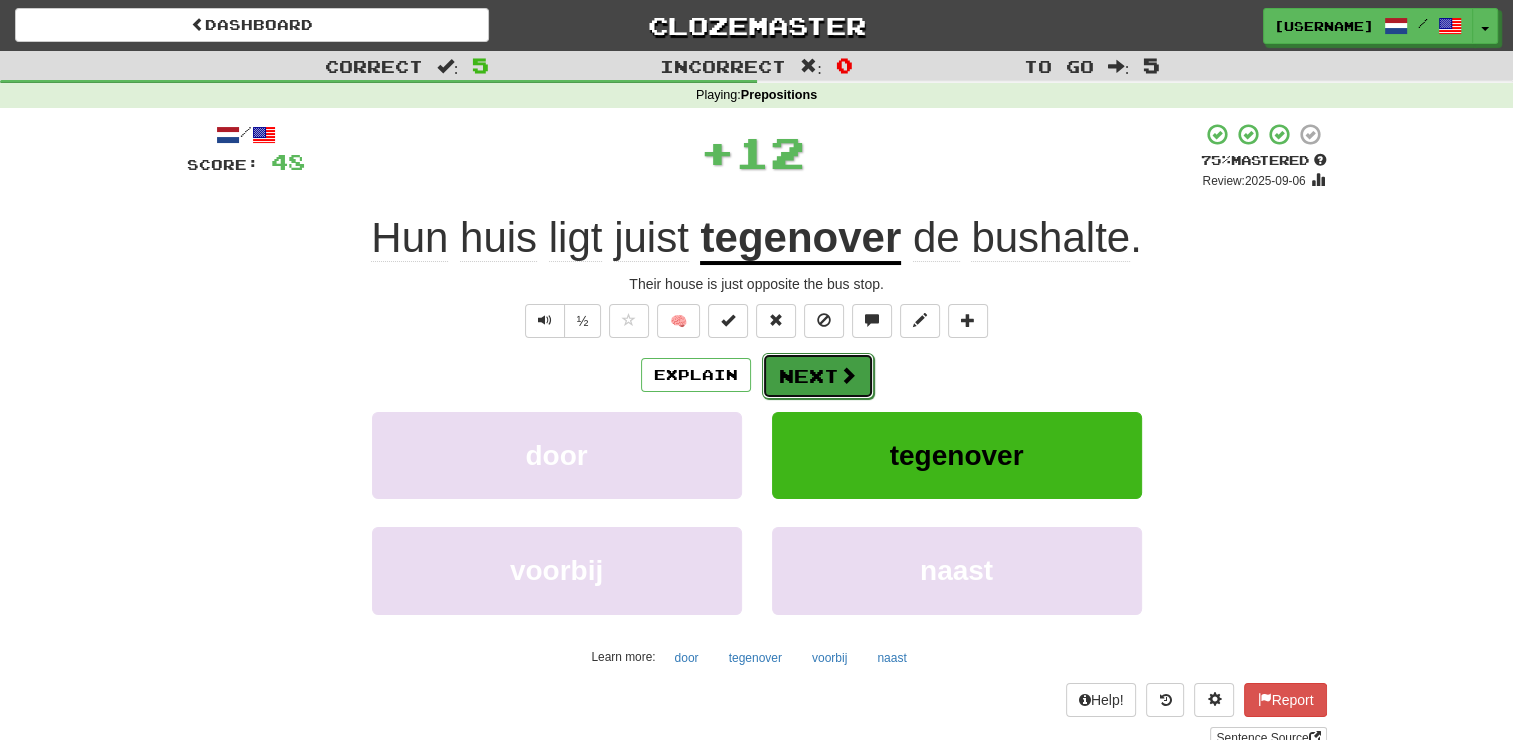 click on "Next" at bounding box center [818, 376] 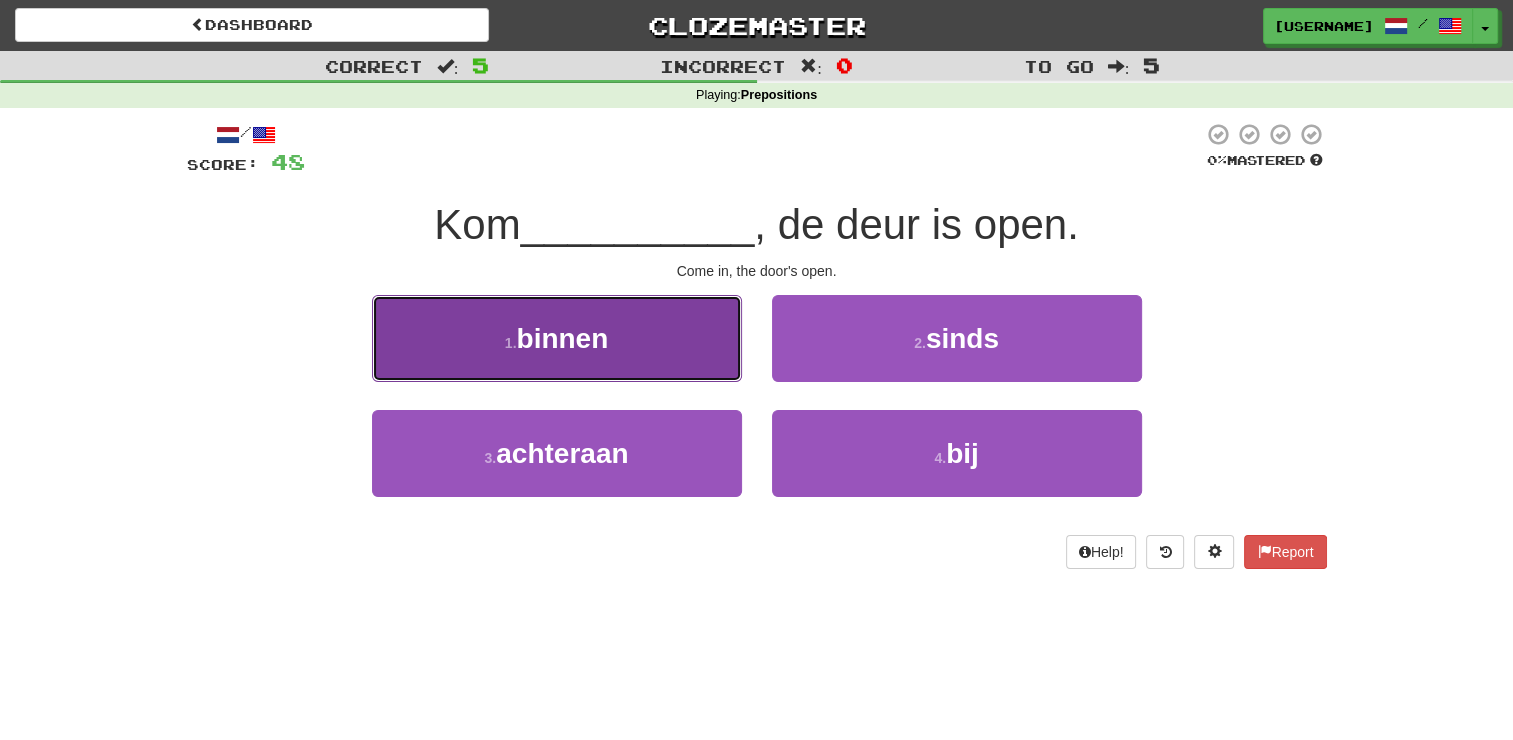 click on "binnen" at bounding box center [562, 338] 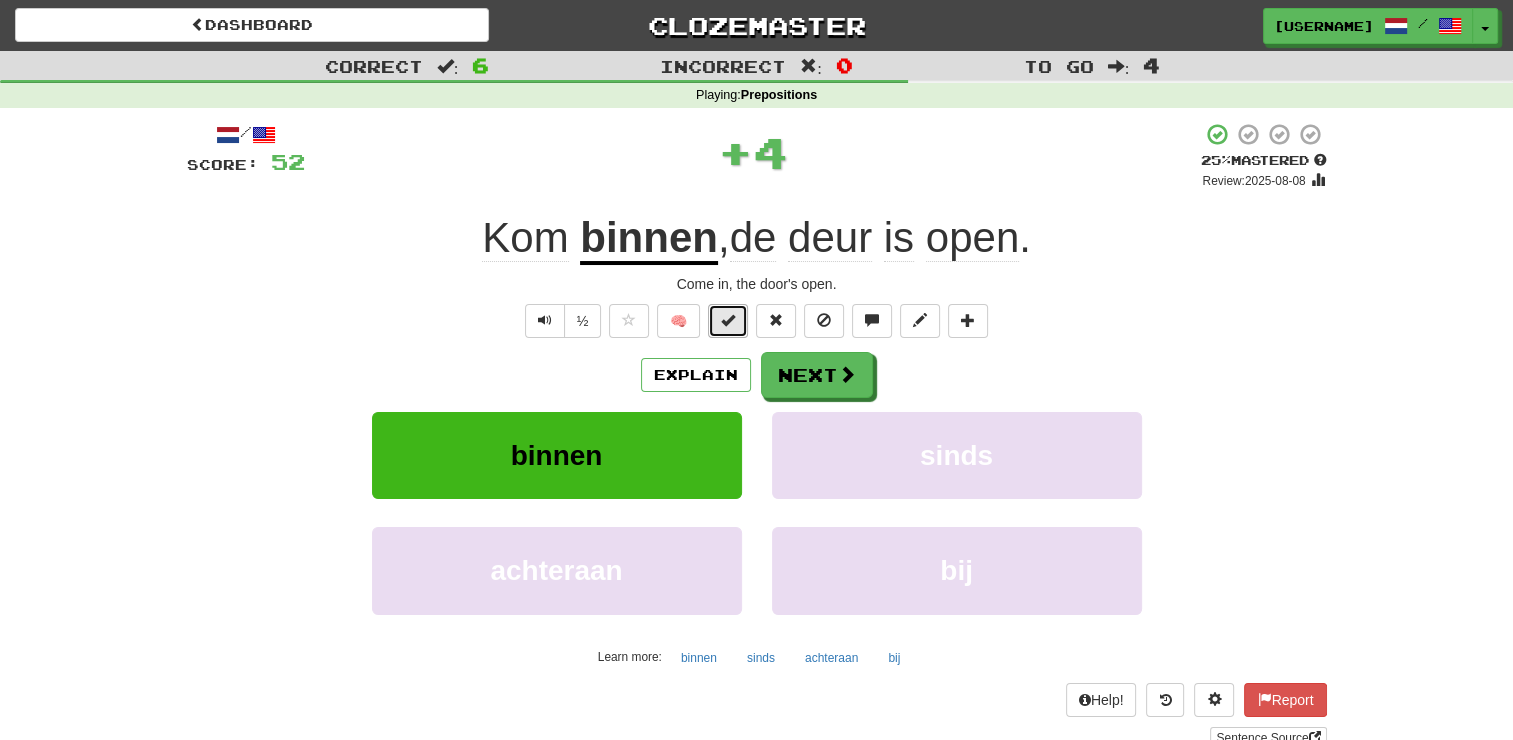 click at bounding box center [728, 320] 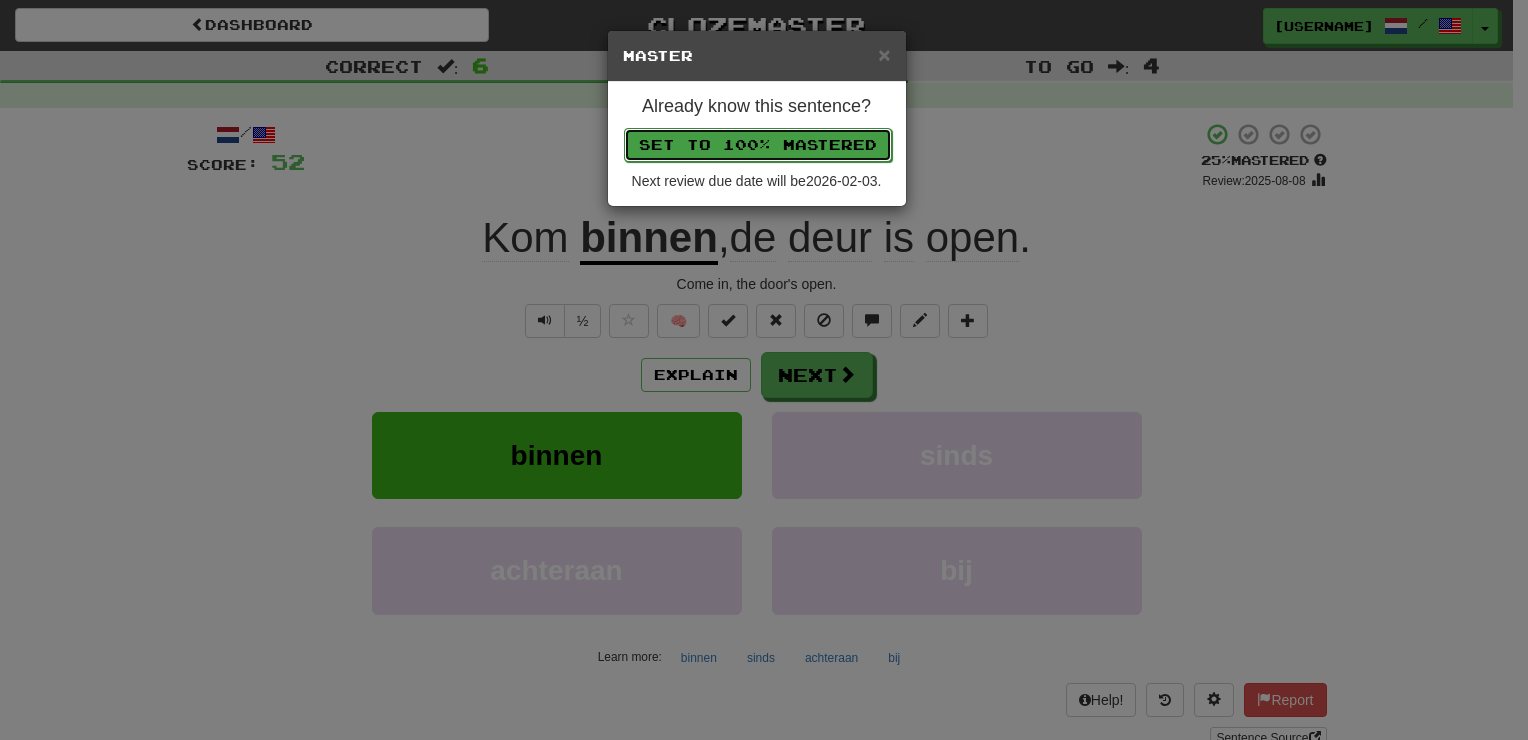 click on "Set to 100% Mastered" at bounding box center [758, 145] 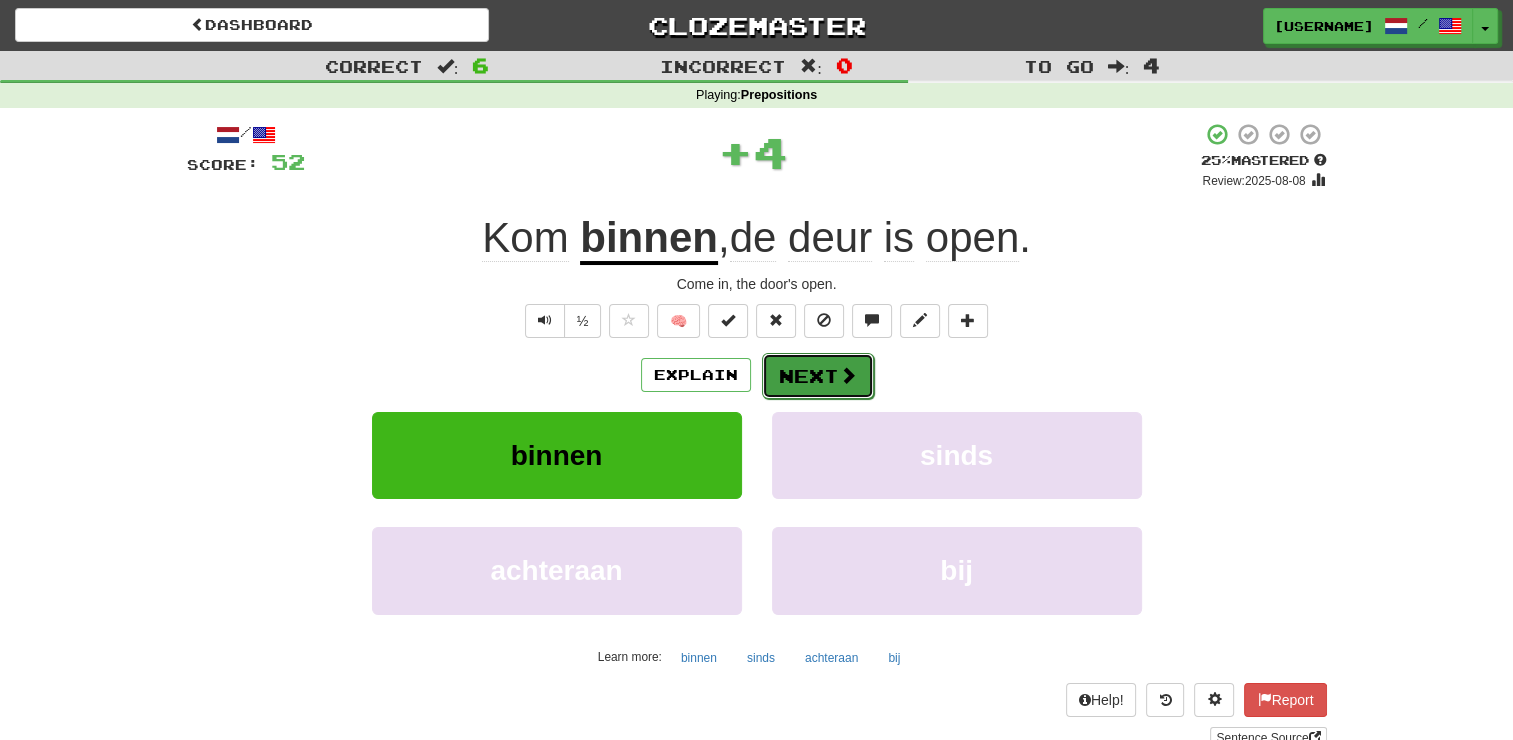 click on "Next" at bounding box center (818, 376) 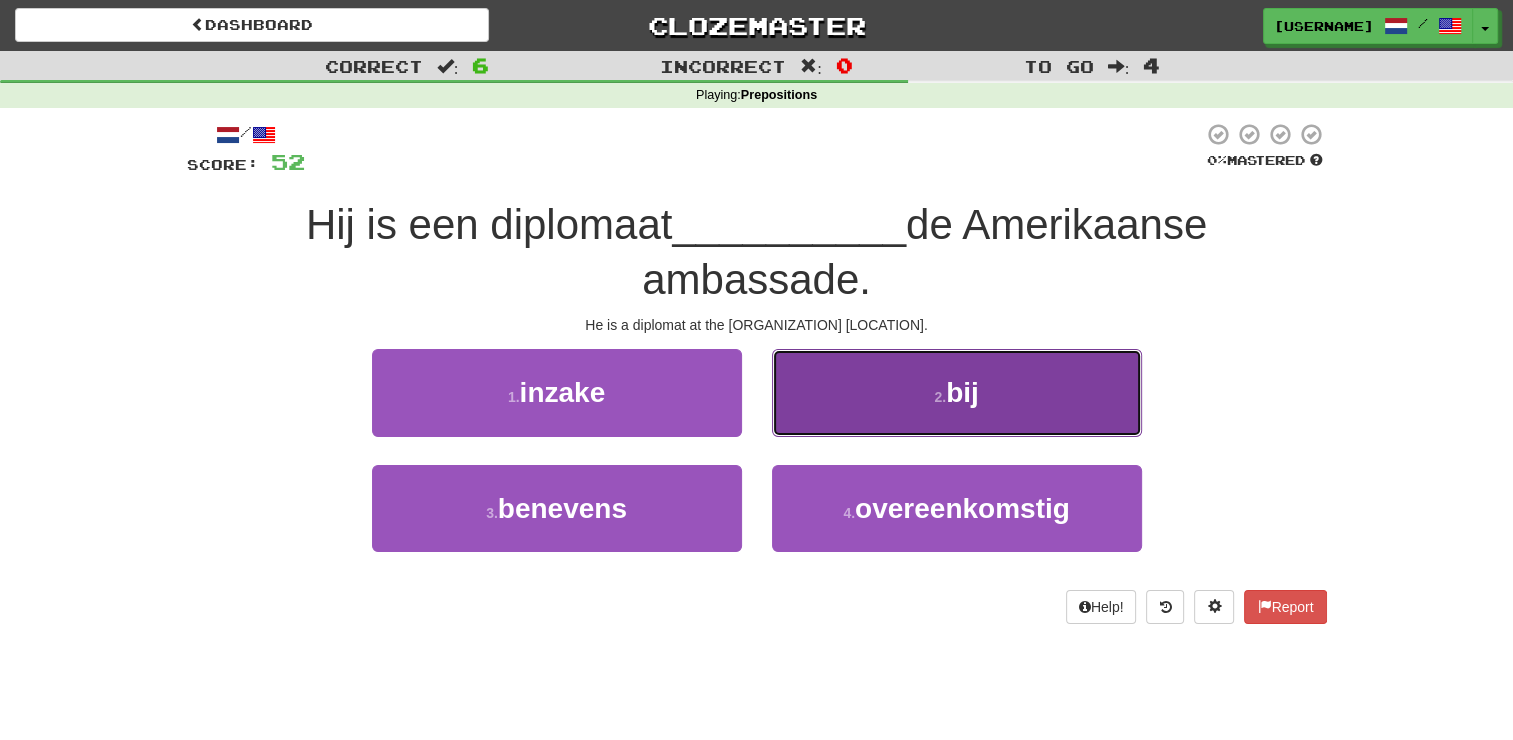 click on "2 .  bij" at bounding box center (957, 392) 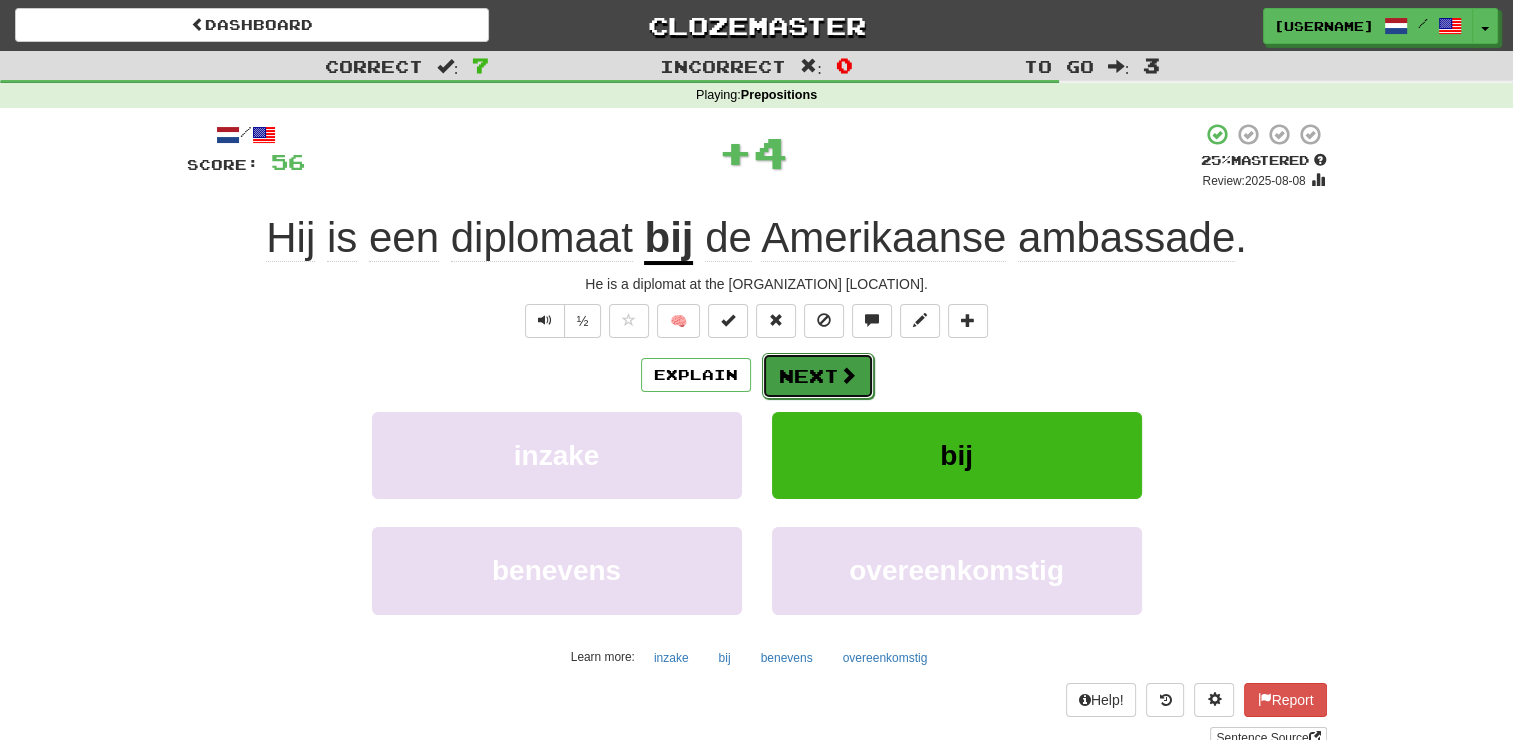click on "Next" at bounding box center (818, 376) 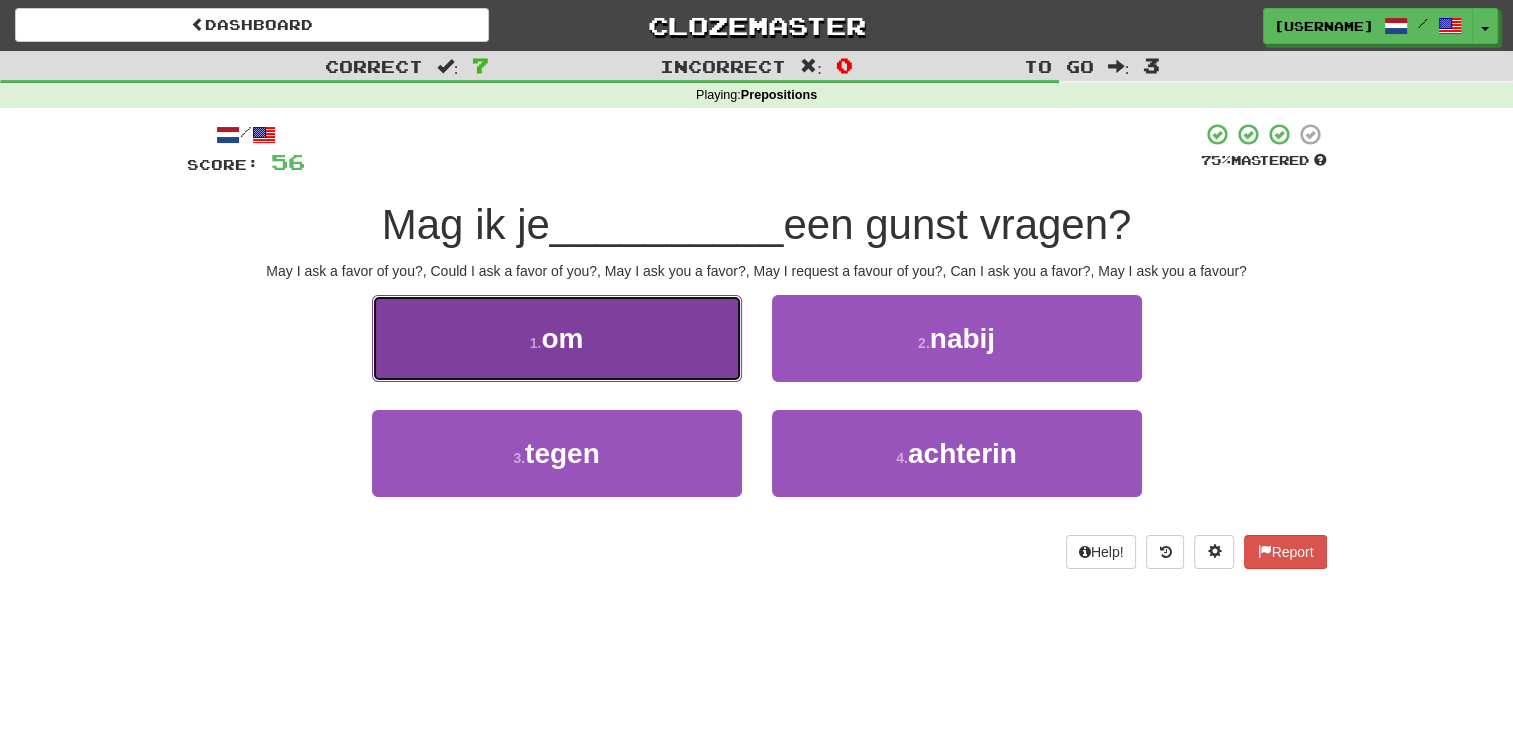 click on "1 .  om" at bounding box center (557, 338) 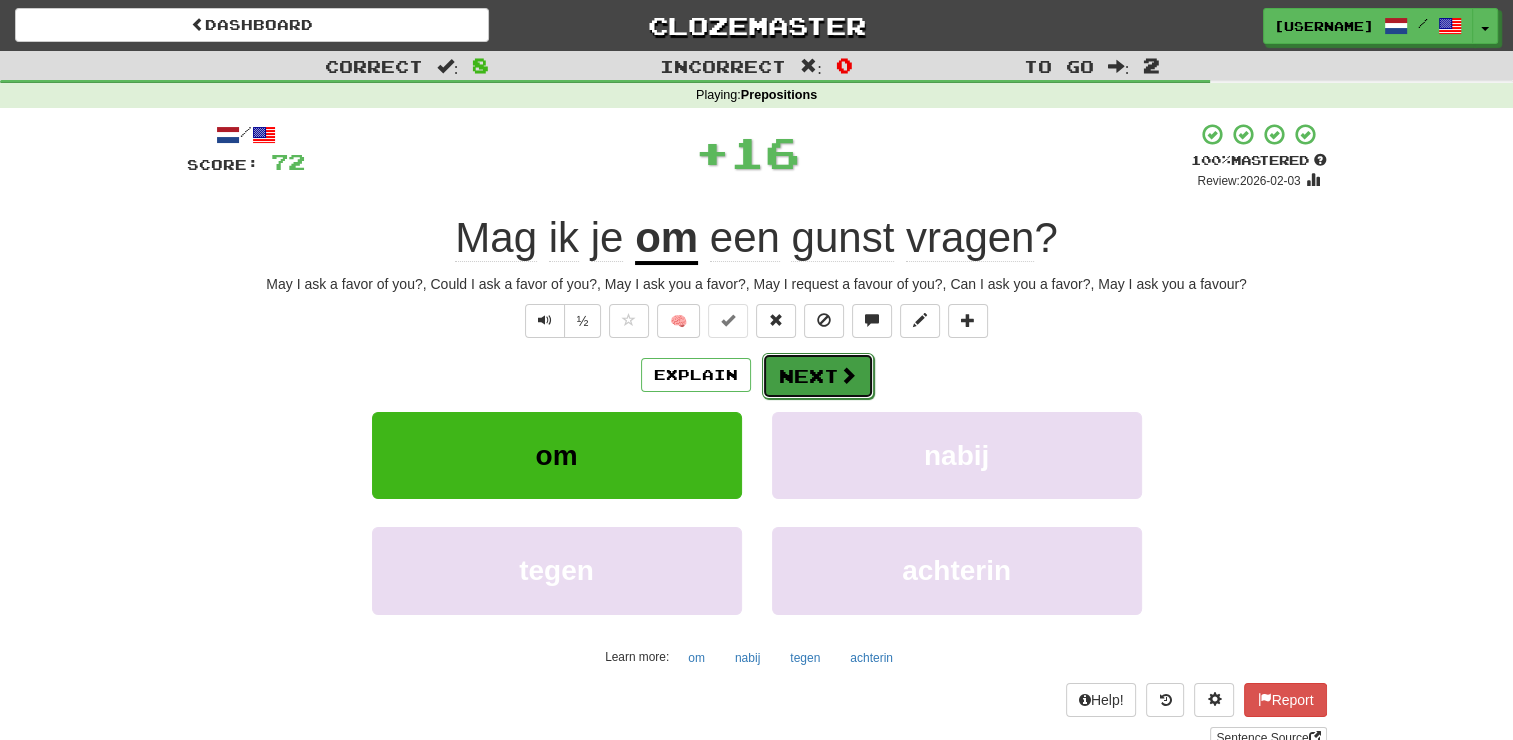 click on "Next" at bounding box center [818, 376] 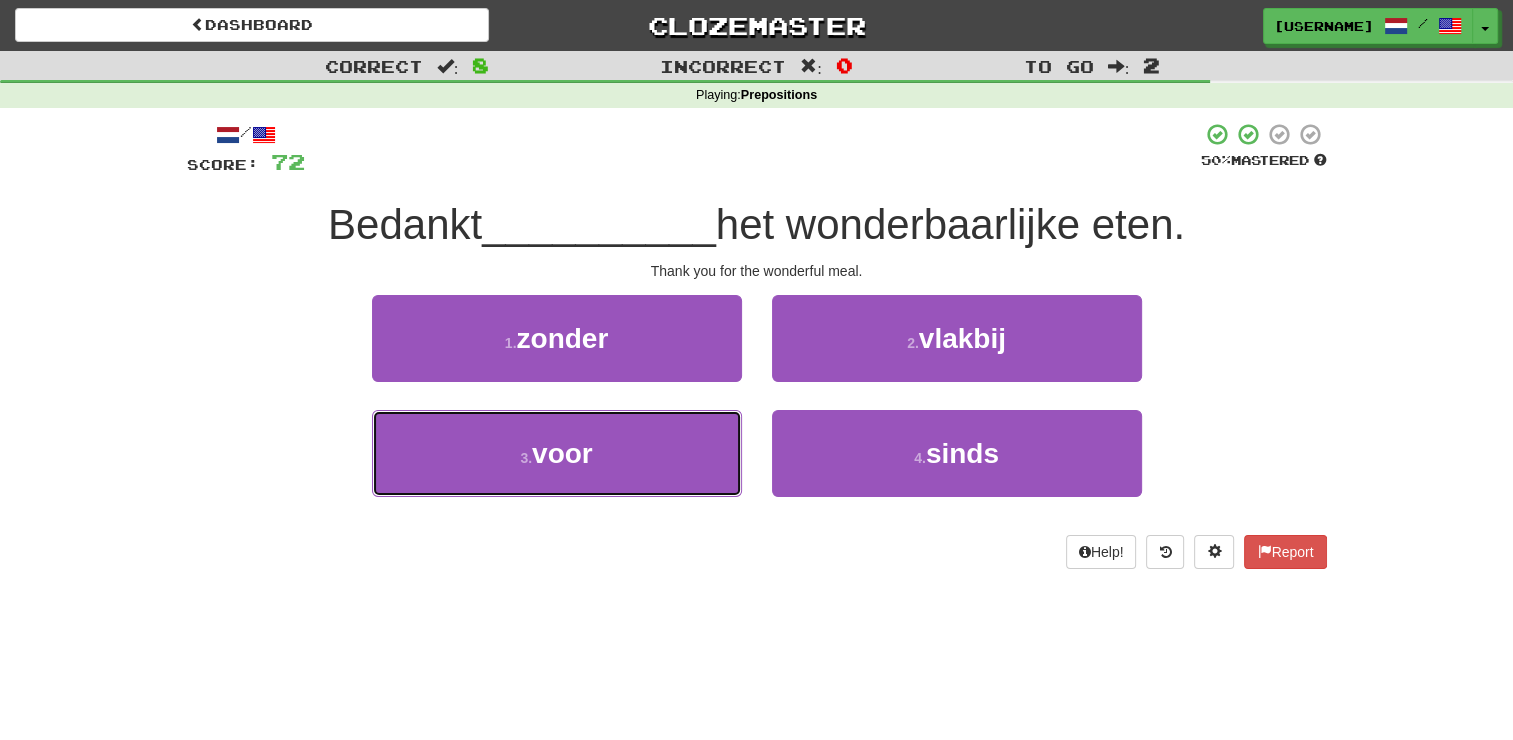drag, startPoint x: 633, startPoint y: 447, endPoint x: 662, endPoint y: 400, distance: 55.226807 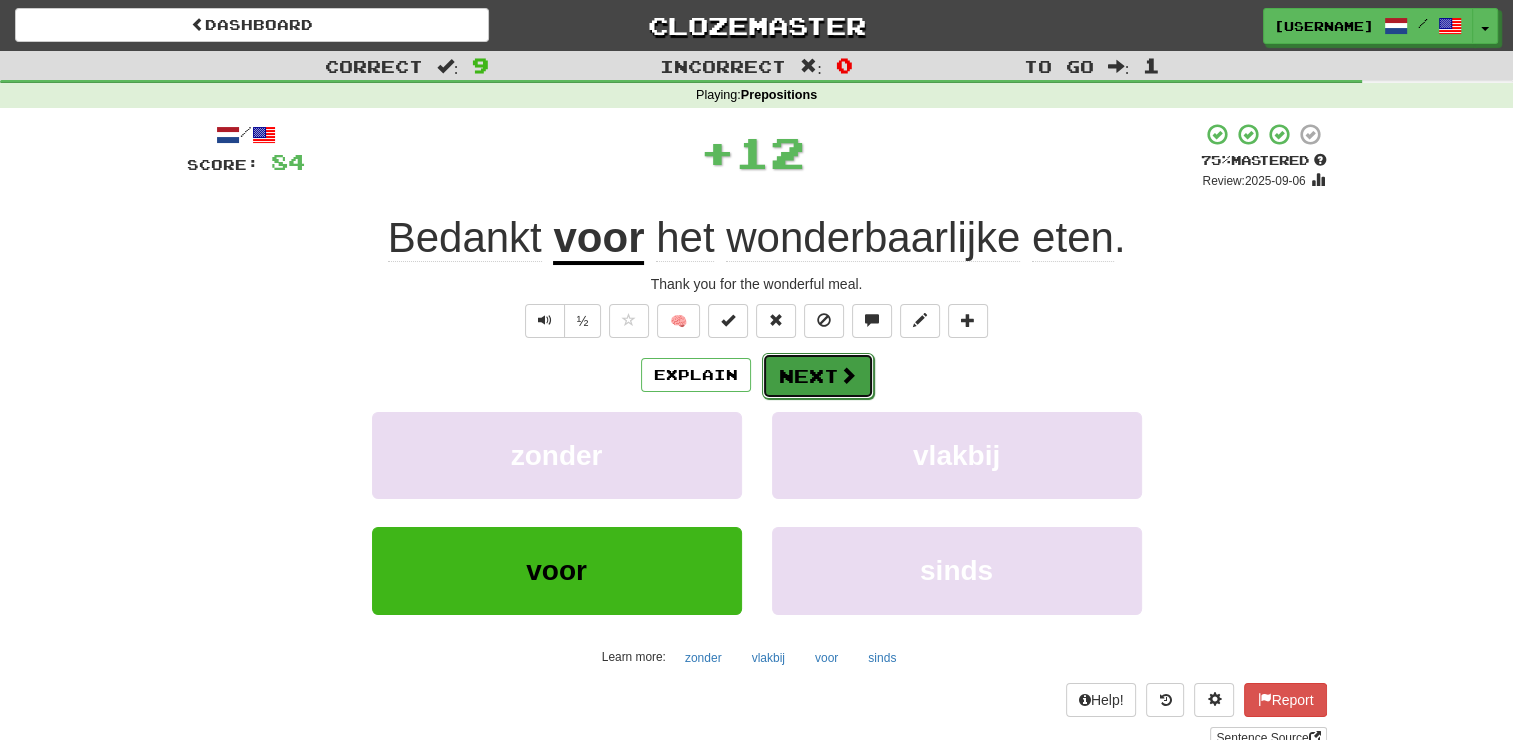click at bounding box center [848, 375] 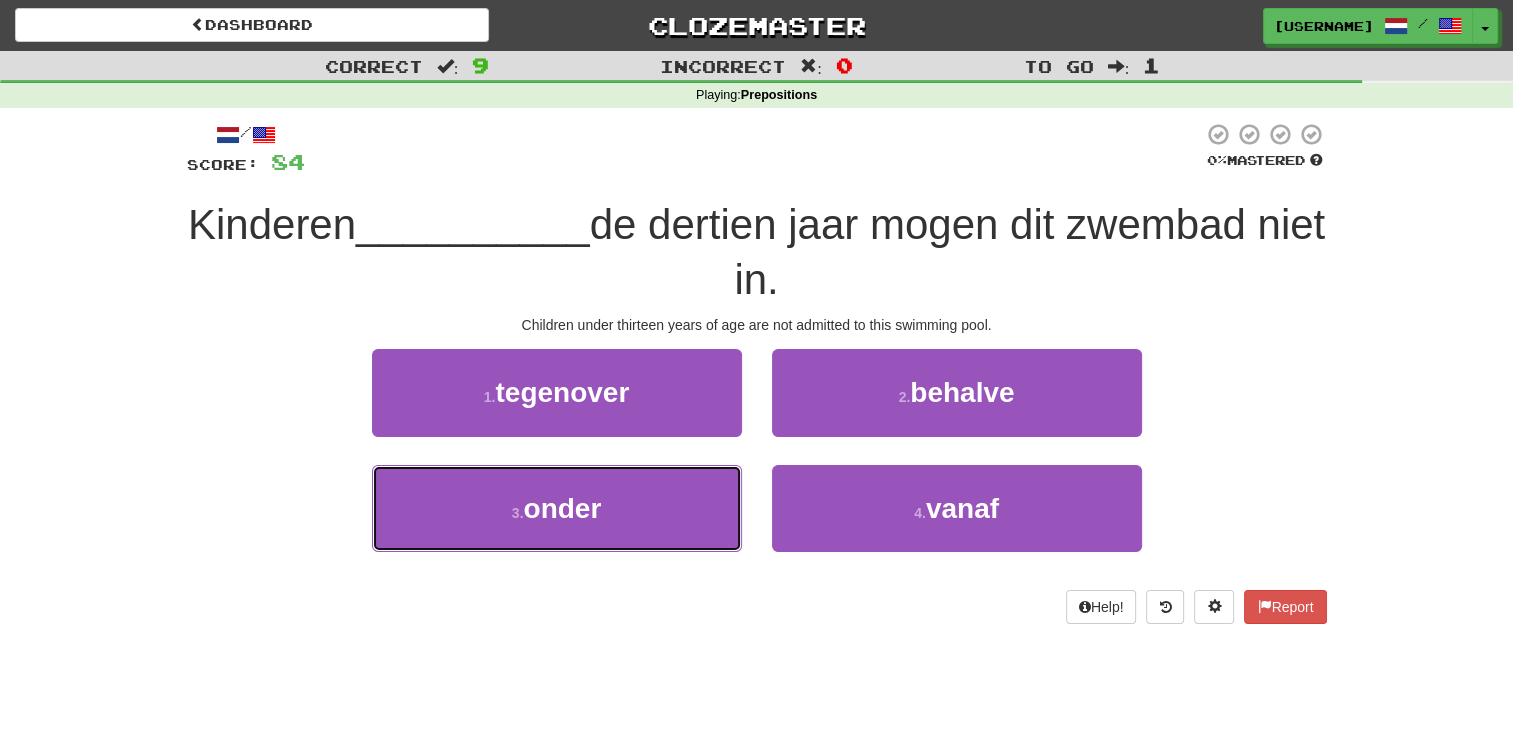 click on "3 .  onder" at bounding box center (557, 508) 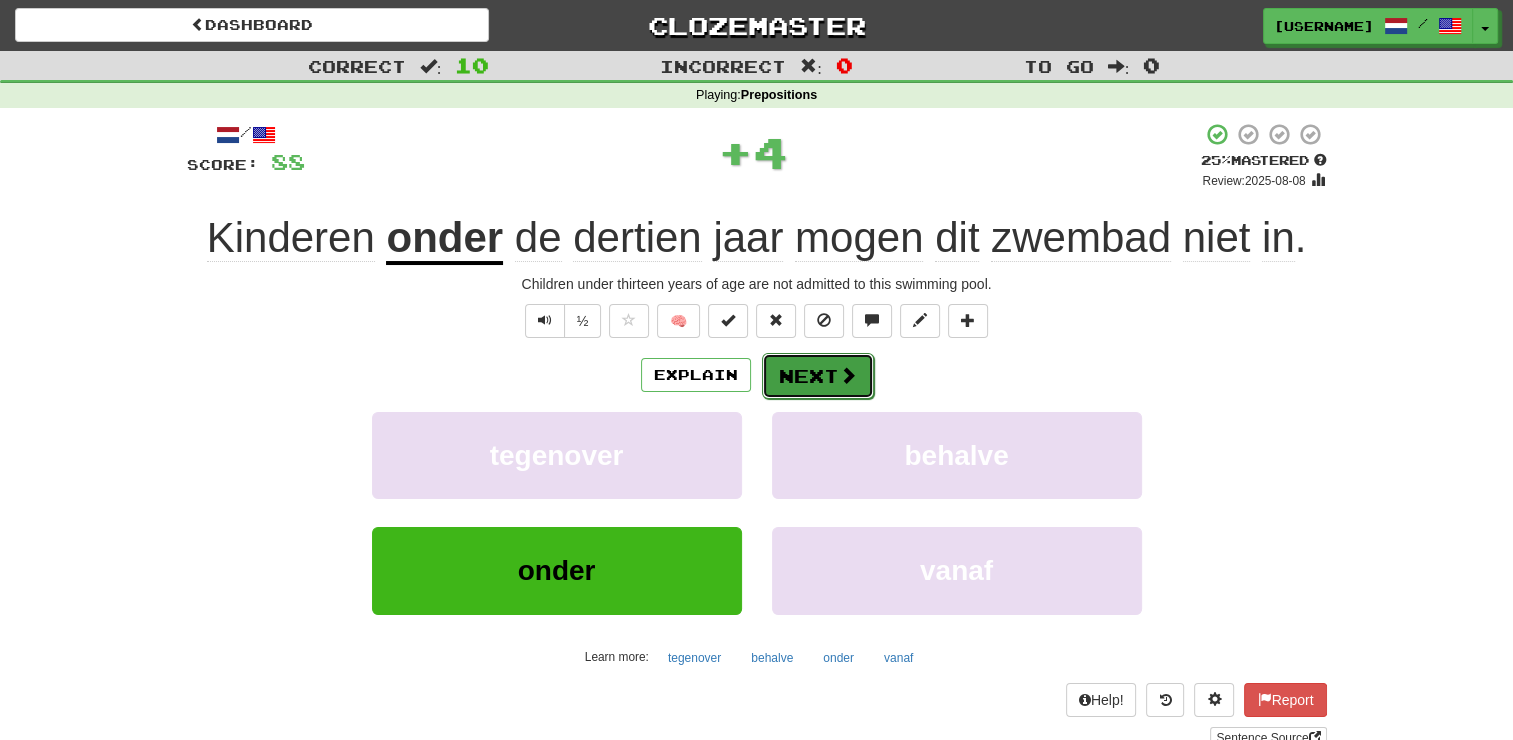 click on "Next" at bounding box center (818, 376) 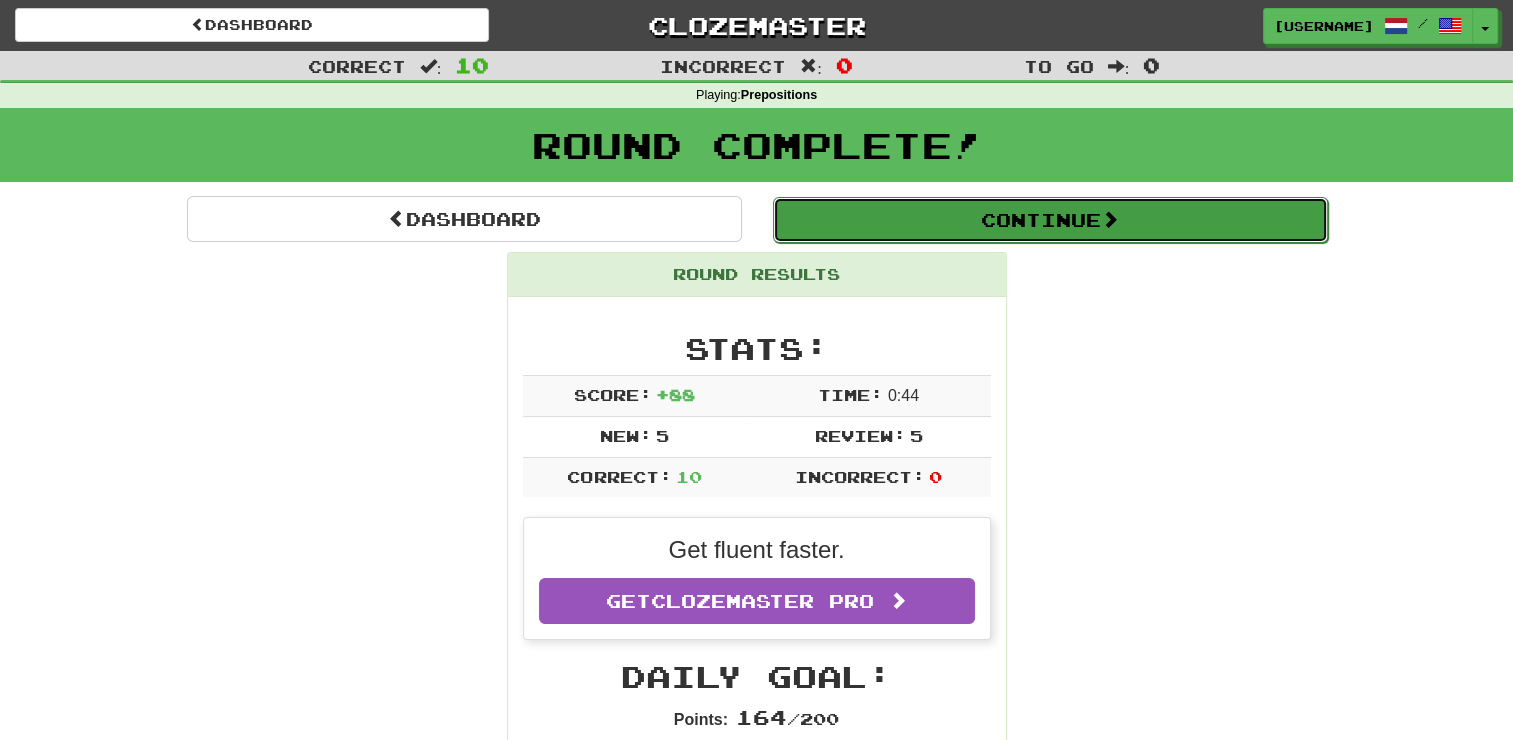 click on "Continue" at bounding box center (1050, 220) 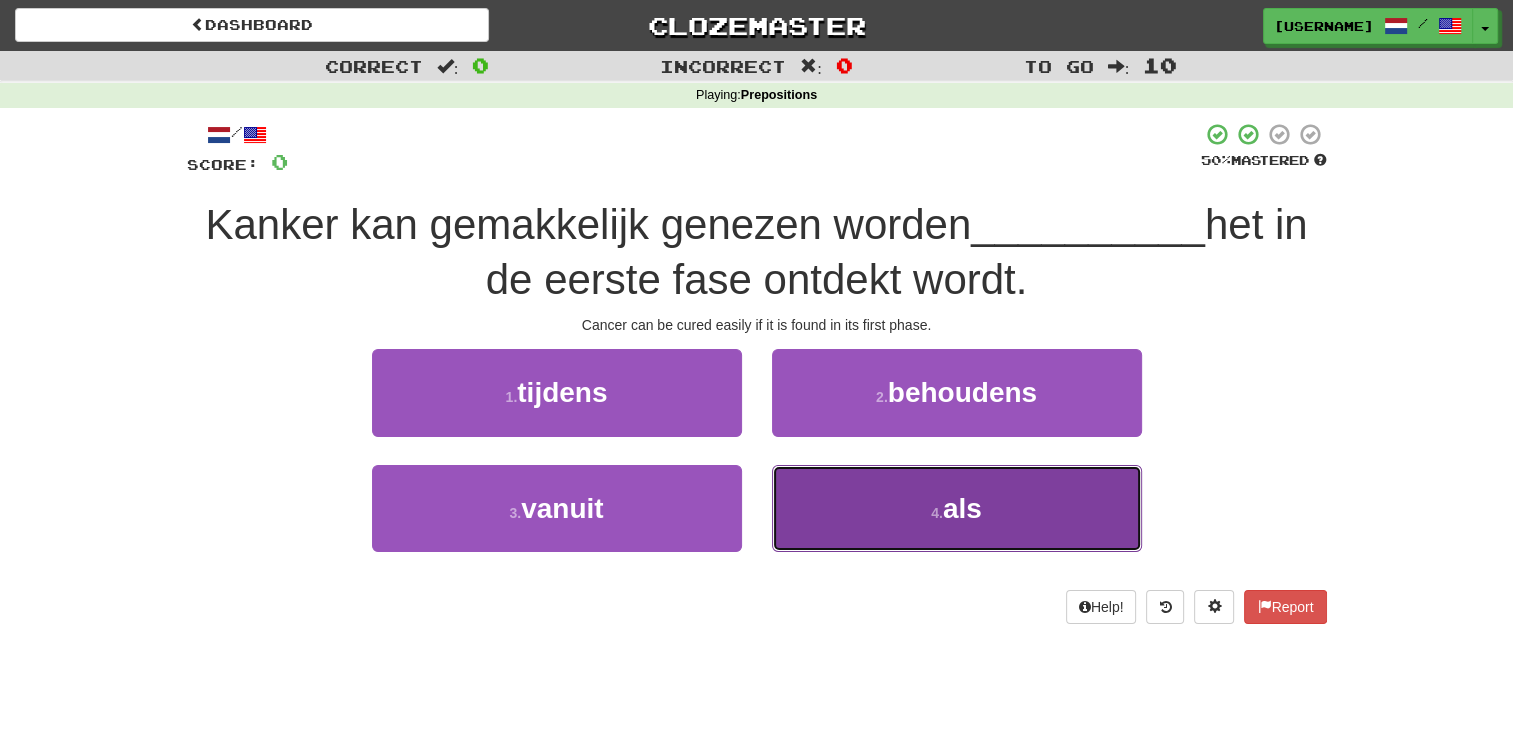 click on "4 ." at bounding box center (937, 513) 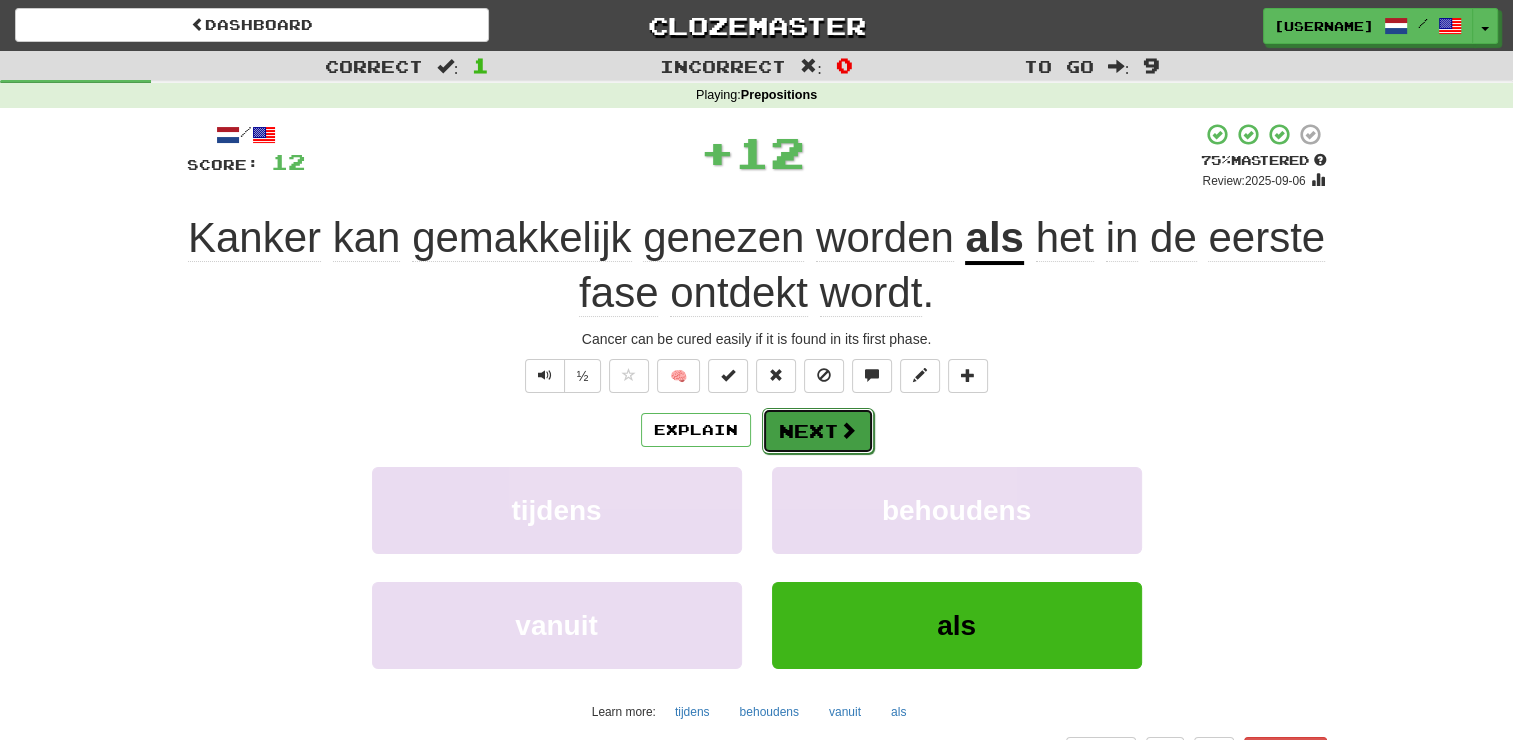 click on "Next" at bounding box center [818, 431] 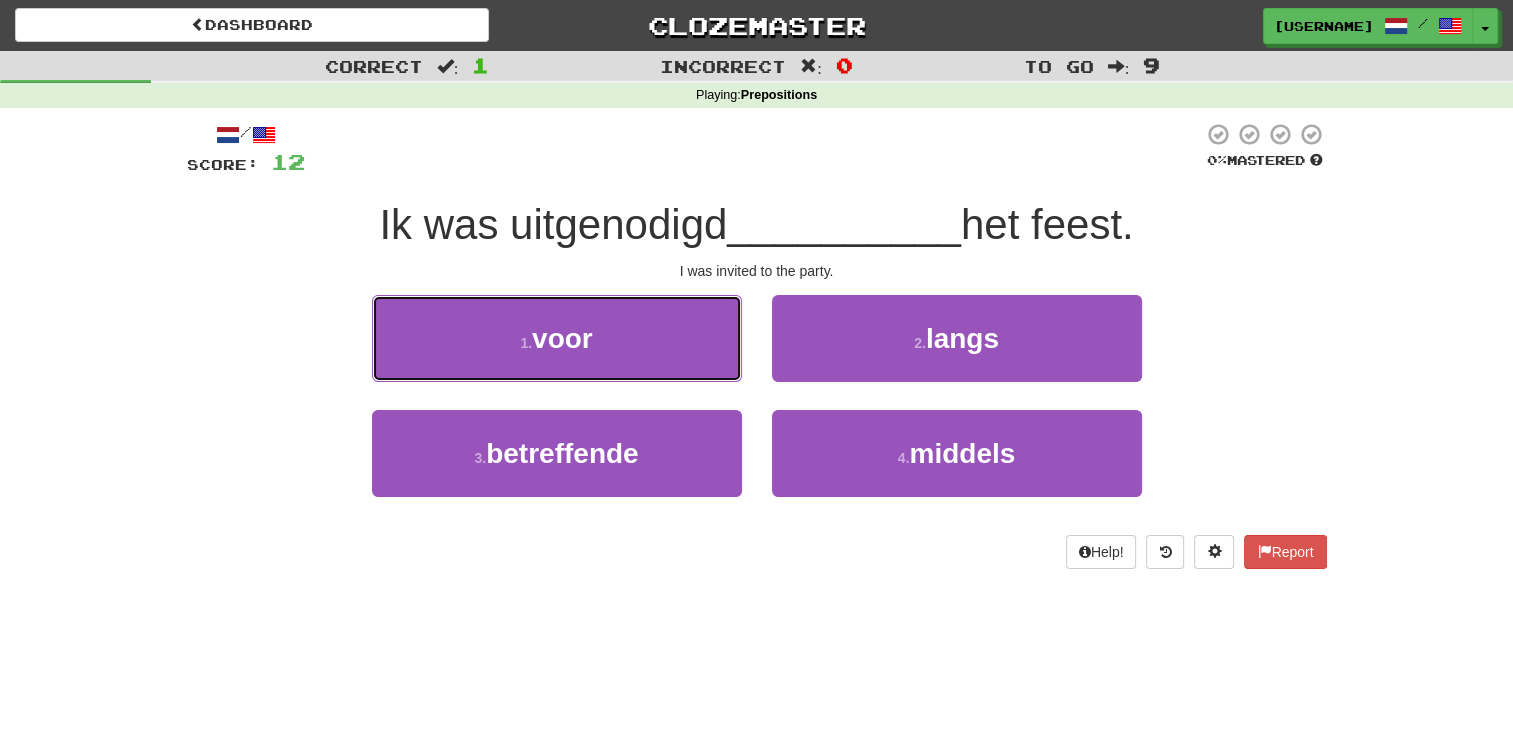 drag, startPoint x: 624, startPoint y: 345, endPoint x: 716, endPoint y: 348, distance: 92.0489 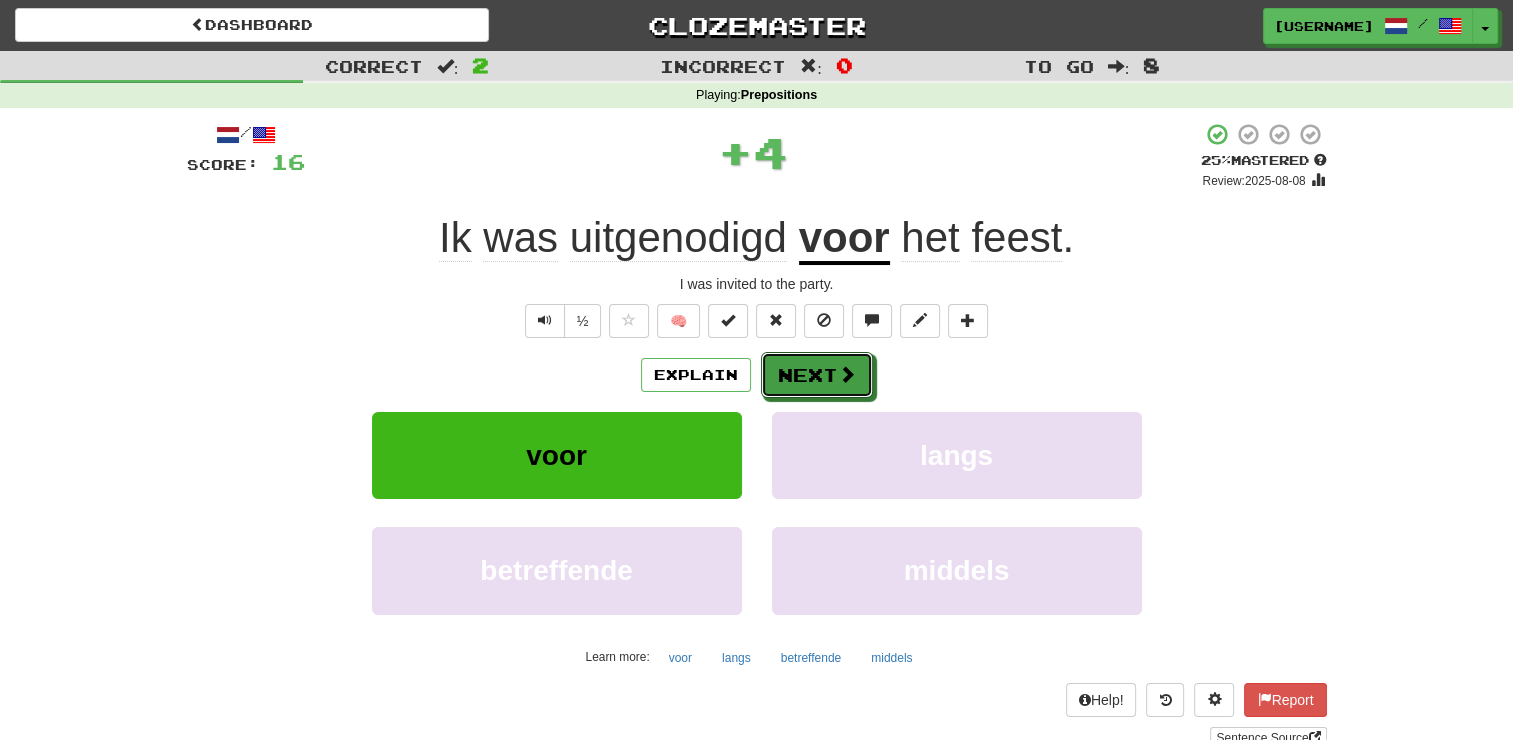 click on "Next" at bounding box center [817, 375] 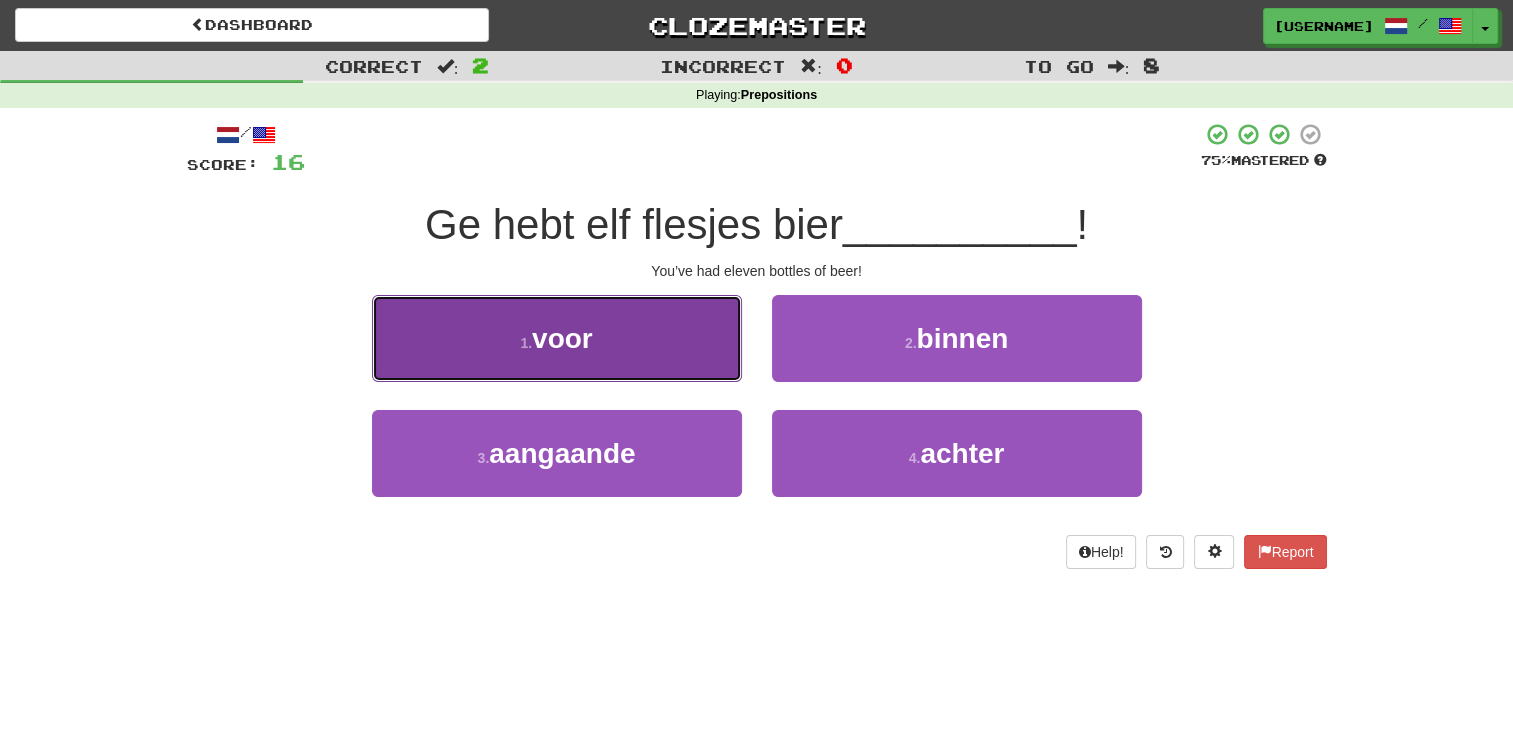 click on "1 .  voor" at bounding box center [557, 338] 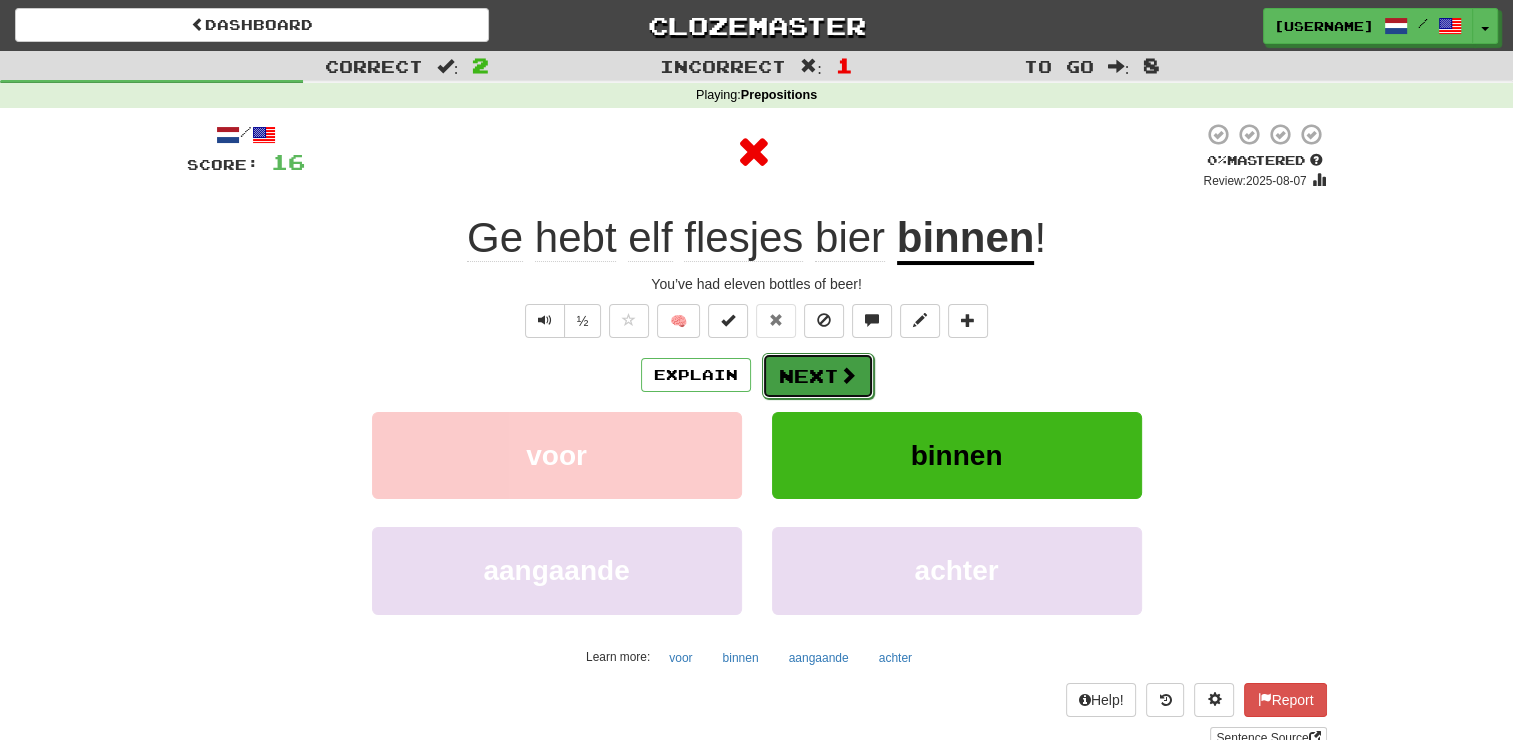 click on "Next" at bounding box center (818, 376) 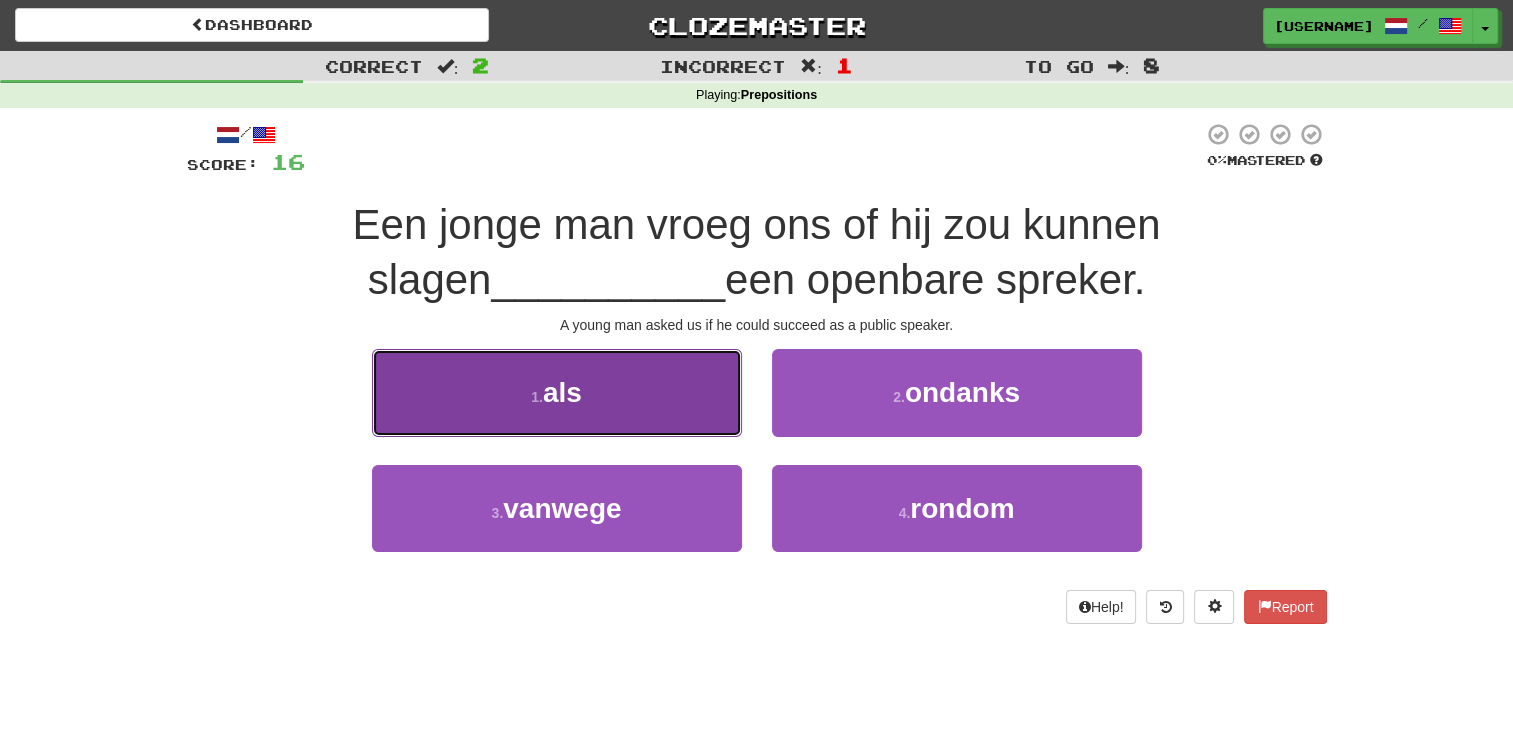 click on "1 .  als" at bounding box center (557, 392) 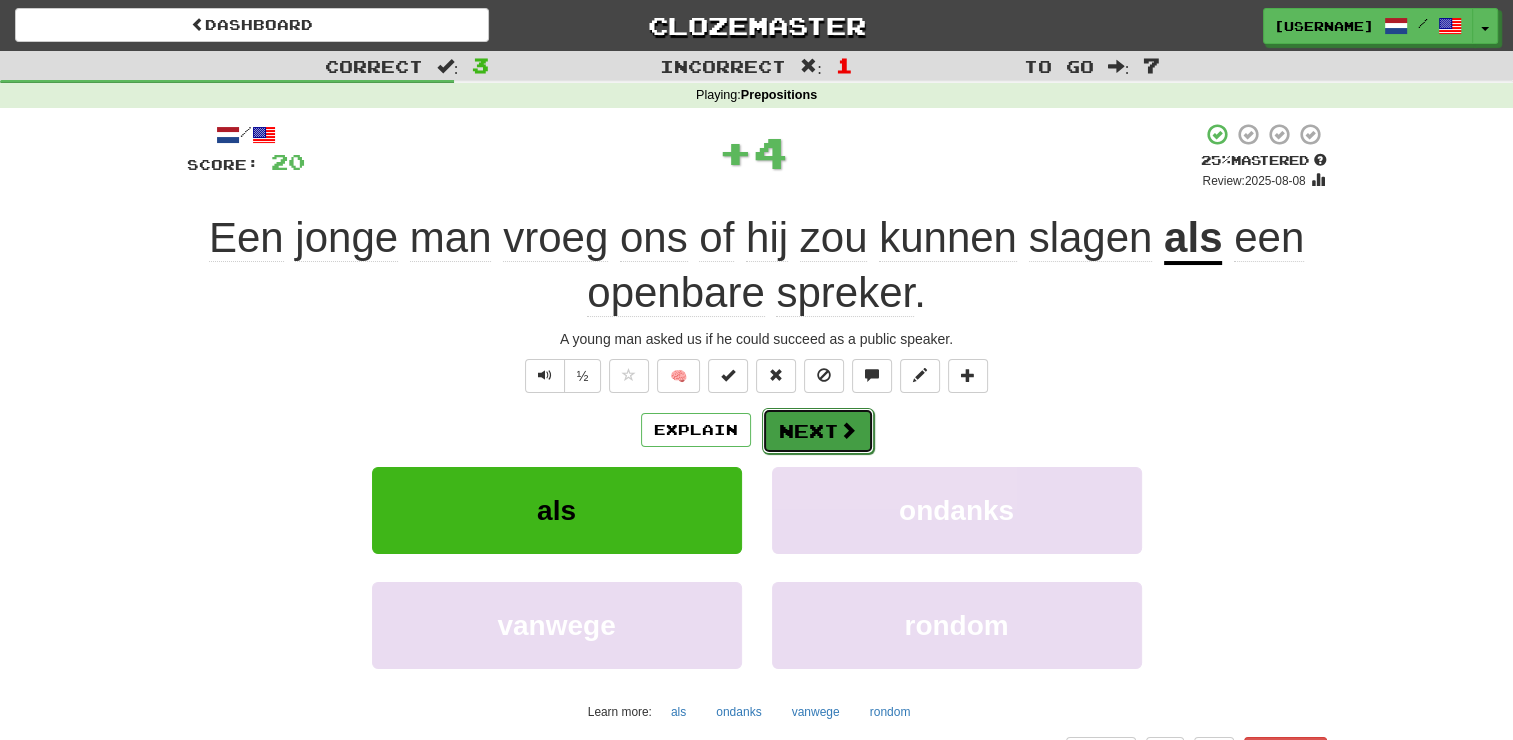 click on "Next" at bounding box center [818, 431] 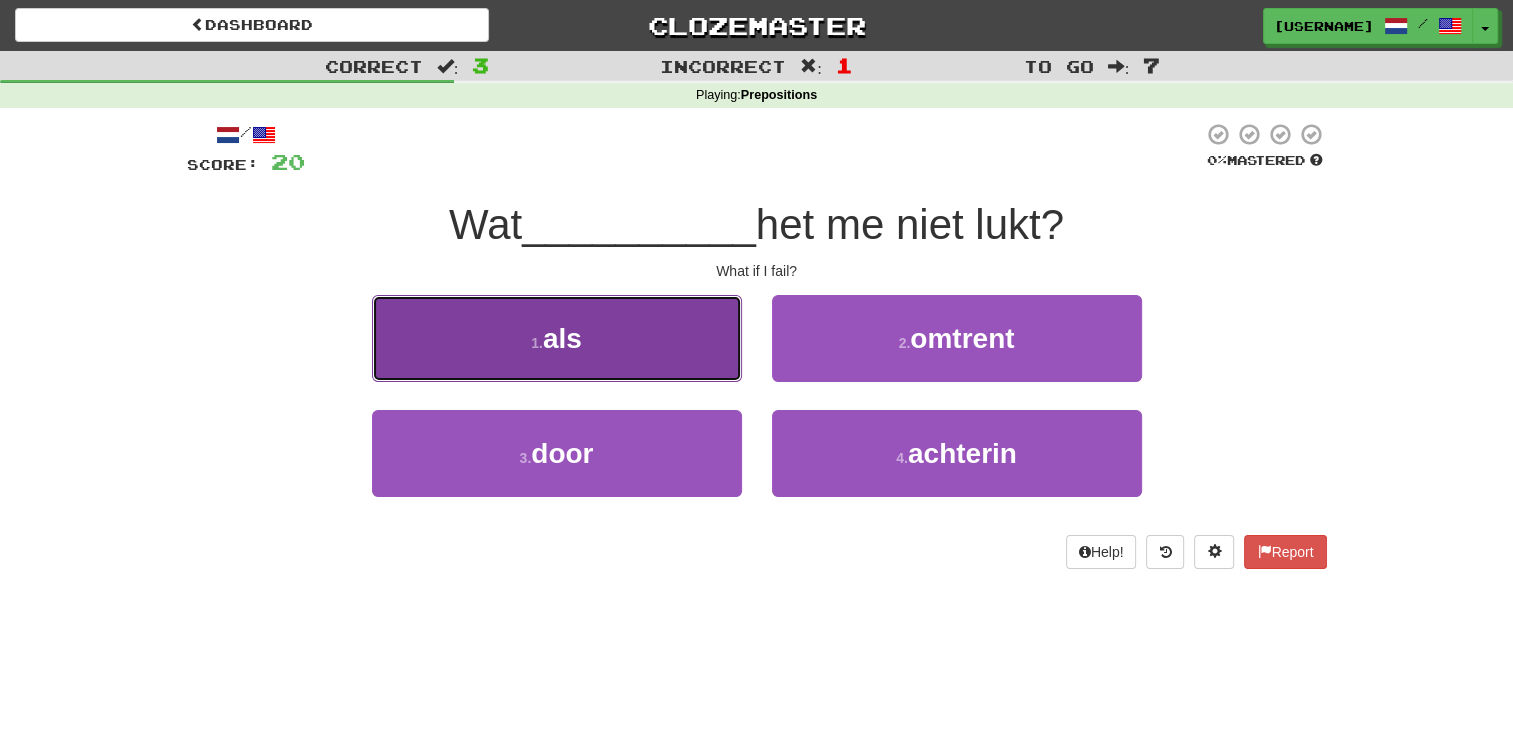 click on "1 .  als" at bounding box center (557, 338) 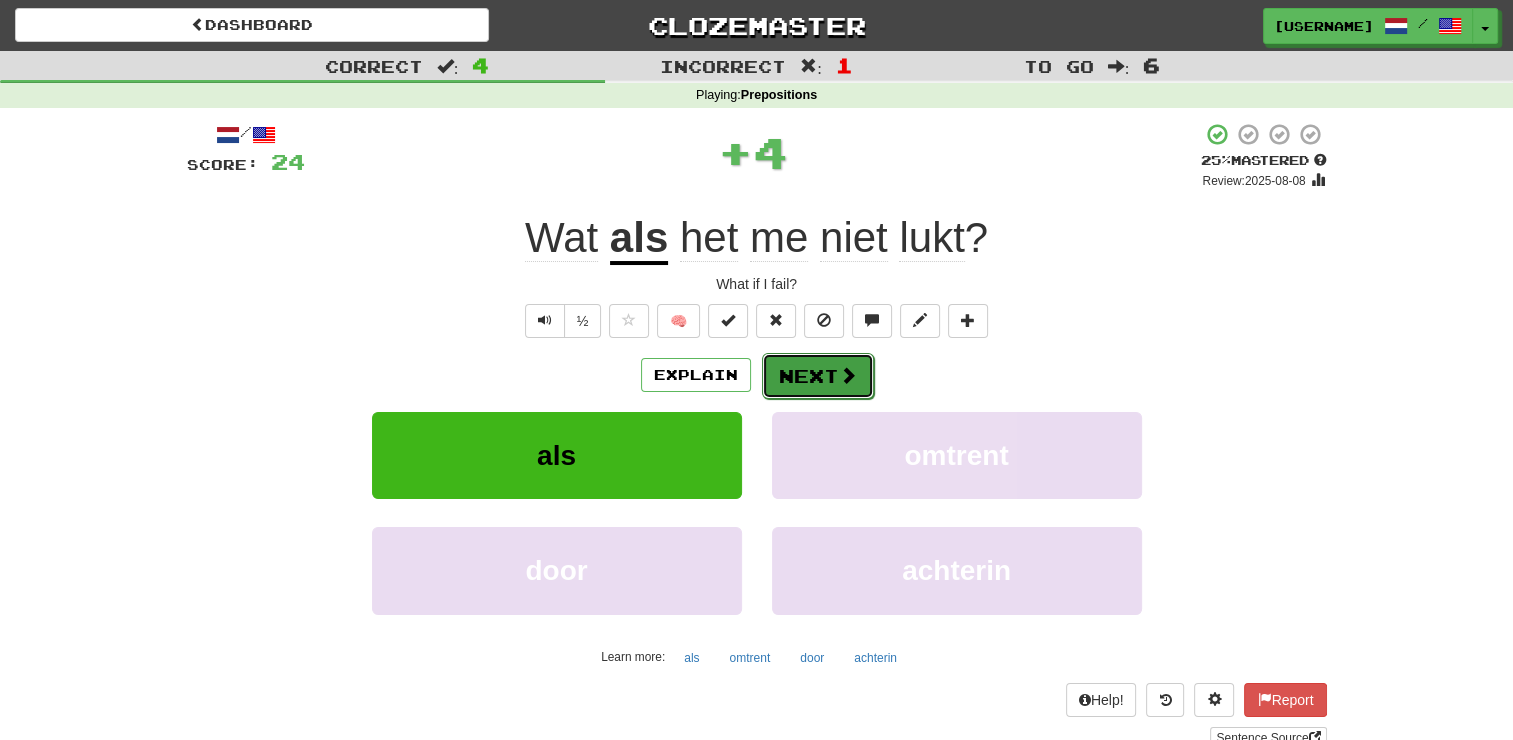 click on "Next" at bounding box center [818, 376] 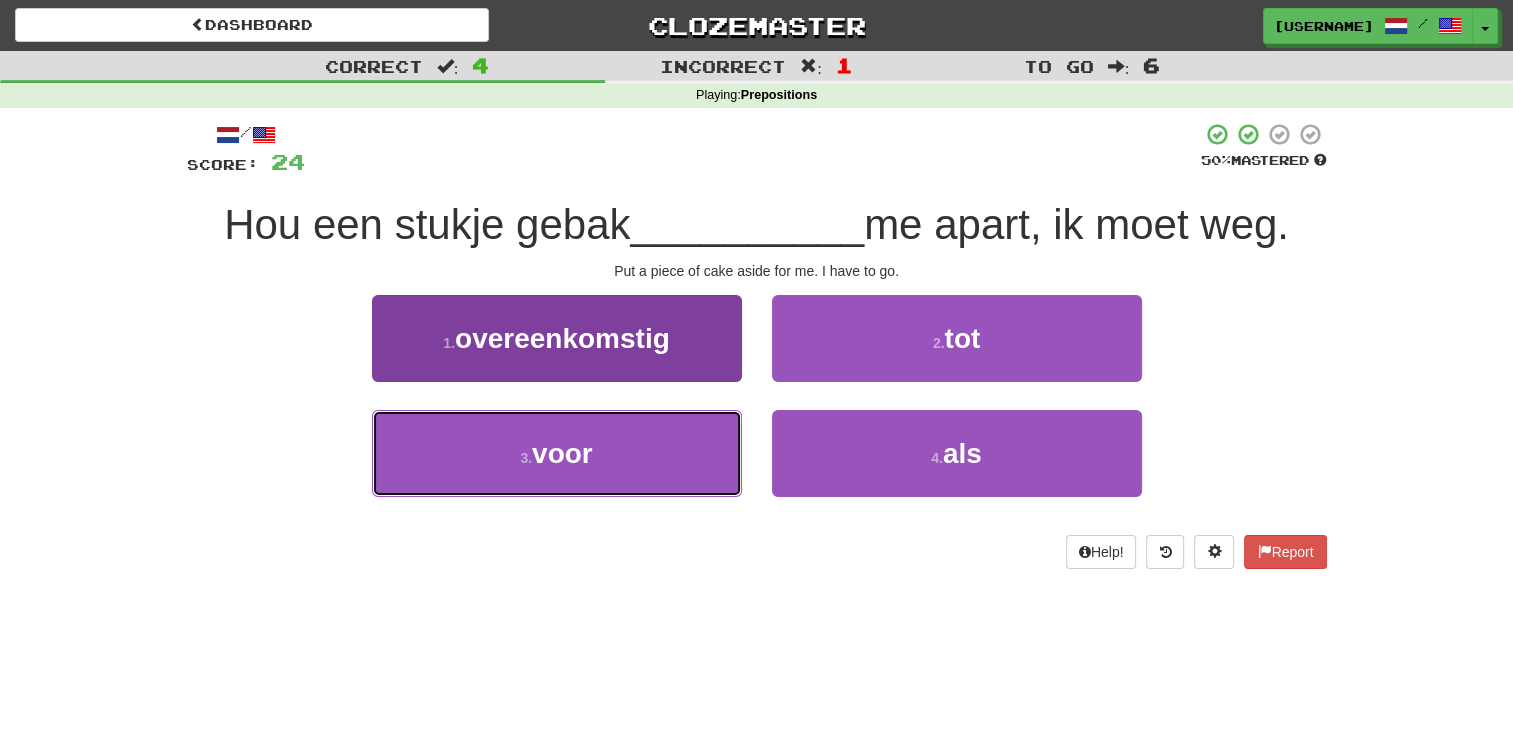 drag, startPoint x: 636, startPoint y: 447, endPoint x: 694, endPoint y: 414, distance: 66.730804 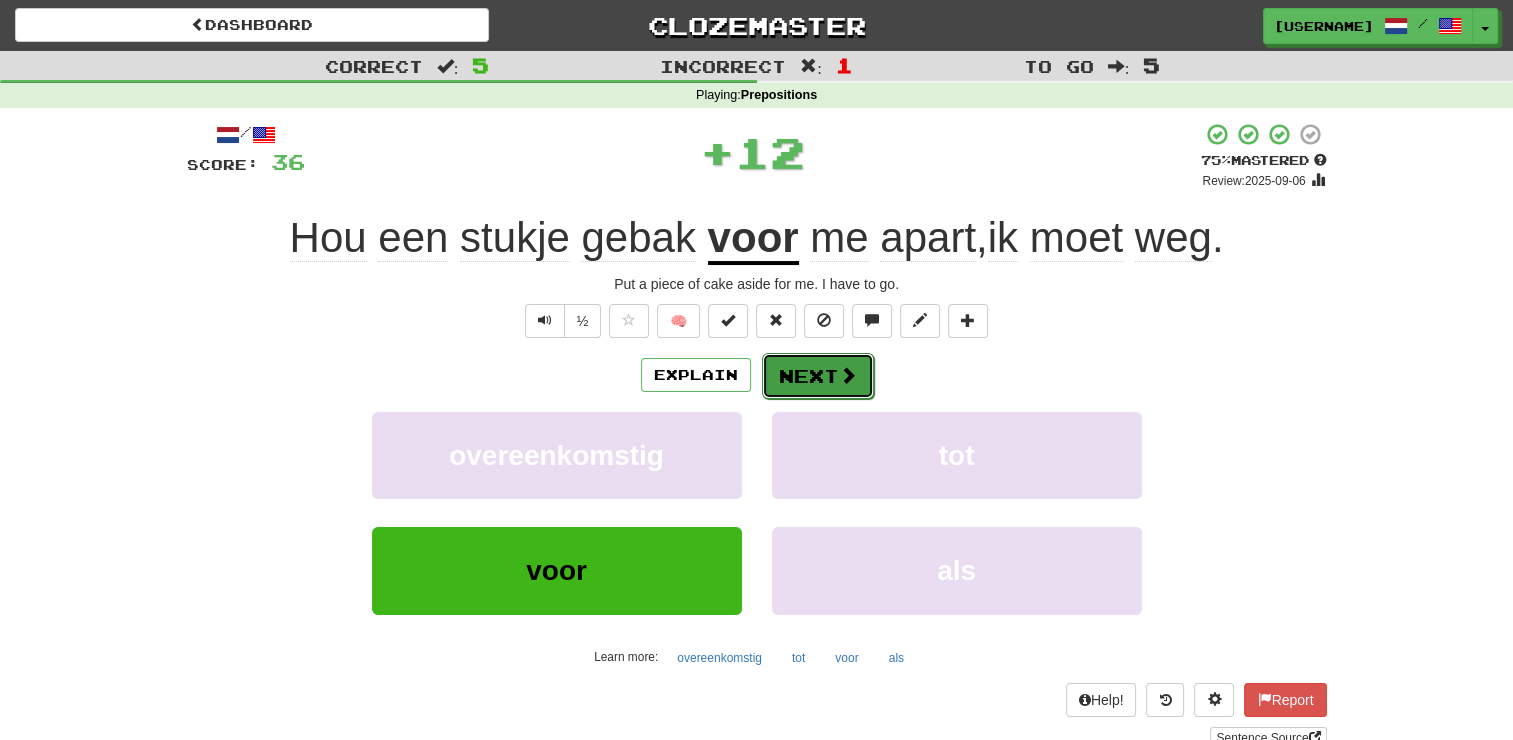 click on "Next" at bounding box center [818, 376] 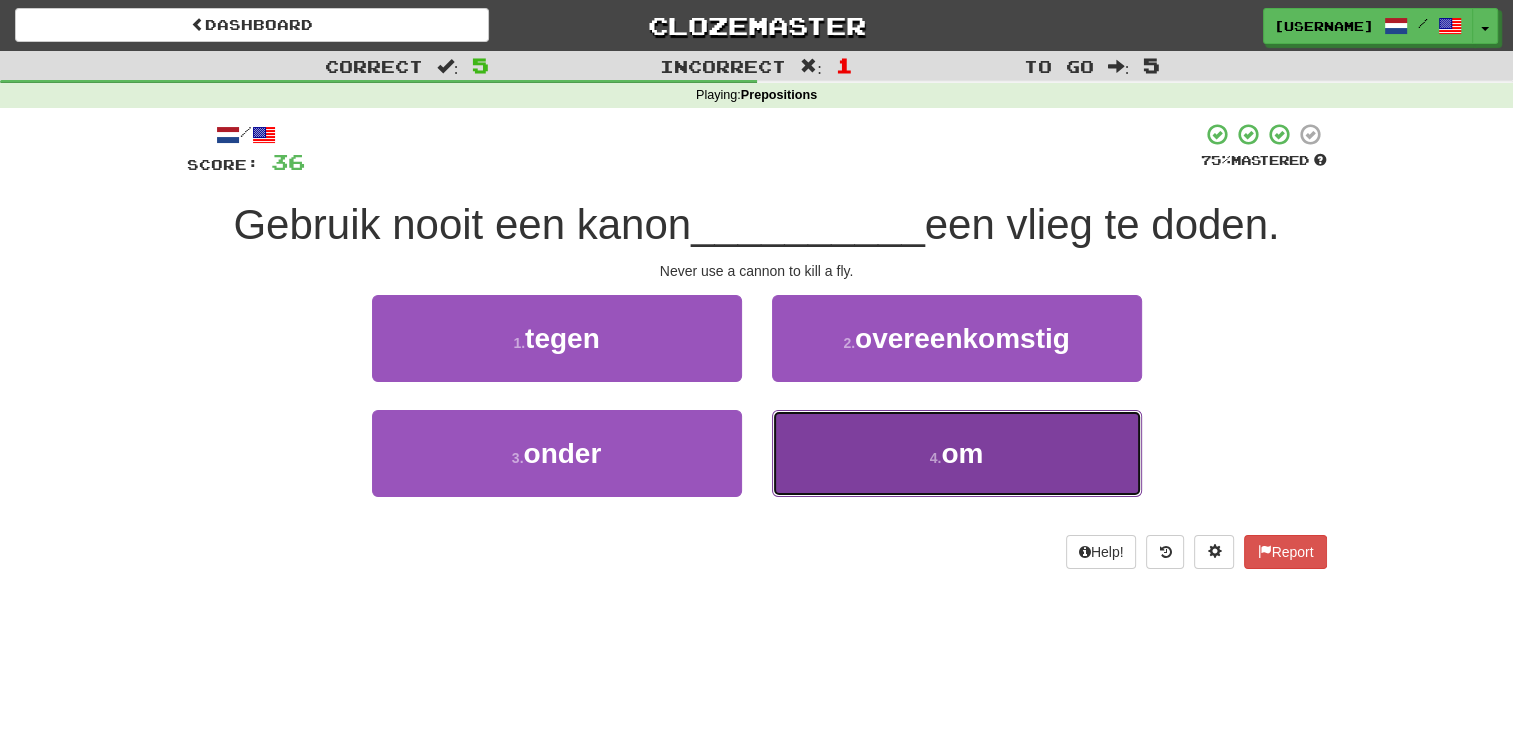 click on "4 .  om" at bounding box center (957, 453) 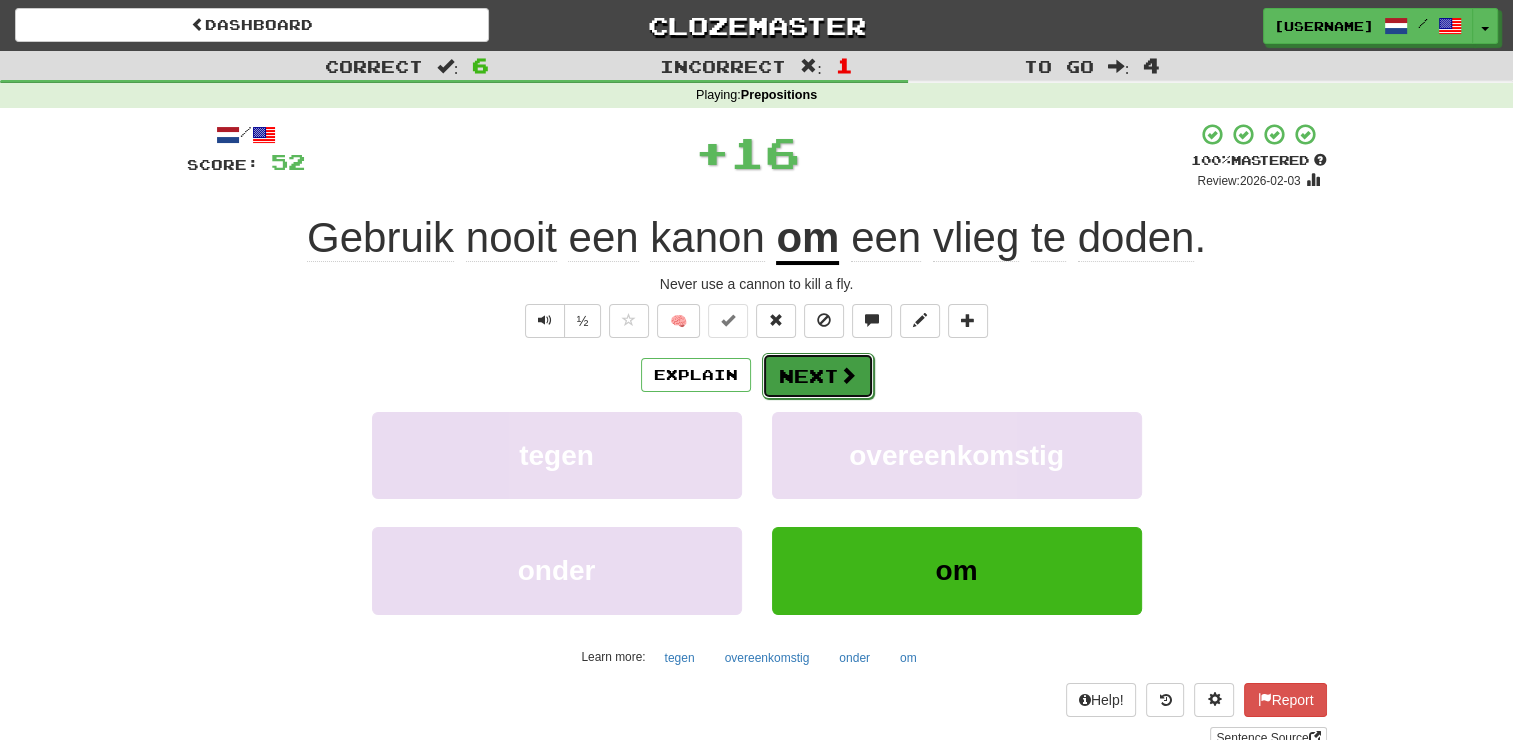 click on "Next" at bounding box center (818, 376) 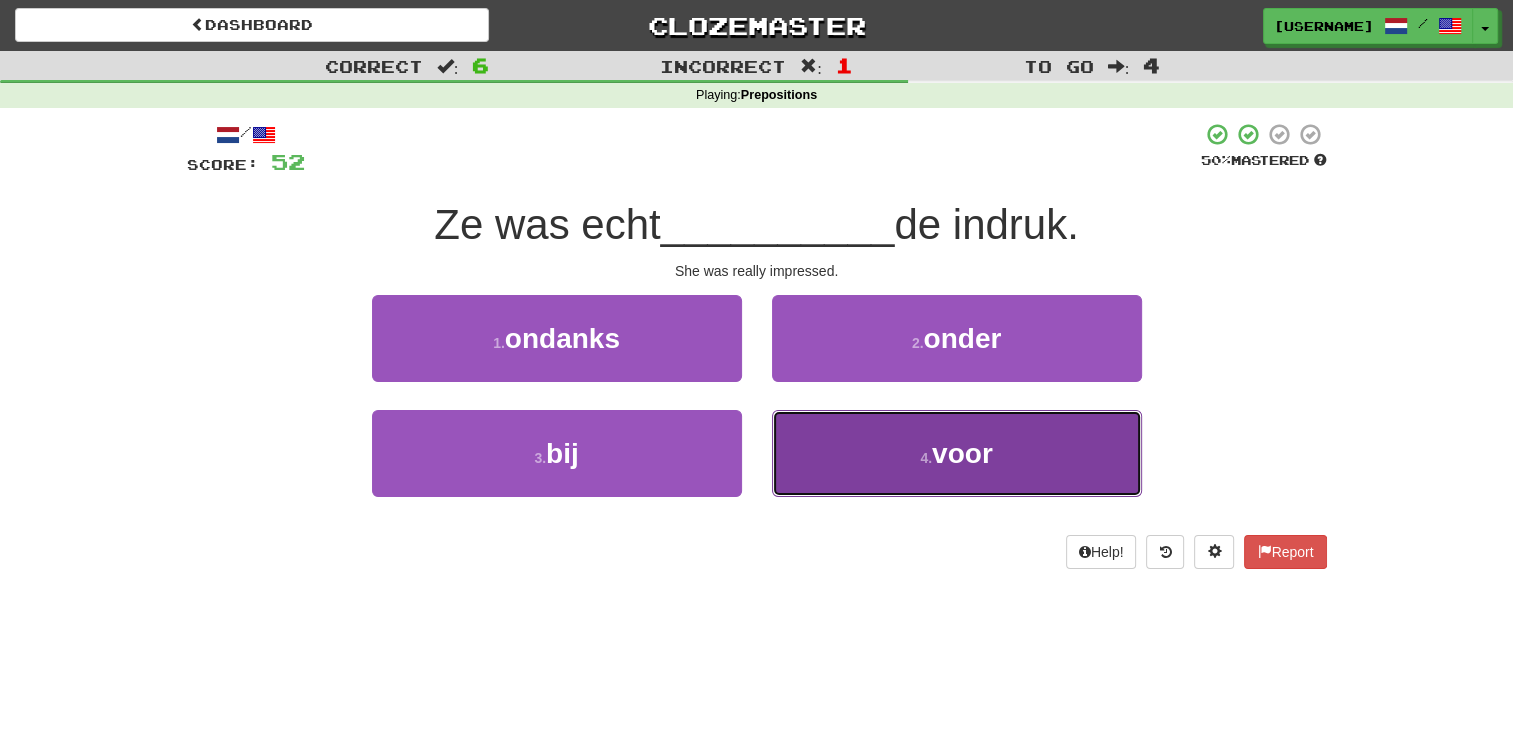 click on "4 .  voor" at bounding box center [957, 453] 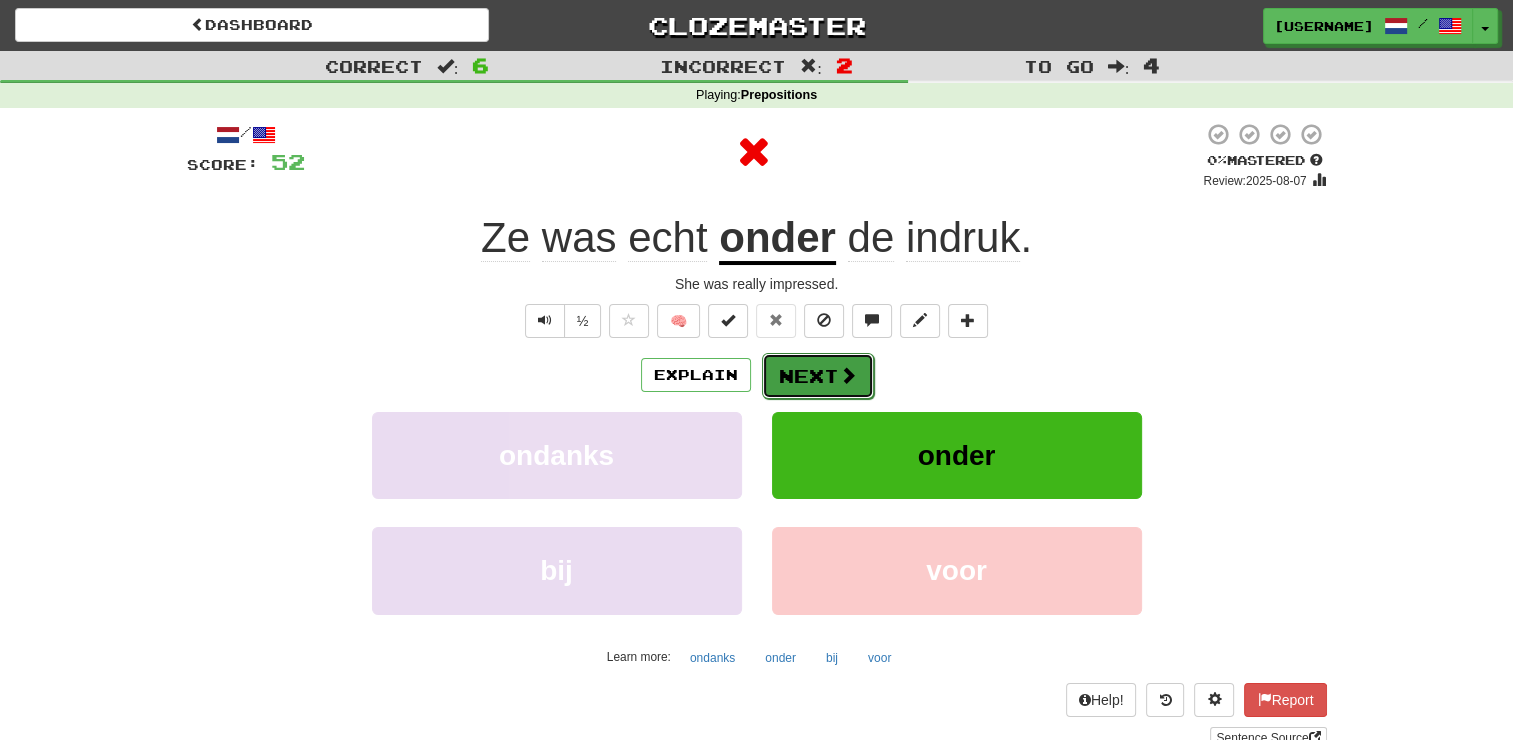 click on "Next" at bounding box center [818, 376] 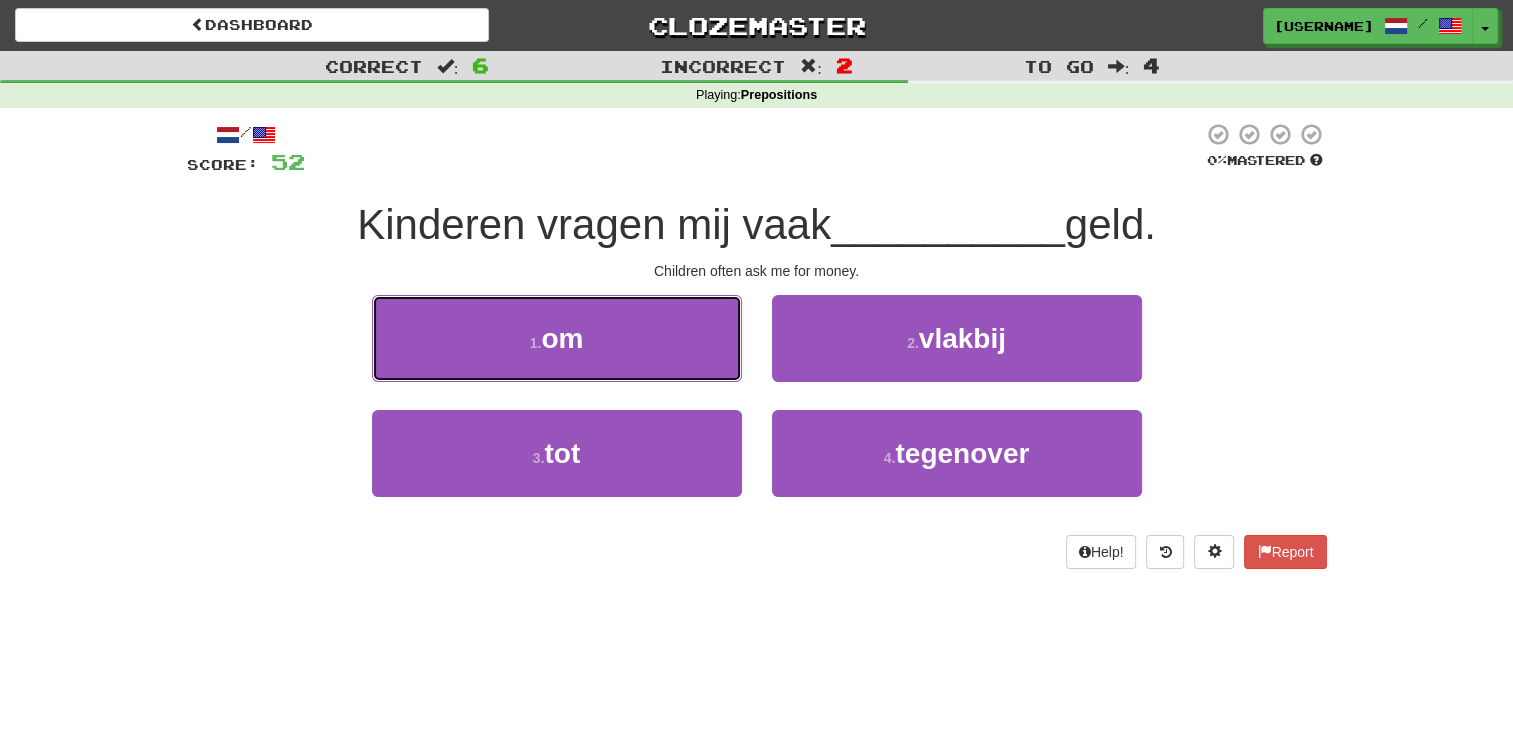 drag, startPoint x: 592, startPoint y: 335, endPoint x: 606, endPoint y: 333, distance: 14.142136 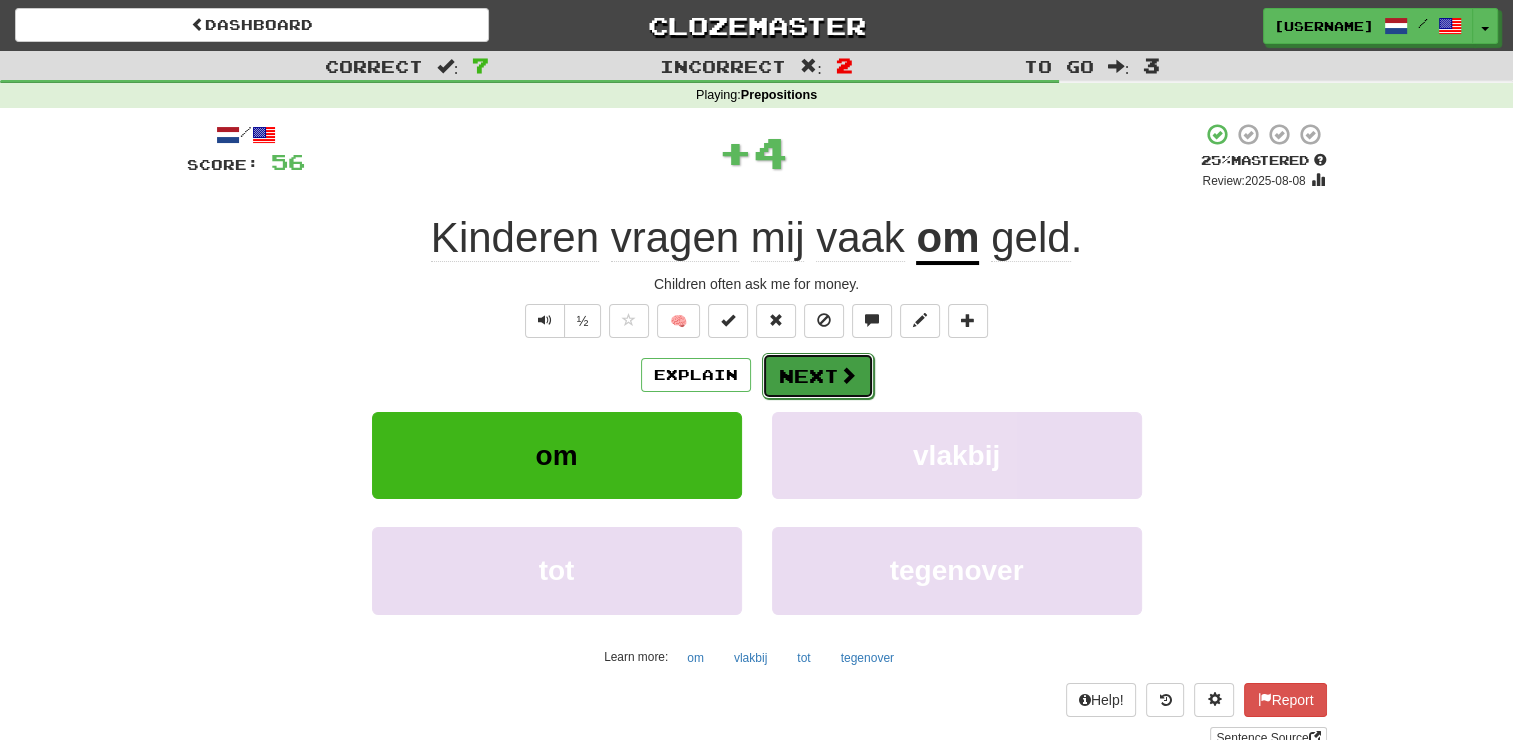 click on "Next" at bounding box center (818, 376) 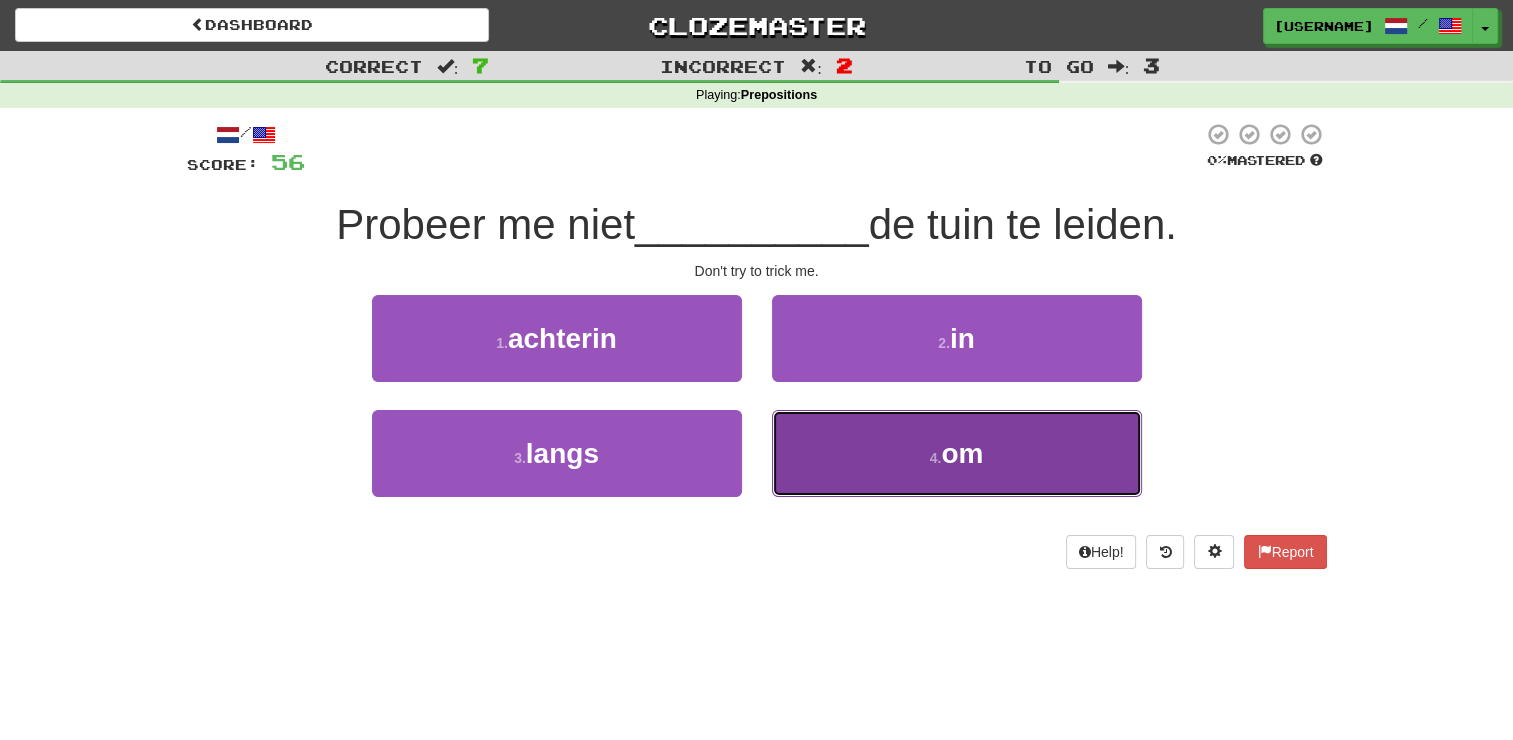 click on "4 .  om" at bounding box center [957, 453] 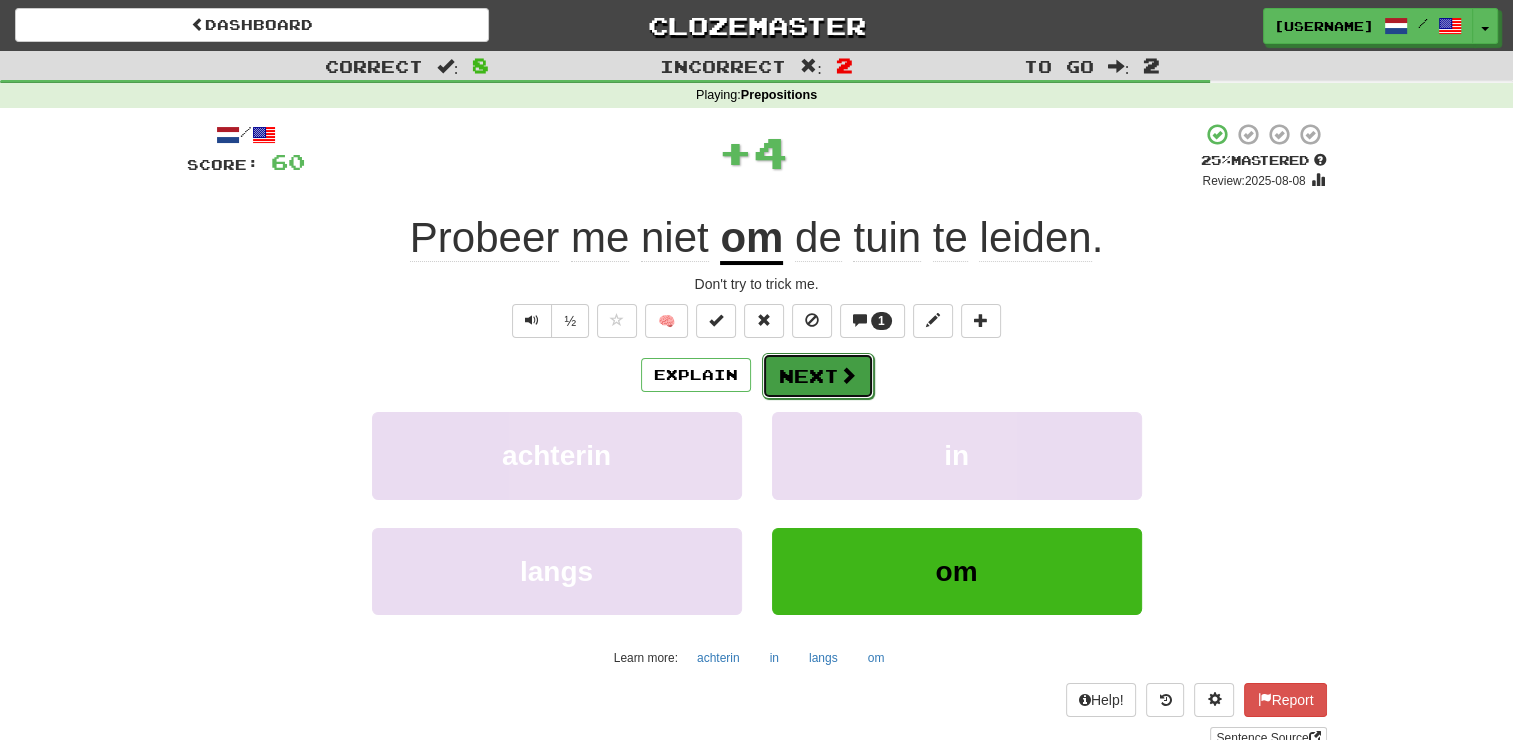 click on "Next" at bounding box center [818, 376] 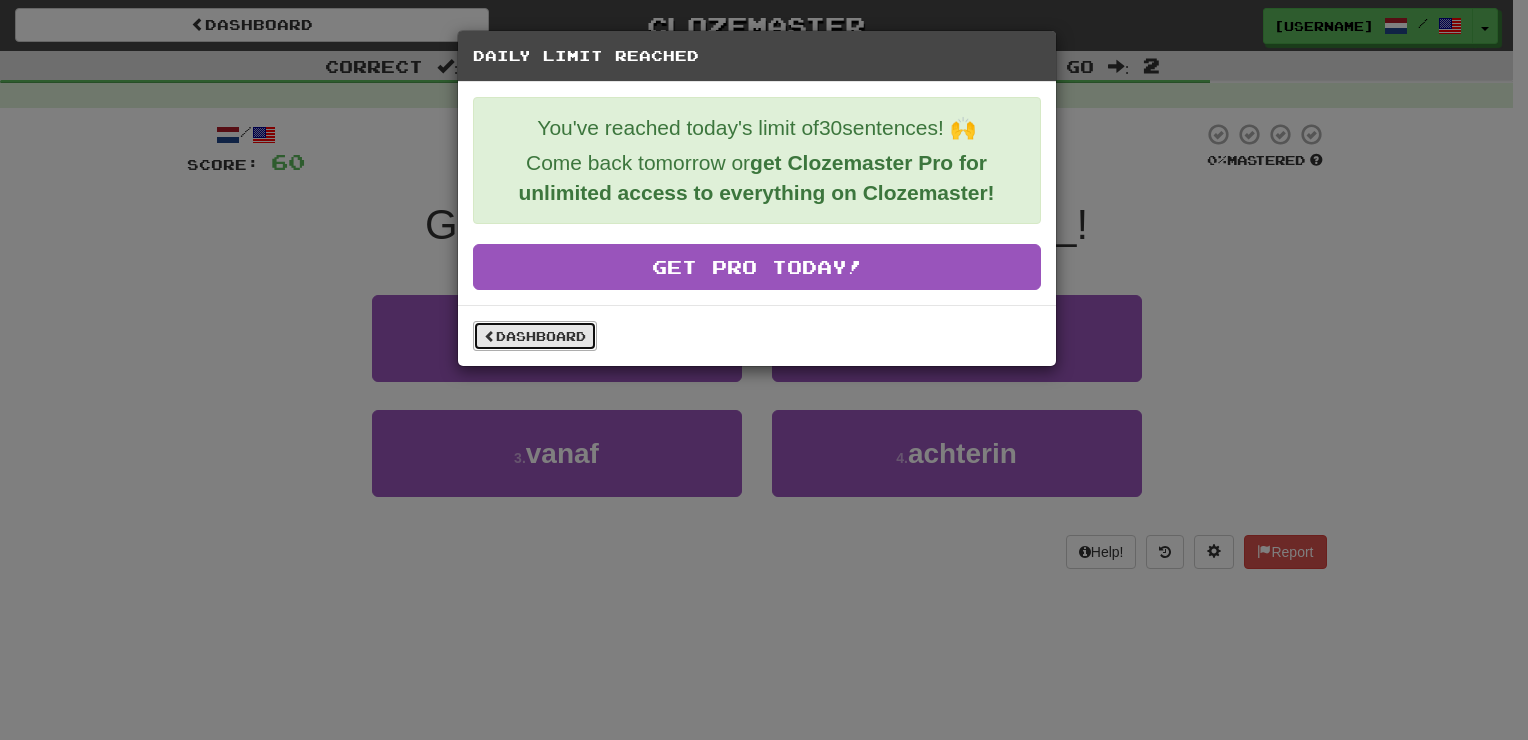 click on "Dashboard" at bounding box center [535, 336] 